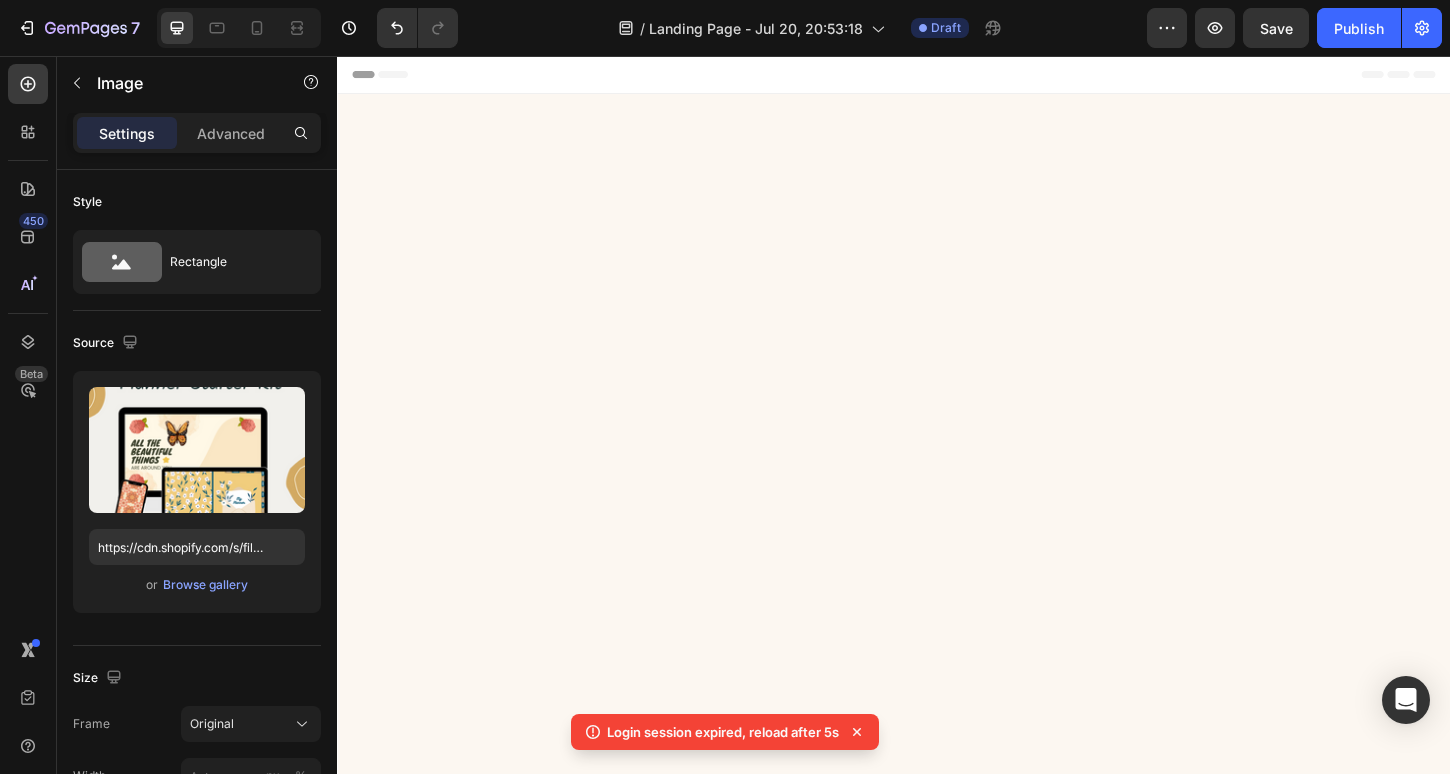 scroll, scrollTop: 1789, scrollLeft: 0, axis: vertical 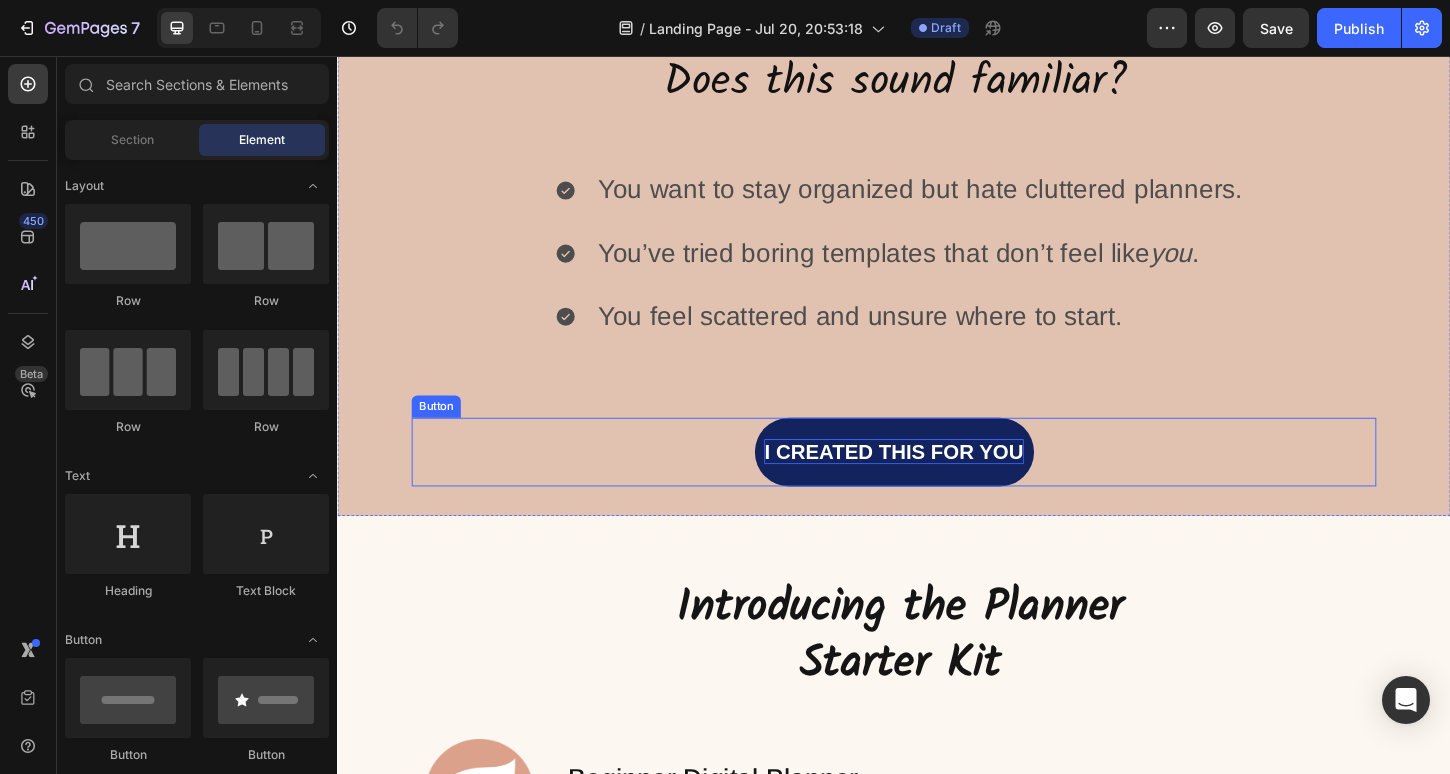 click on "I created this for you" at bounding box center (936, 483) 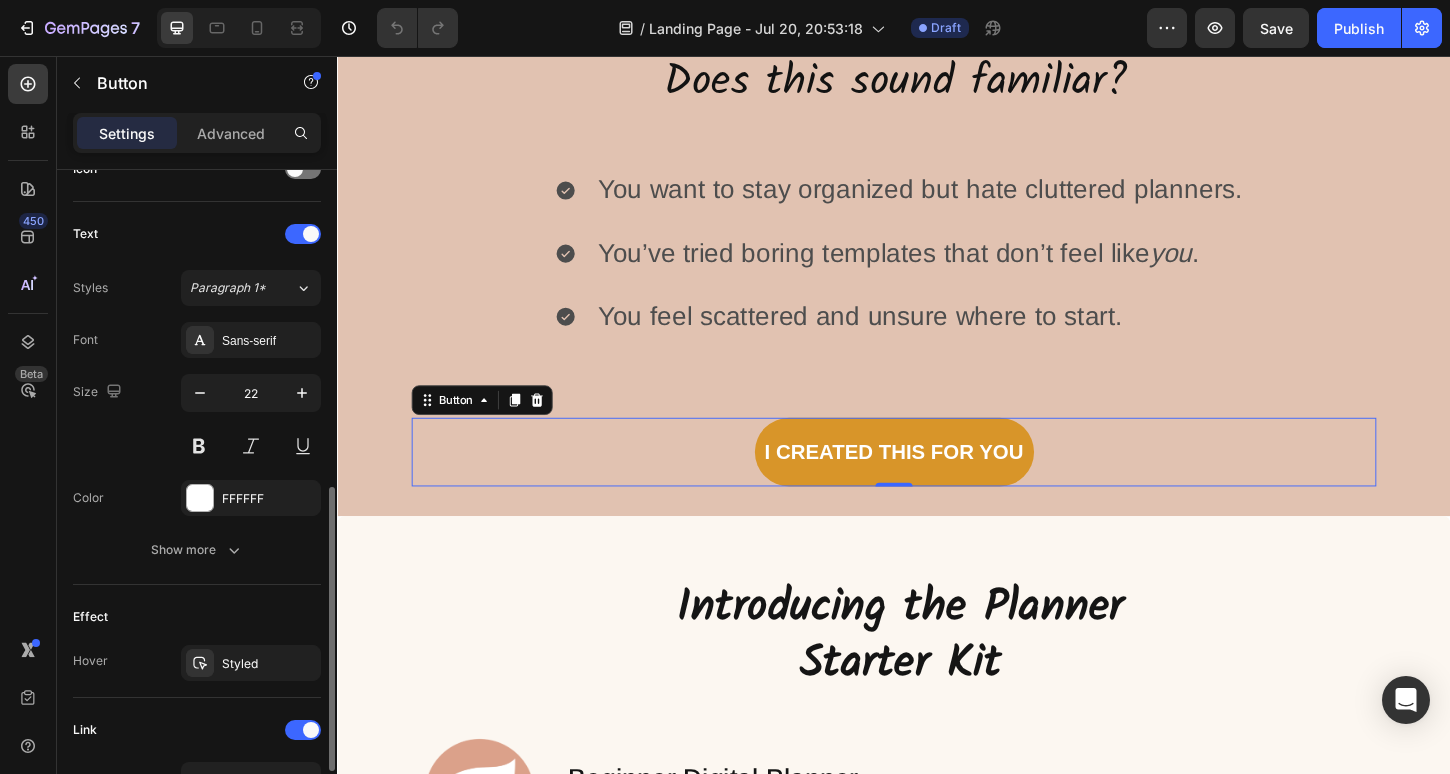 scroll, scrollTop: 877, scrollLeft: 0, axis: vertical 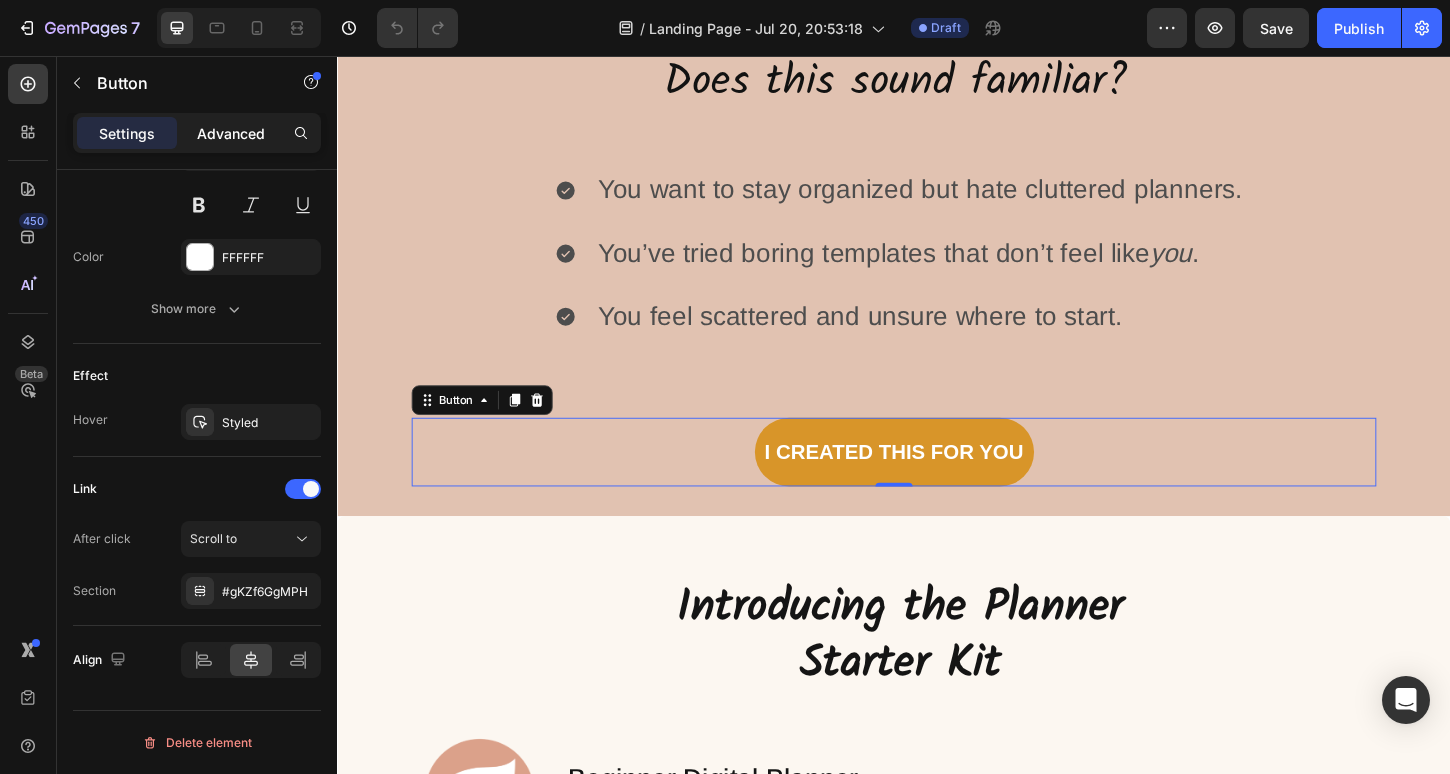 click on "Advanced" 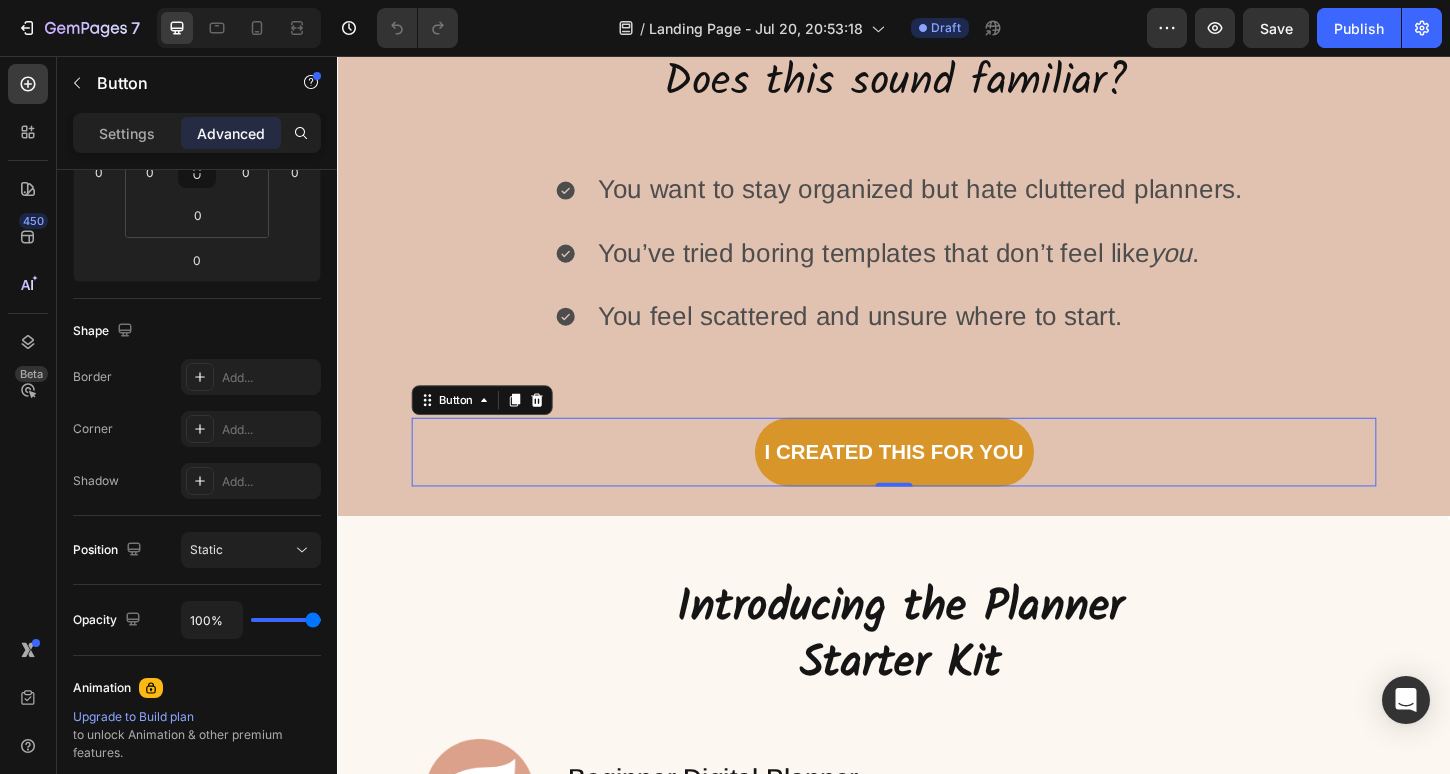 scroll, scrollTop: 0, scrollLeft: 0, axis: both 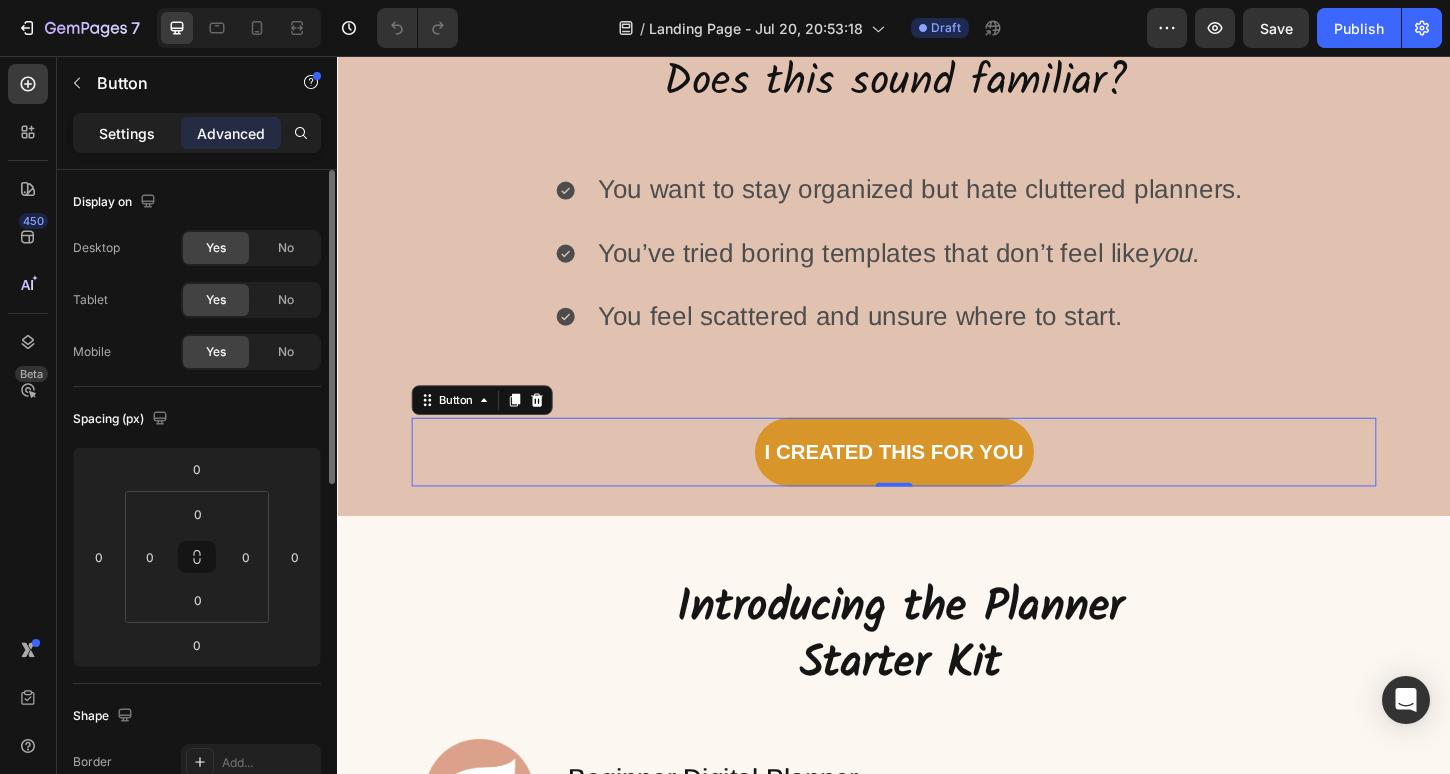 click on "Settings" at bounding box center [127, 133] 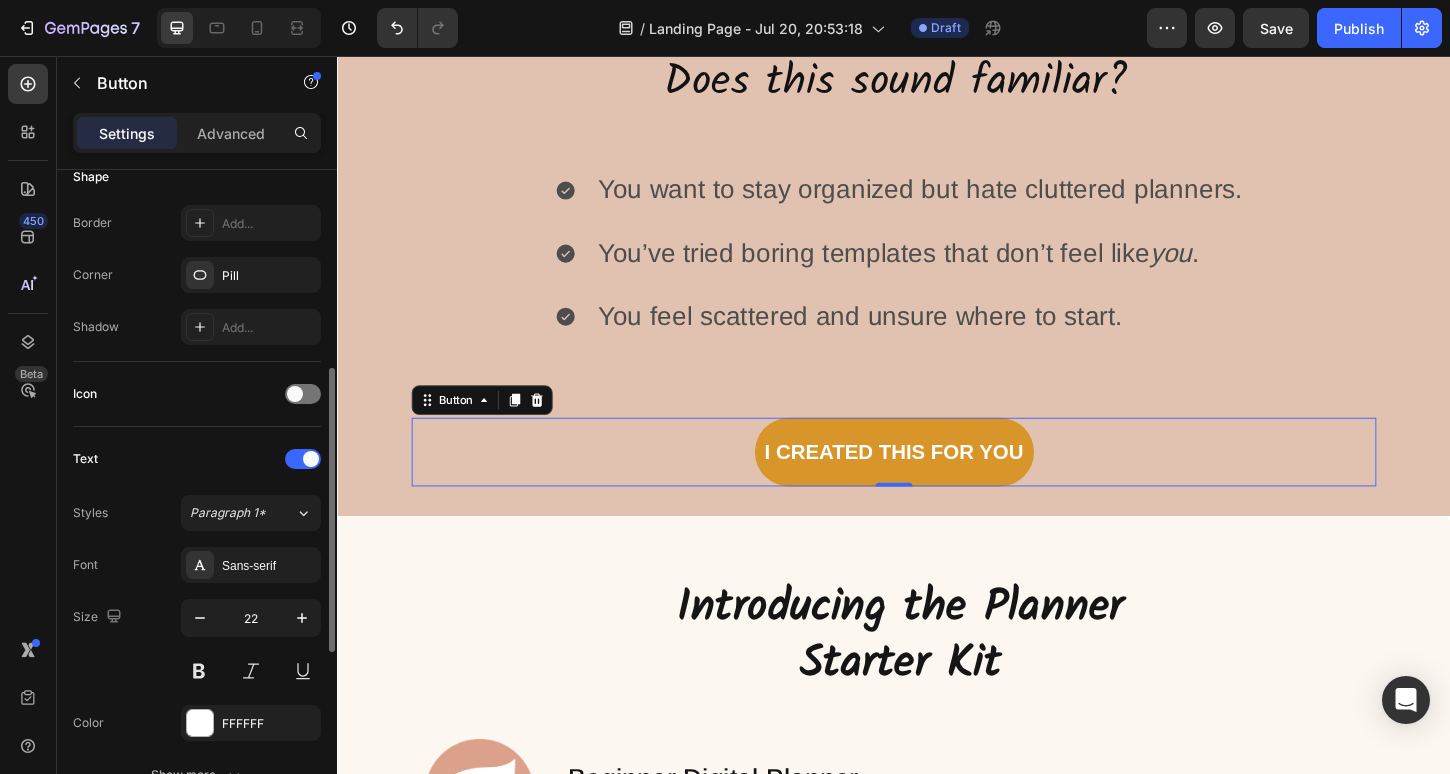 scroll, scrollTop: 429, scrollLeft: 0, axis: vertical 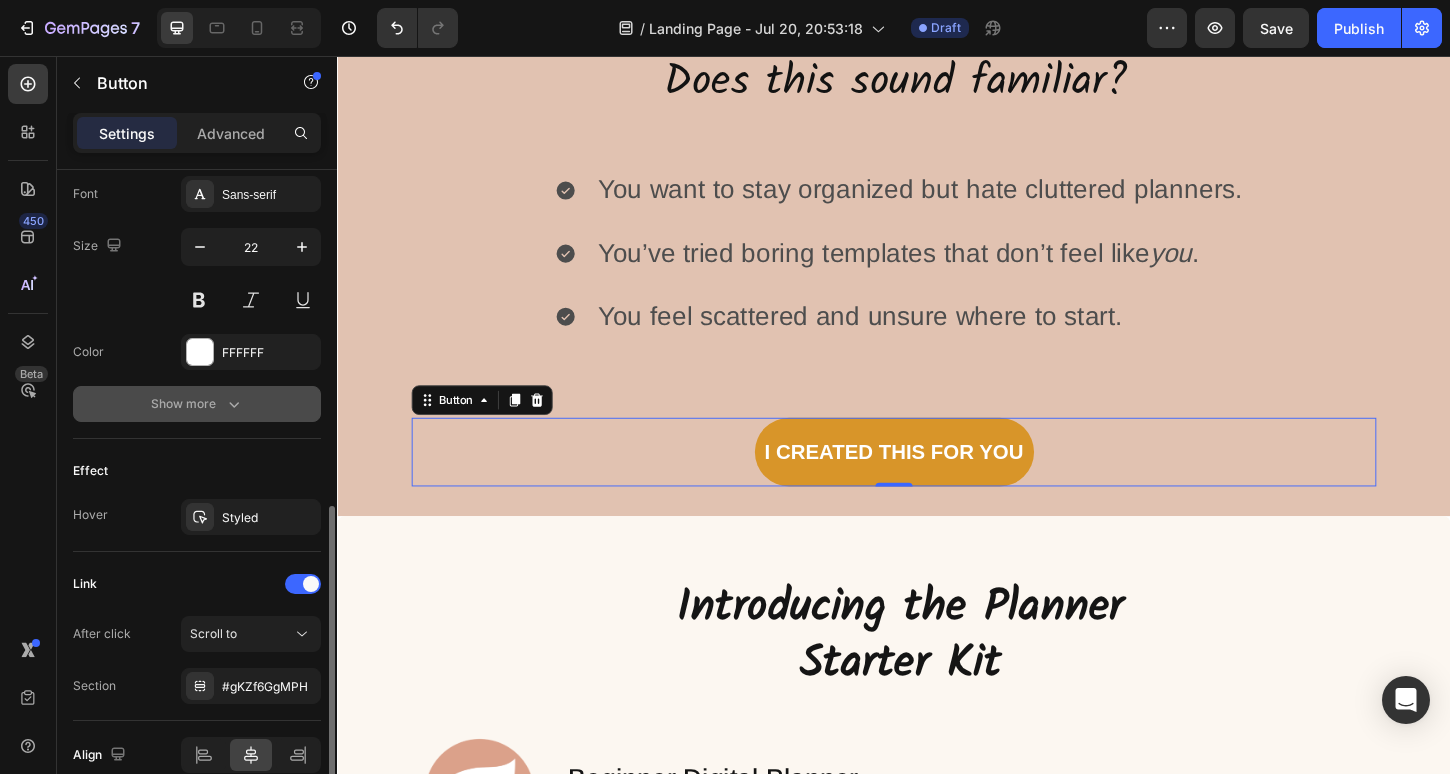 click on "Show more" at bounding box center (197, 404) 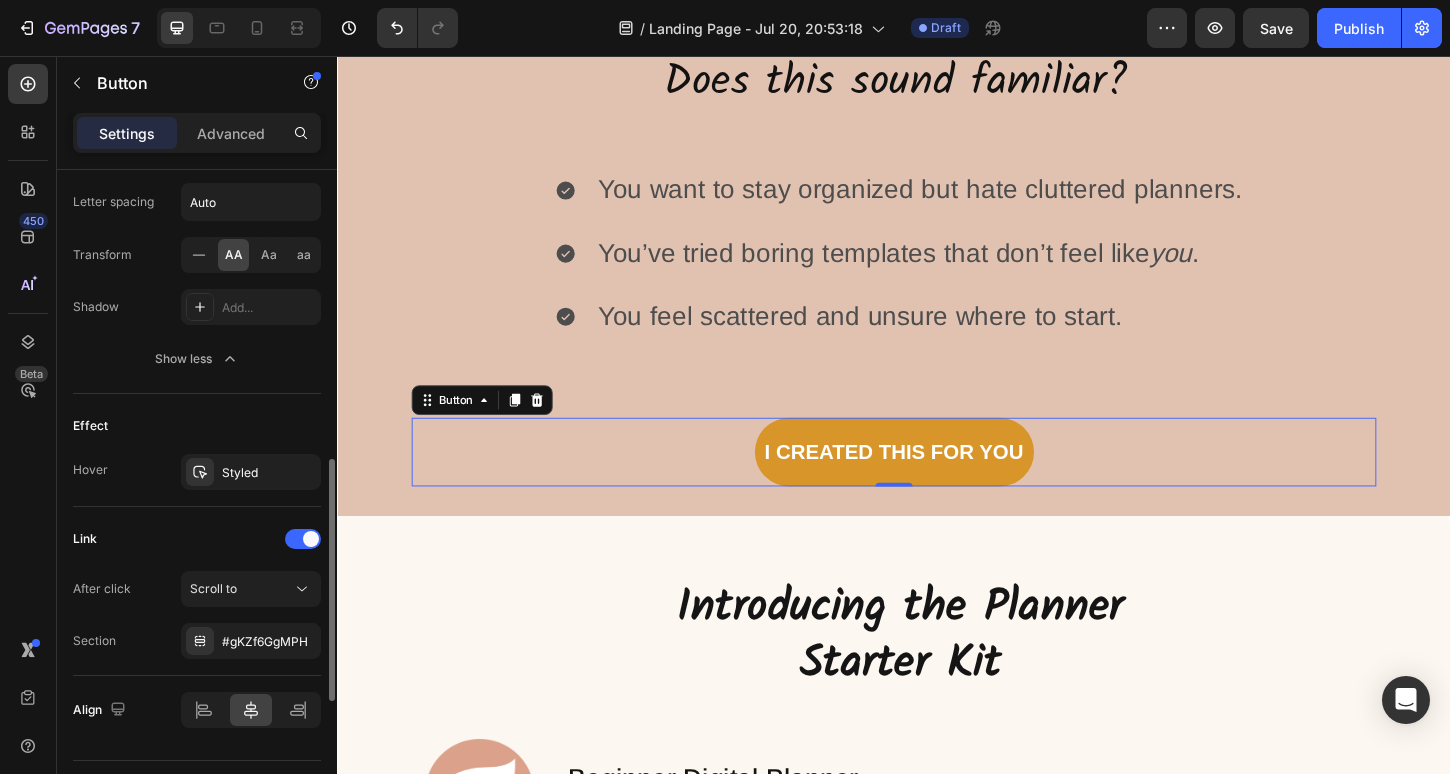 scroll, scrollTop: 1099, scrollLeft: 0, axis: vertical 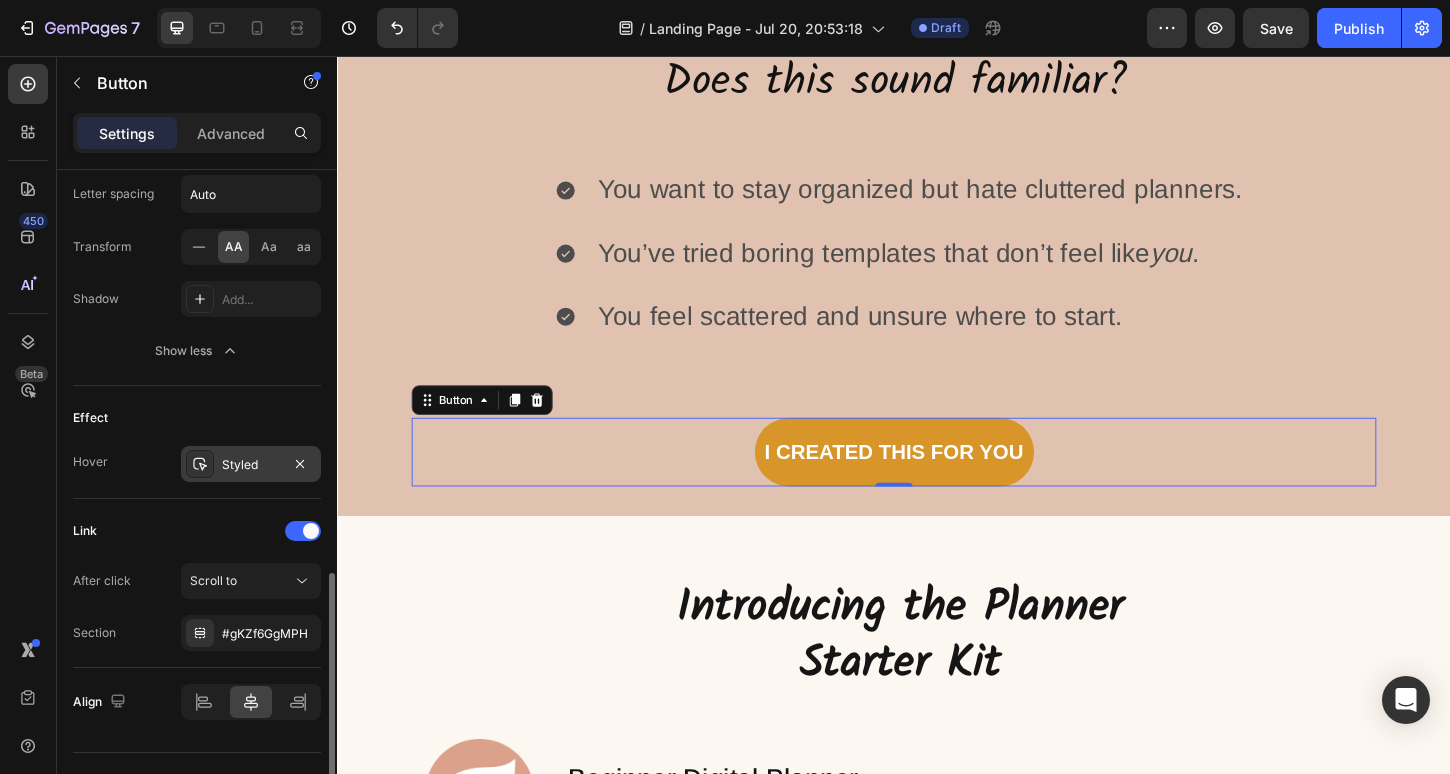 click on "Styled" at bounding box center (251, 464) 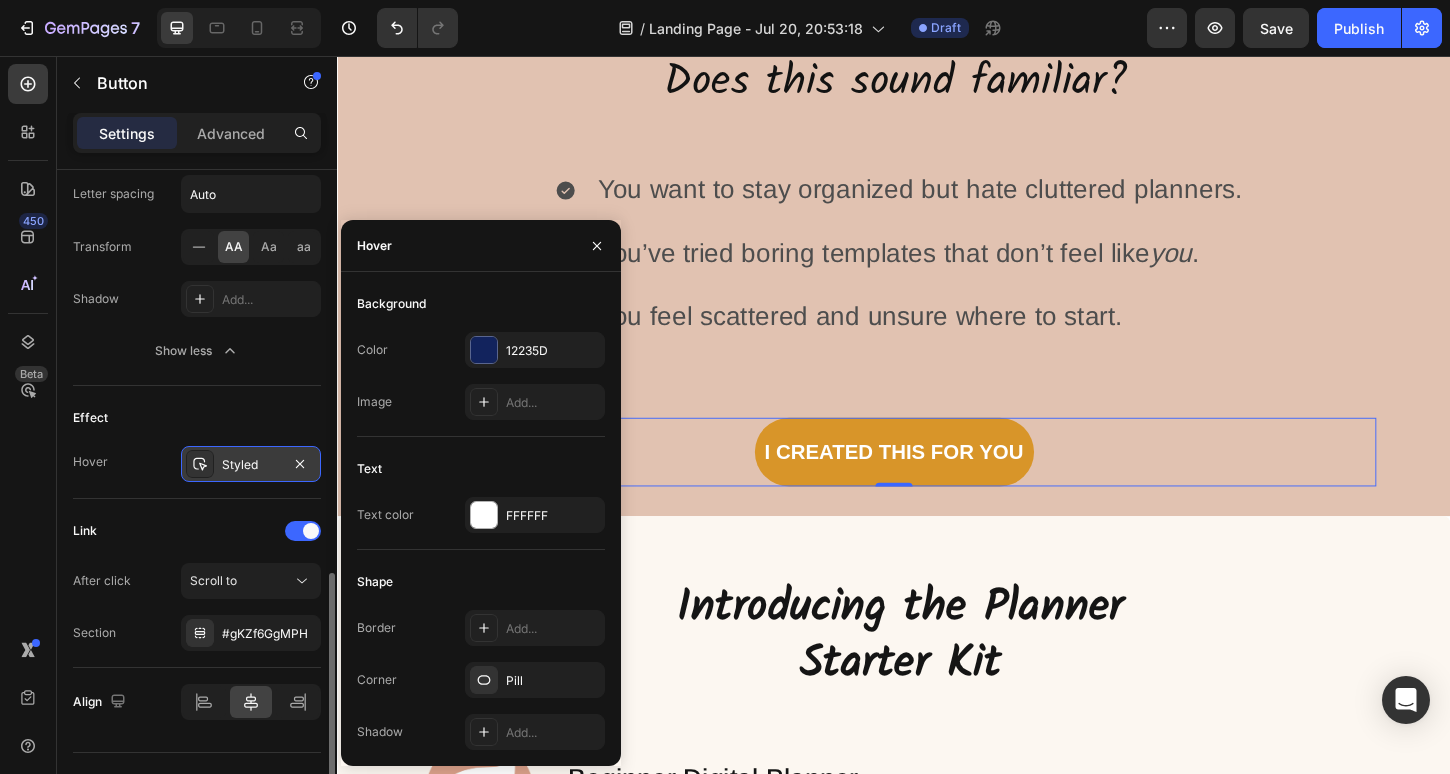 click at bounding box center [200, 464] 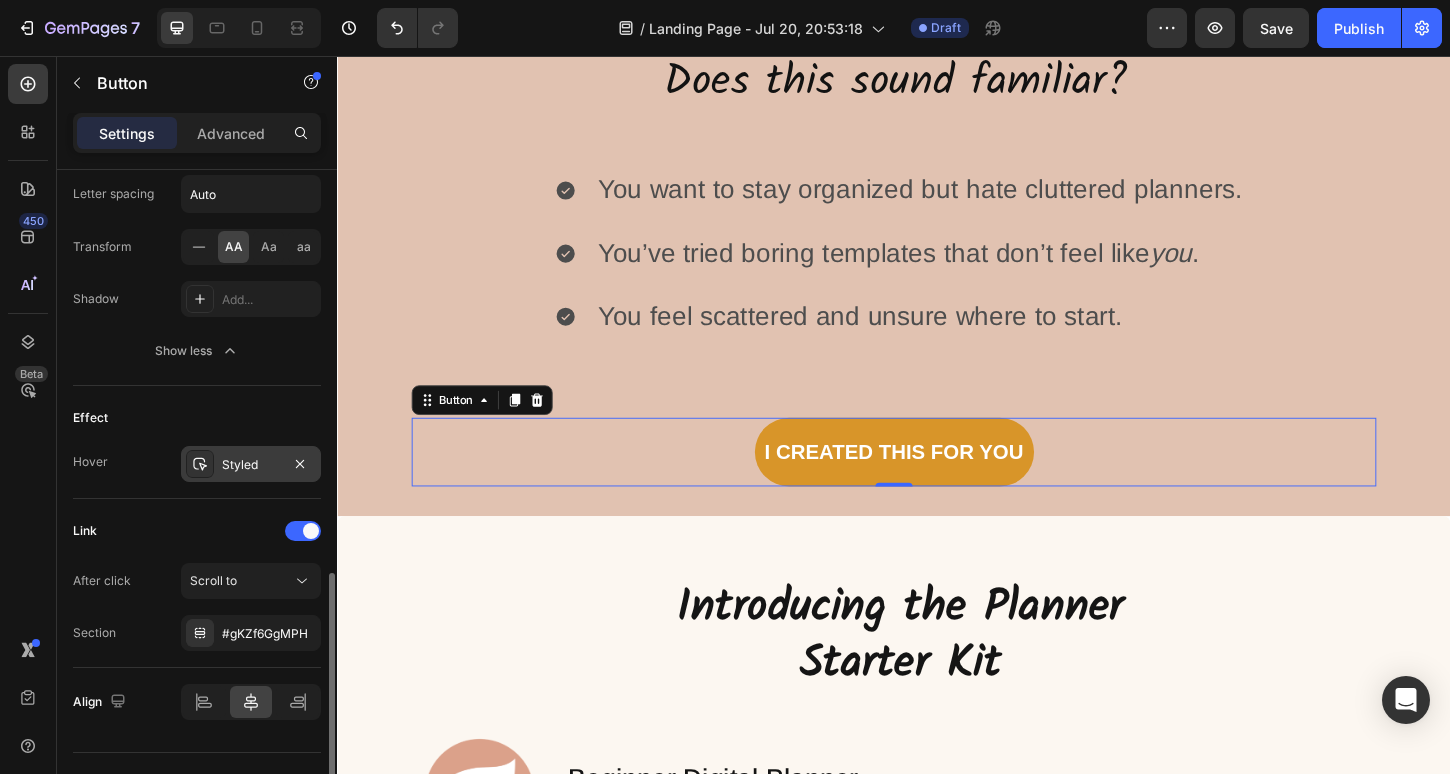 click at bounding box center (200, 464) 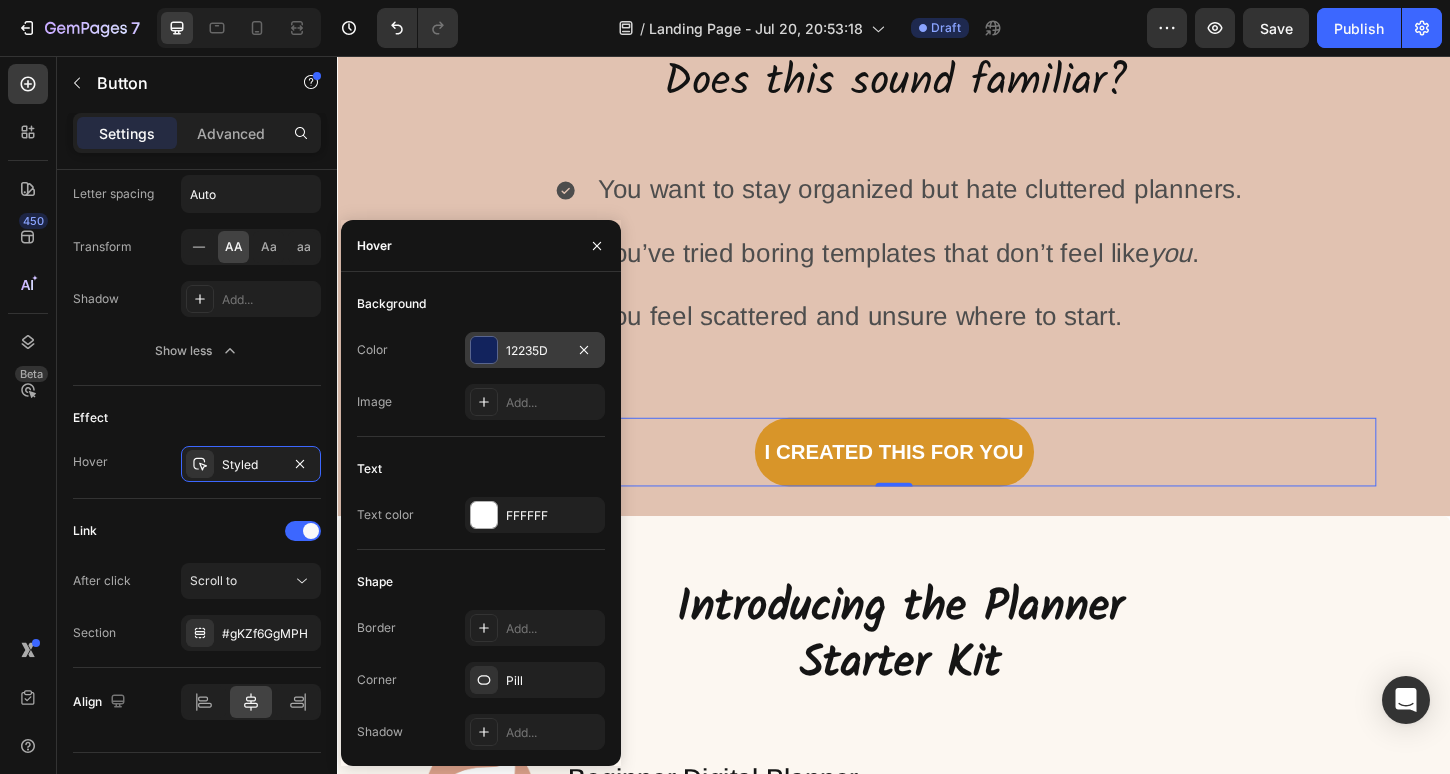click on "12235D" at bounding box center (535, 351) 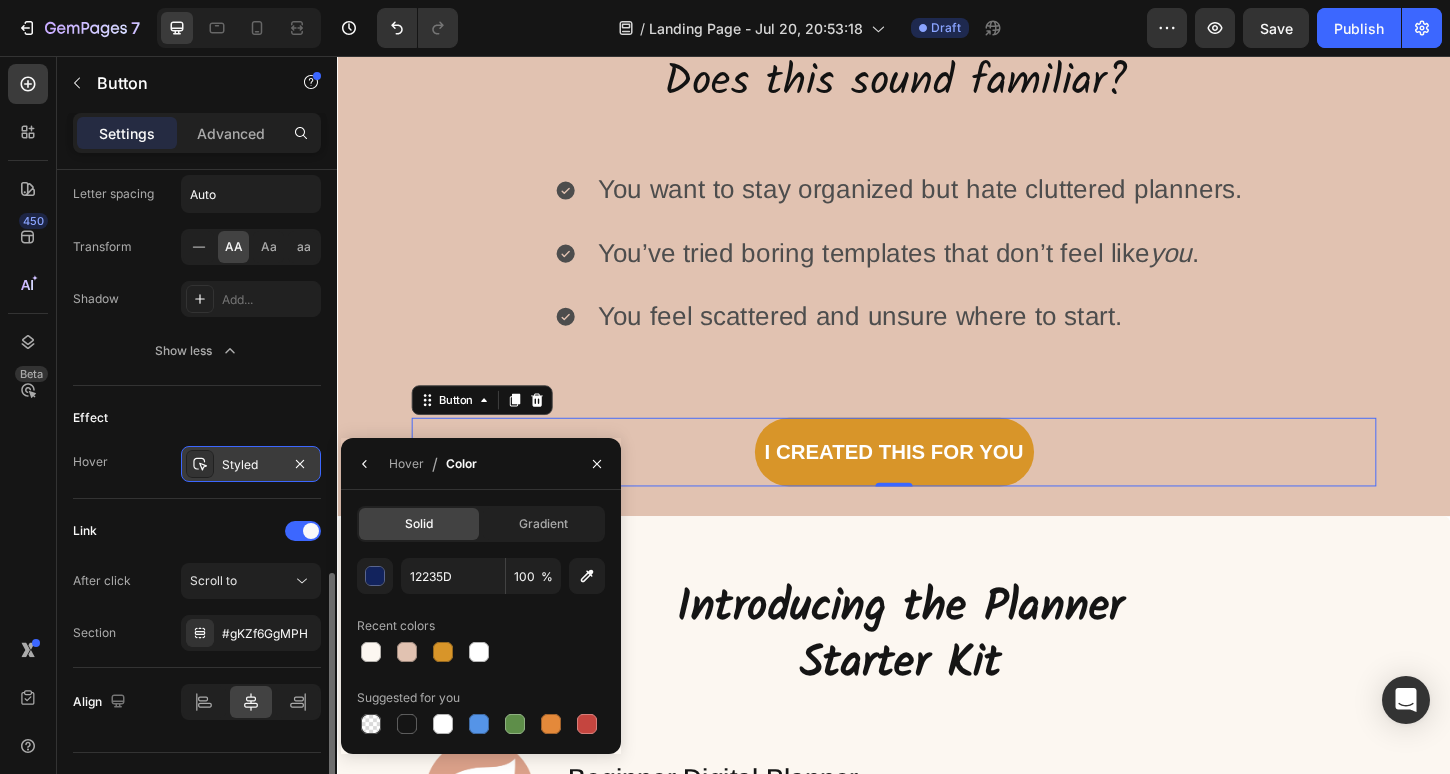 click on "Styled" at bounding box center (251, 465) 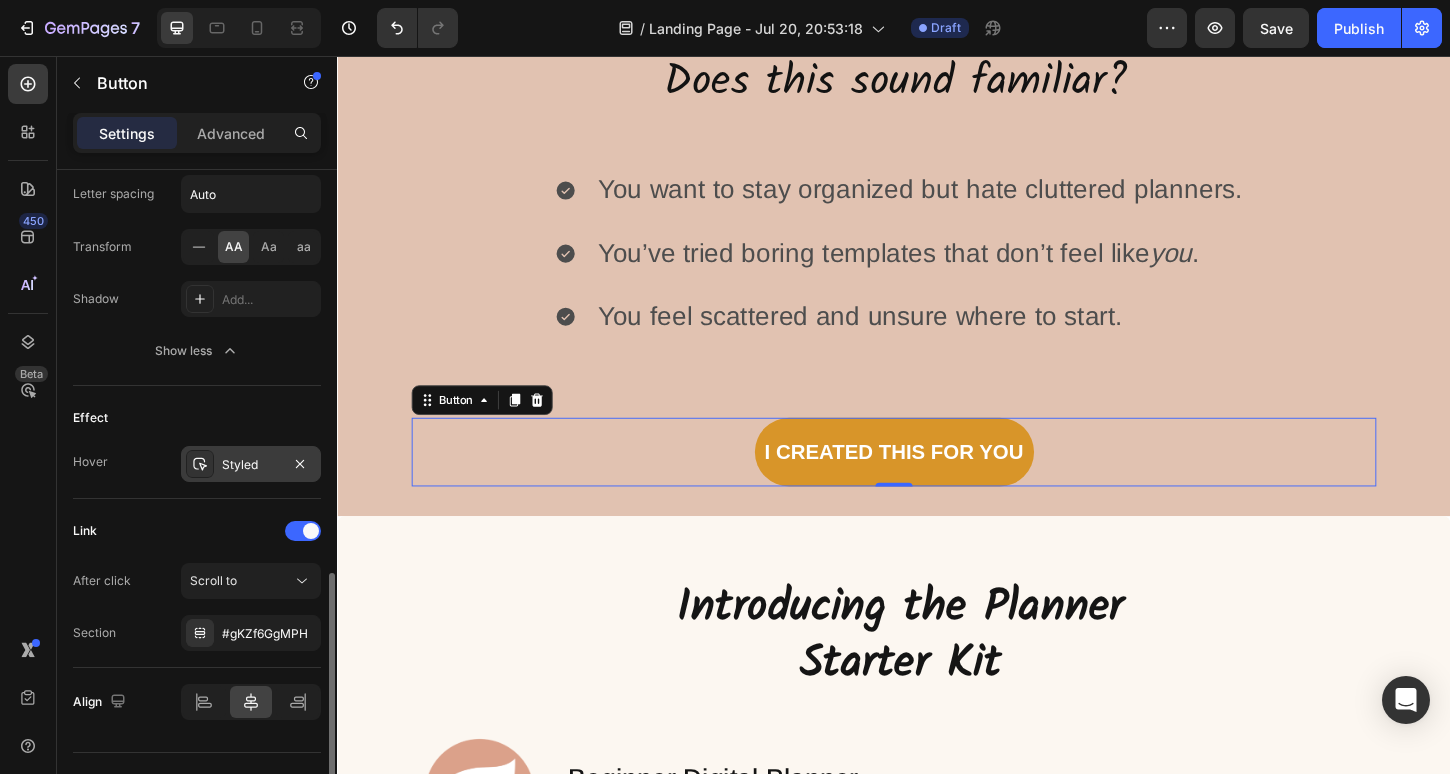 click on "Styled" at bounding box center (251, 465) 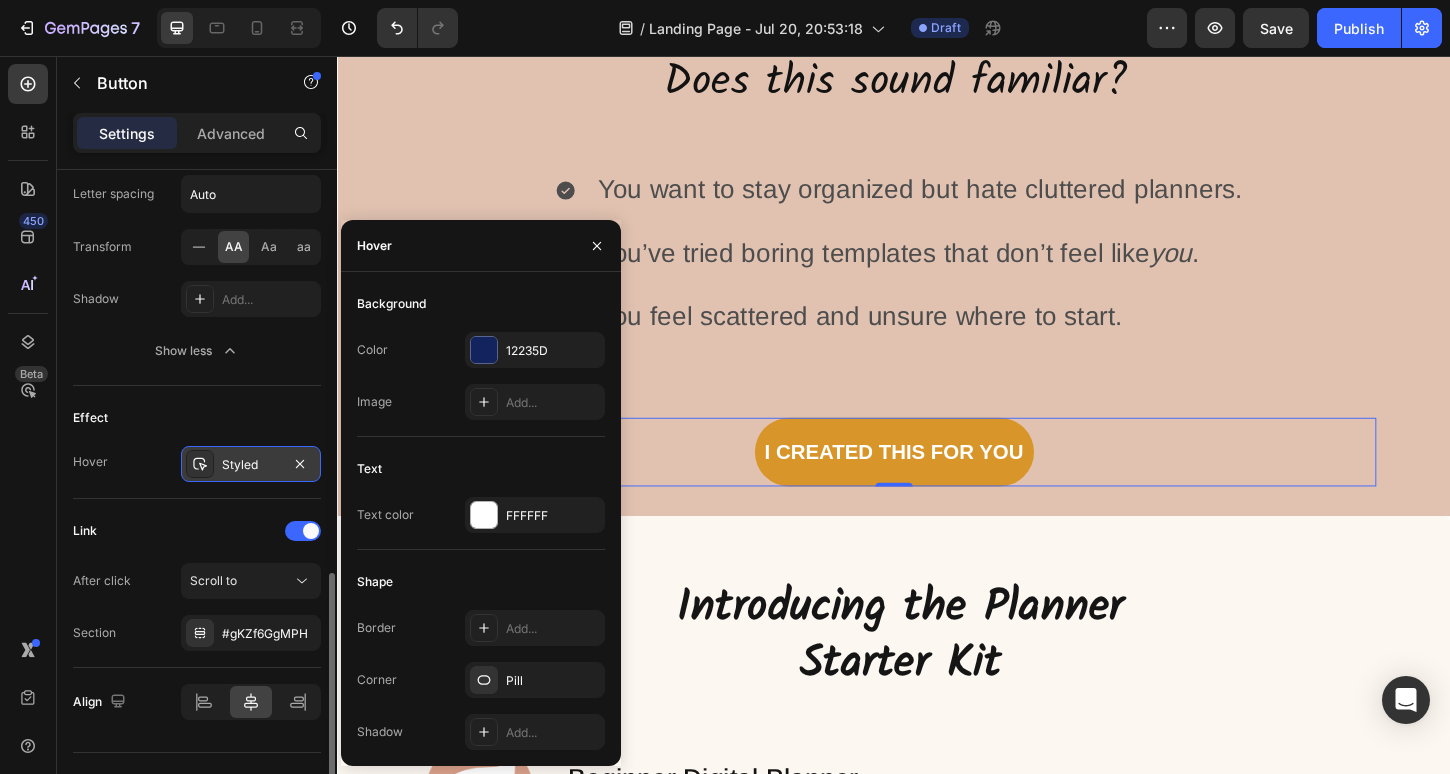 click 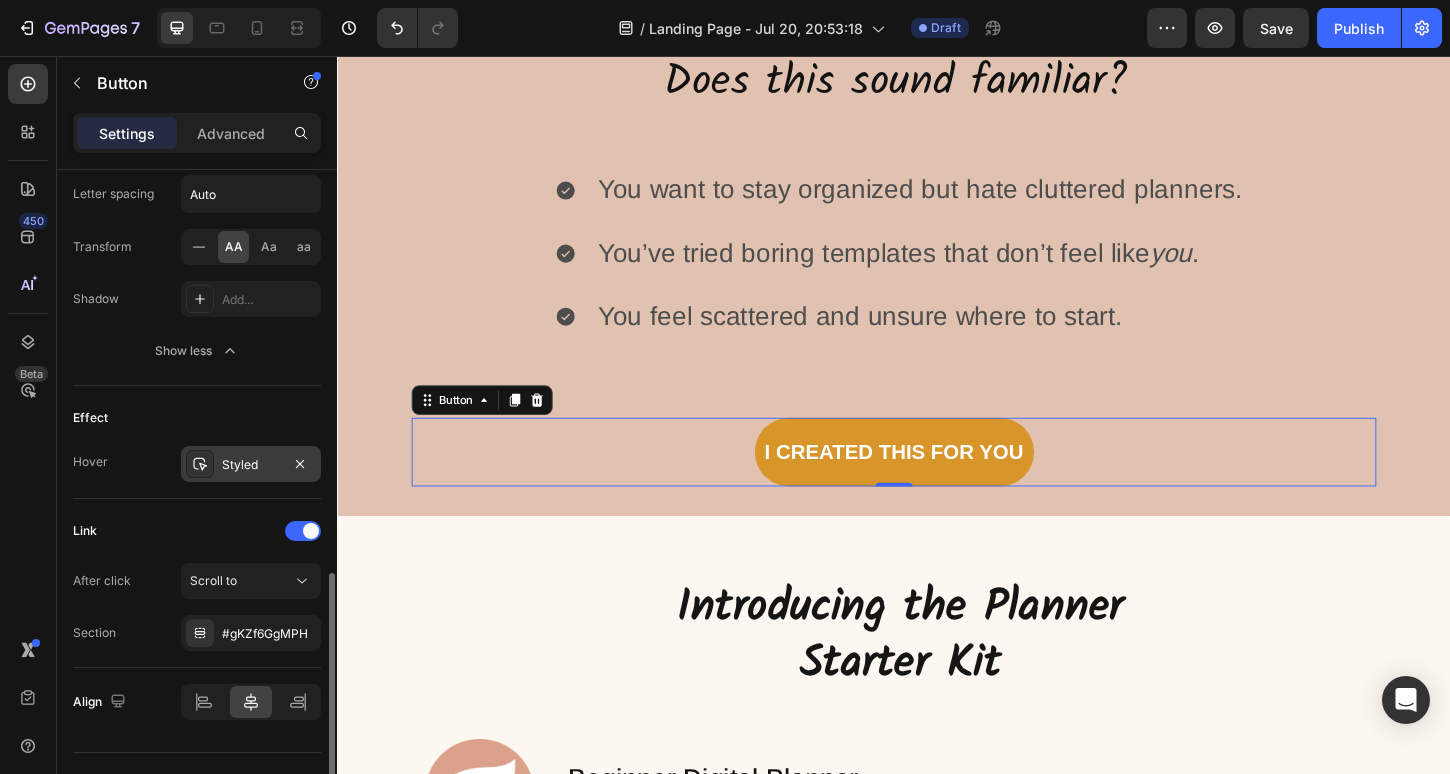 click on "Styled" at bounding box center (251, 465) 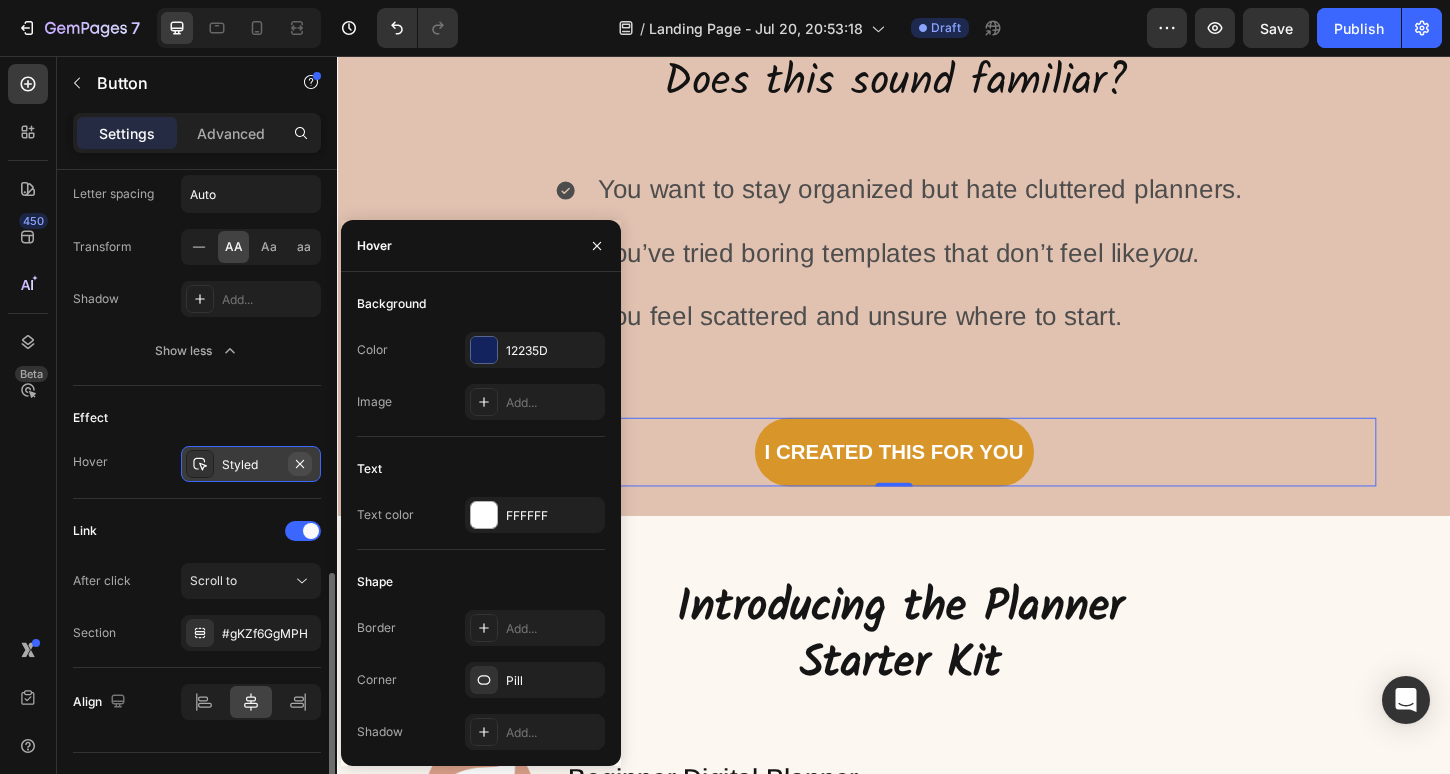 click 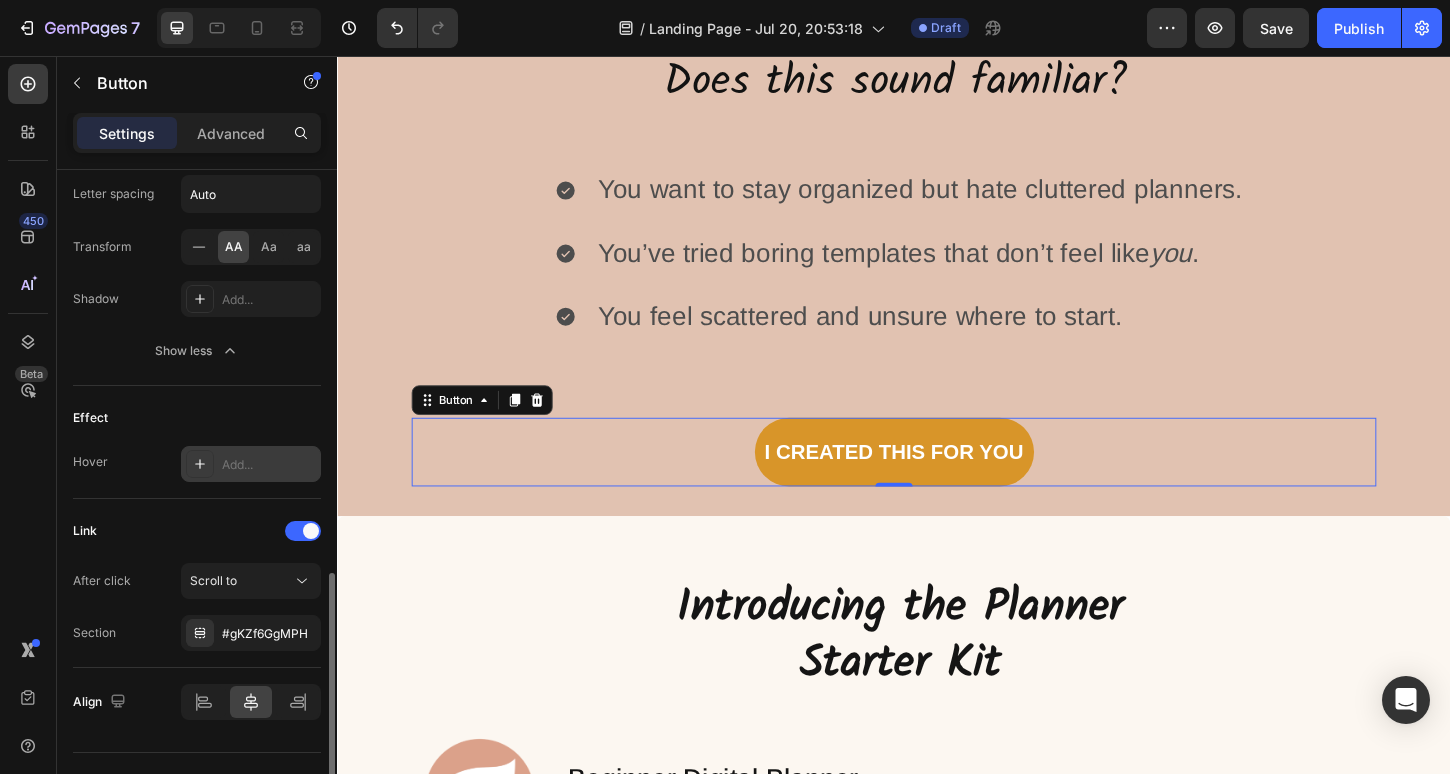 click 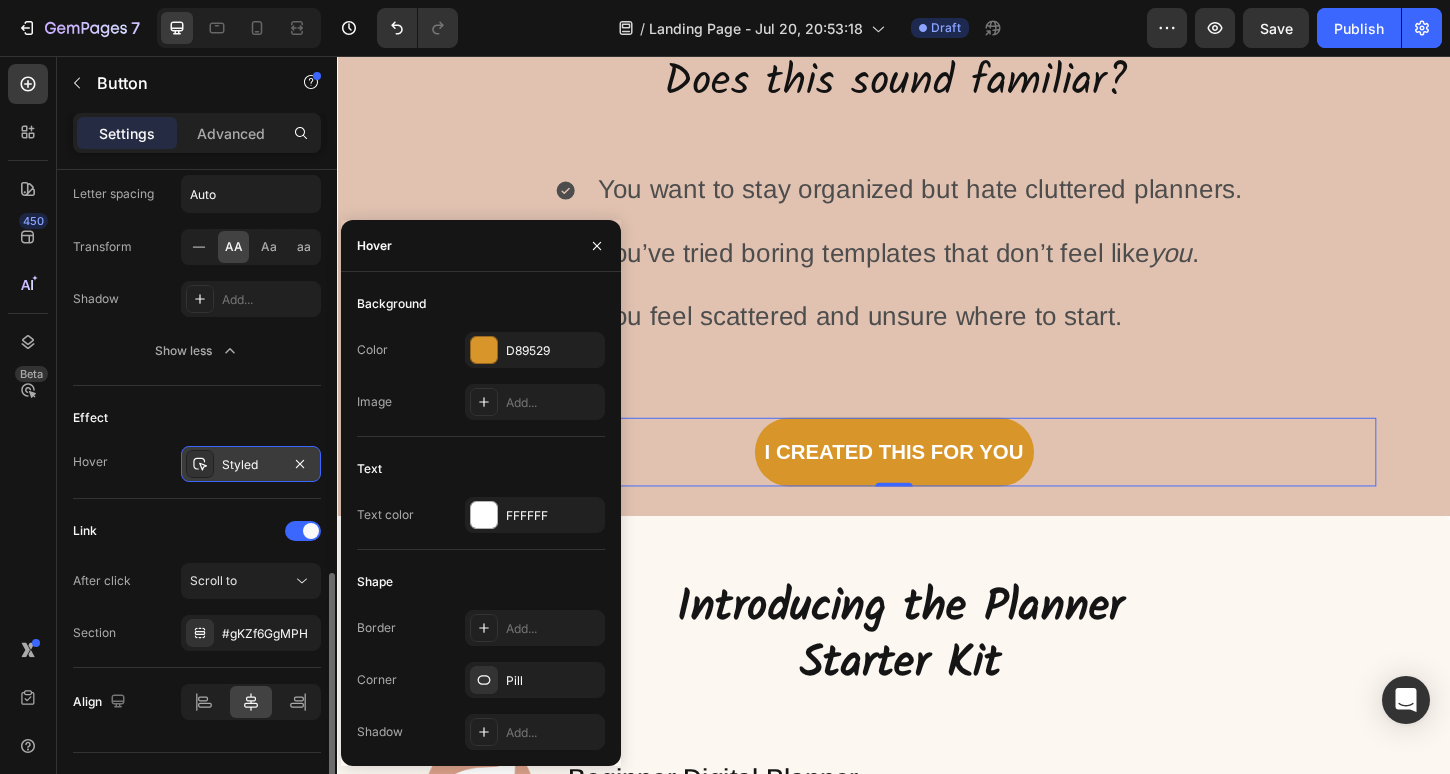 click on "Styled" at bounding box center (251, 465) 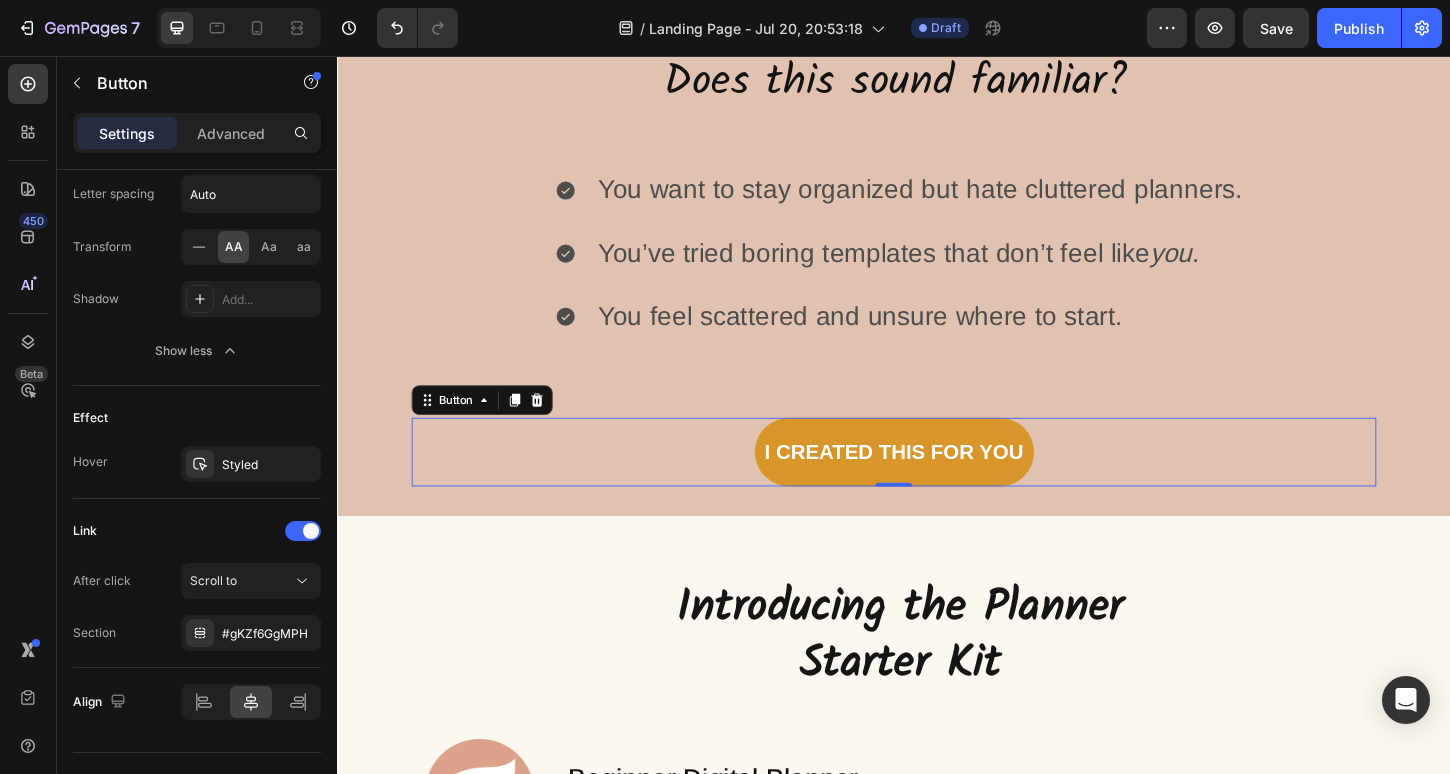 click 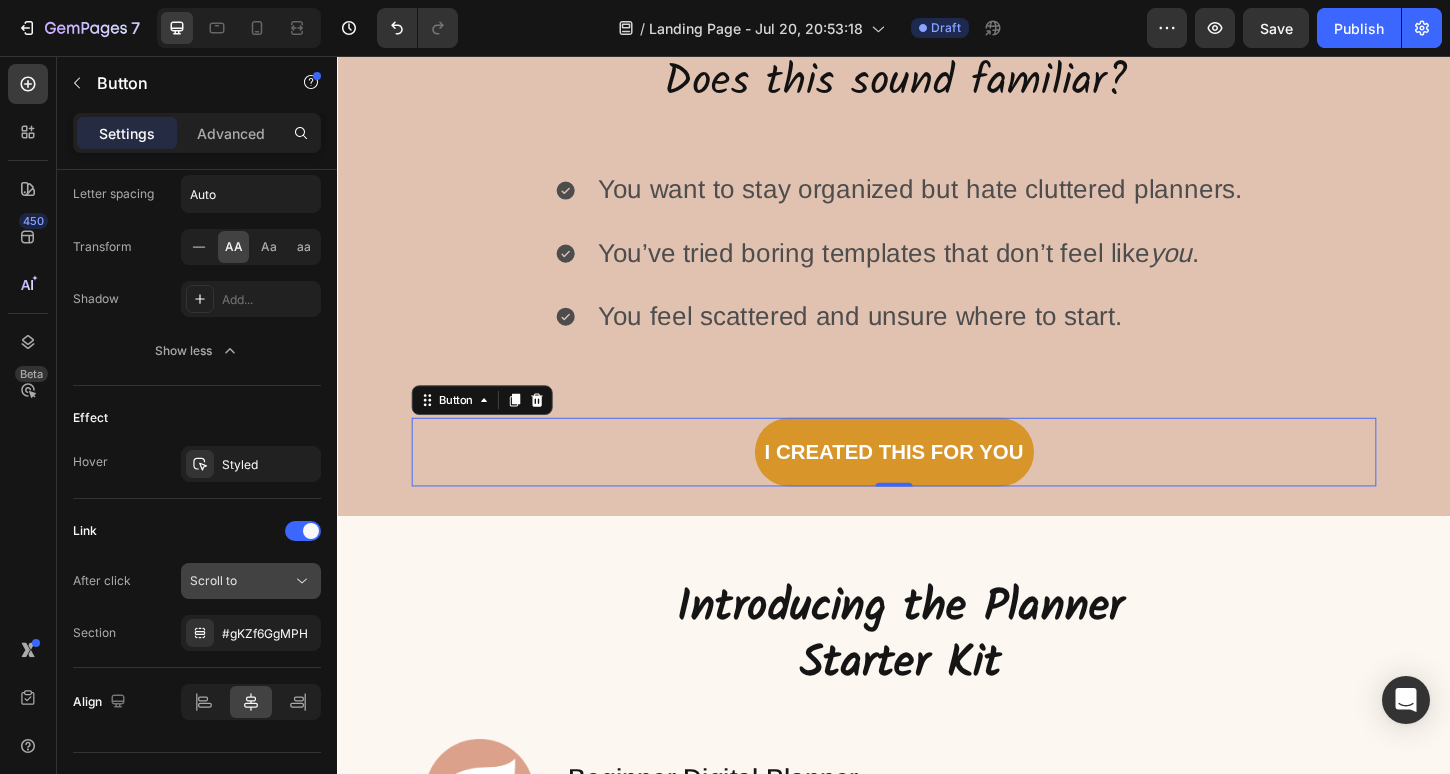 click on "Scroll to" at bounding box center [241, 581] 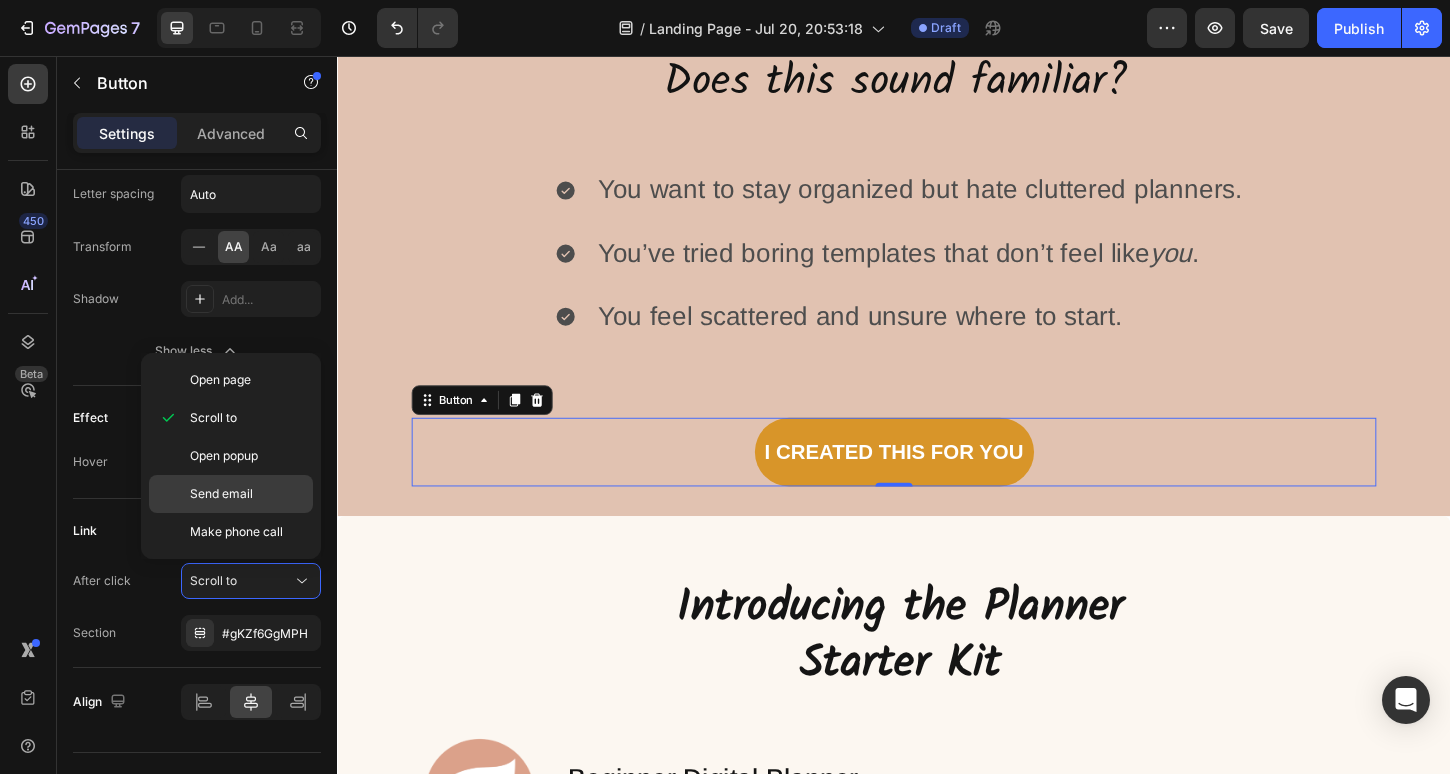 click on "Send email" at bounding box center (221, 494) 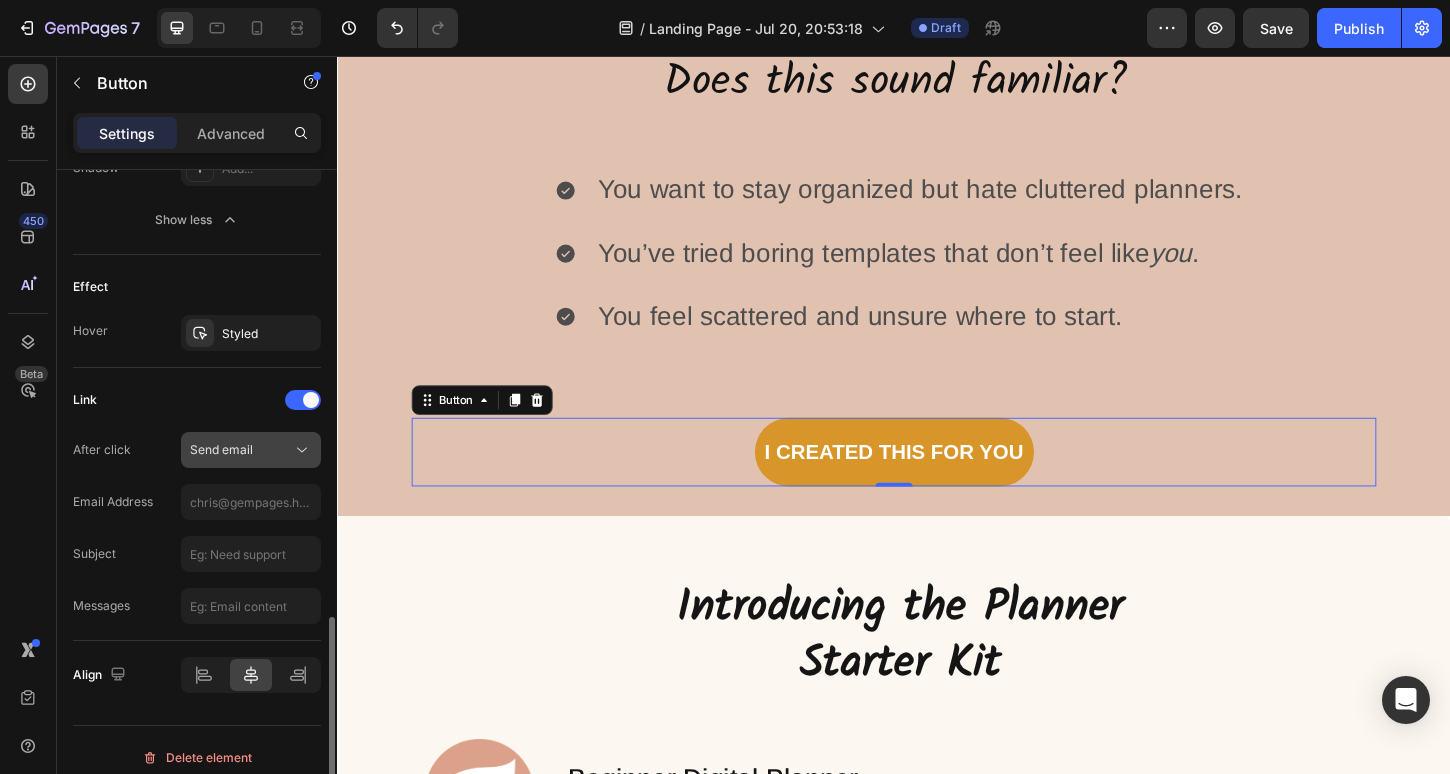 scroll, scrollTop: 1245, scrollLeft: 0, axis: vertical 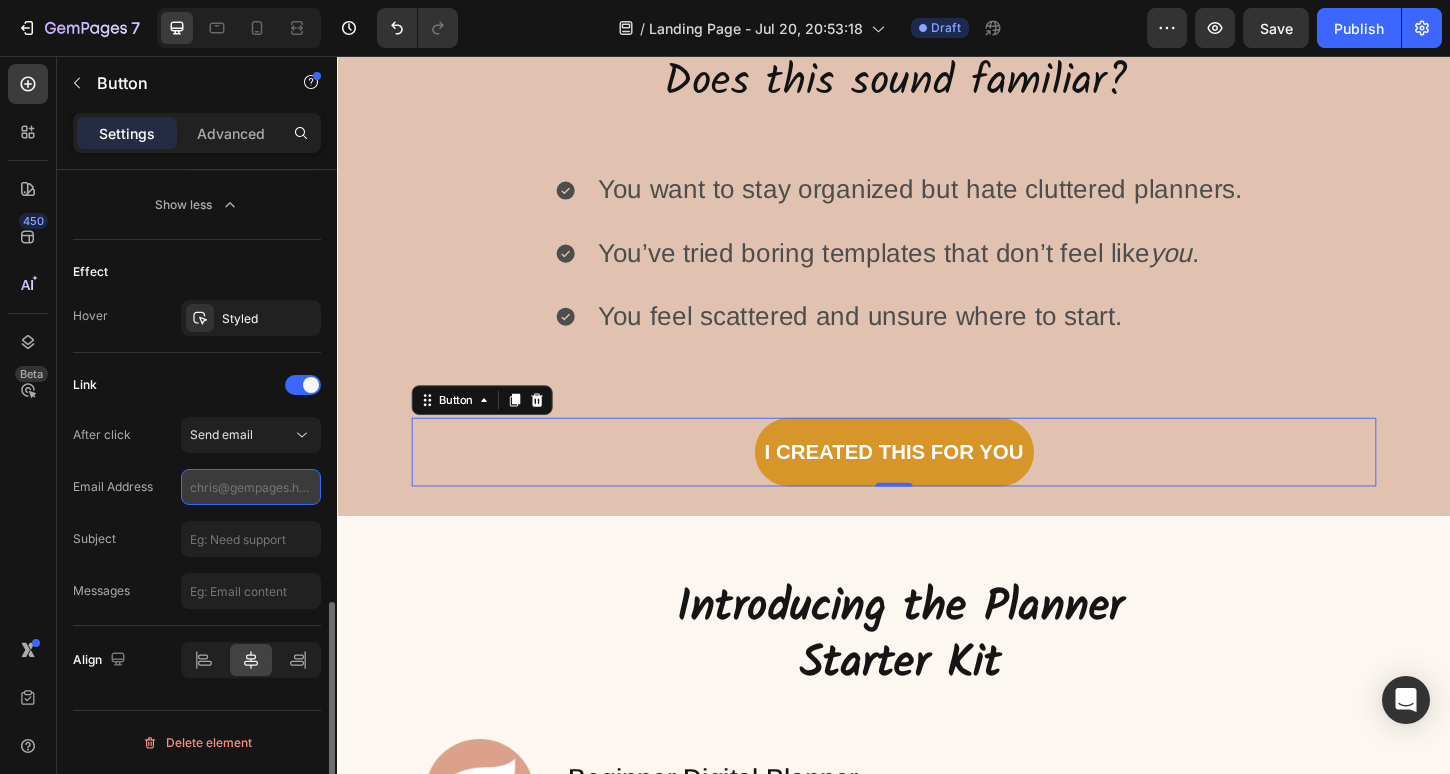 click at bounding box center [251, 487] 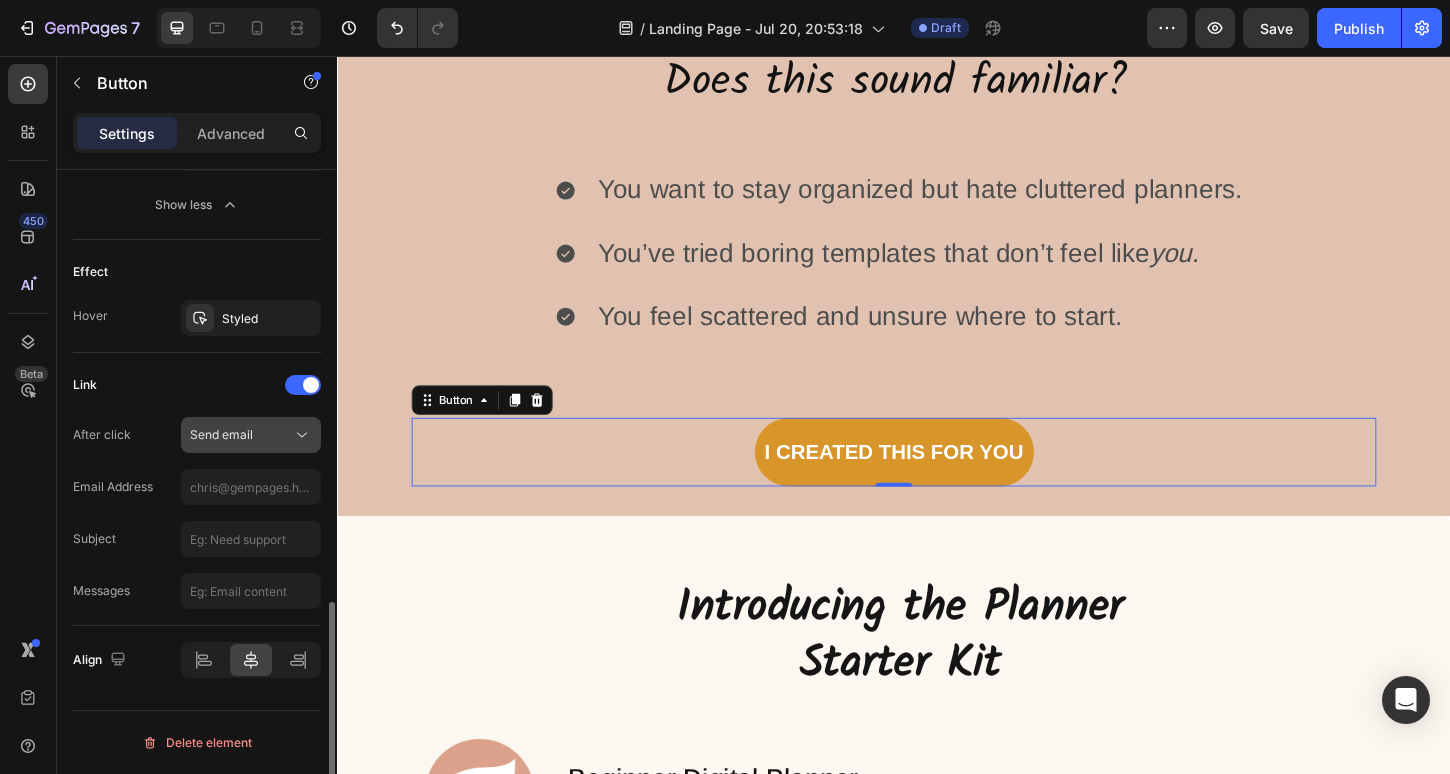 click 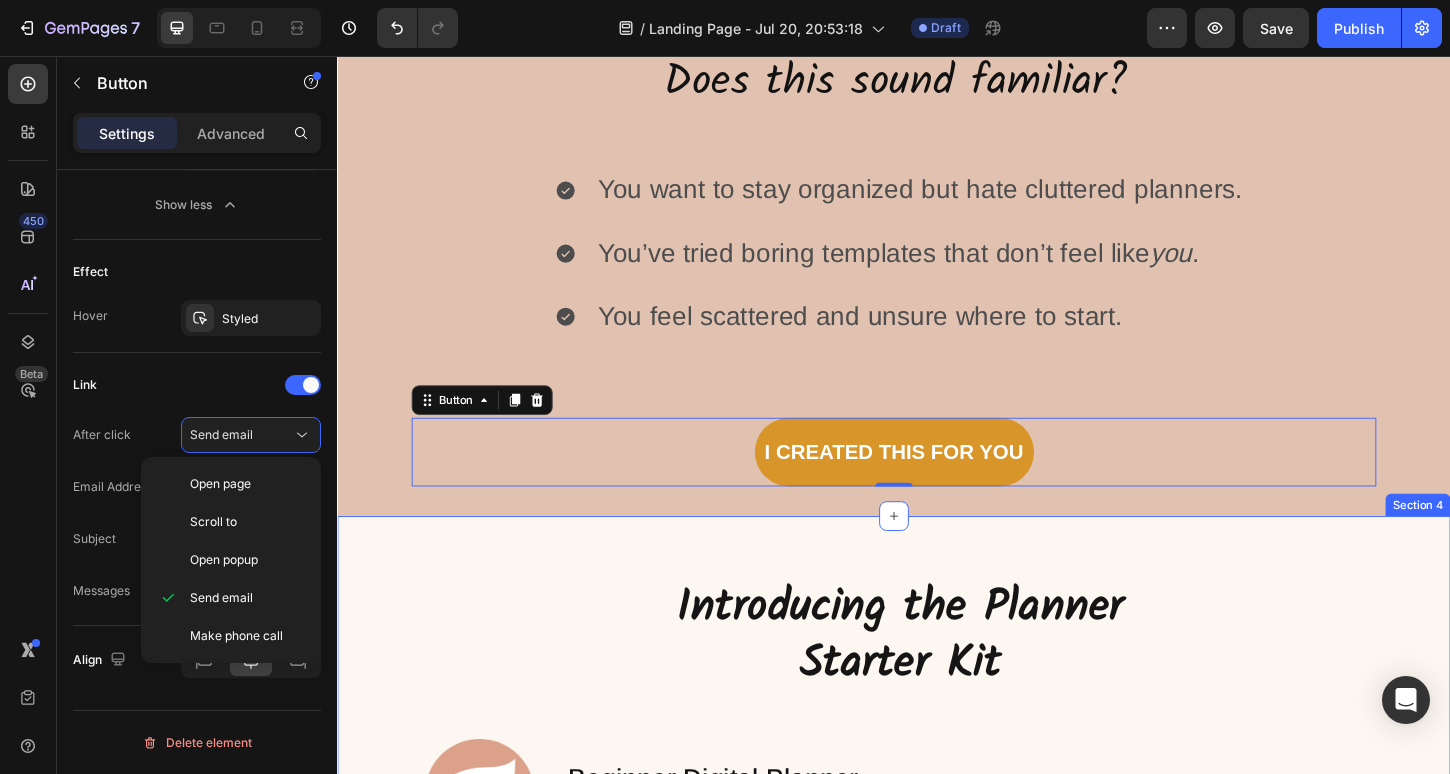 click on "Introducing the Planner Starter Kit Heading Image Beginner Digital Planner Text Block Simplify your planning routine. Text Block Row Image Undated Calendar Insert Text Block Build momentum towards your goals.  Text Block Row Image Digital Notes Pages Text Block Brainstorm and let your imagination to run wild. Text Block Row Image Digital Sticker Pack Text Block Decorate your way to success. Text Block Row Image Wallpaper Set Text Block Feel inspired every time. Text Block Row Image How-to-guide Text Block Will guide you every step of the way. Text Block Row Row Row GET YOURS NOW Button Row Section 4" at bounding box center (937, 1131) 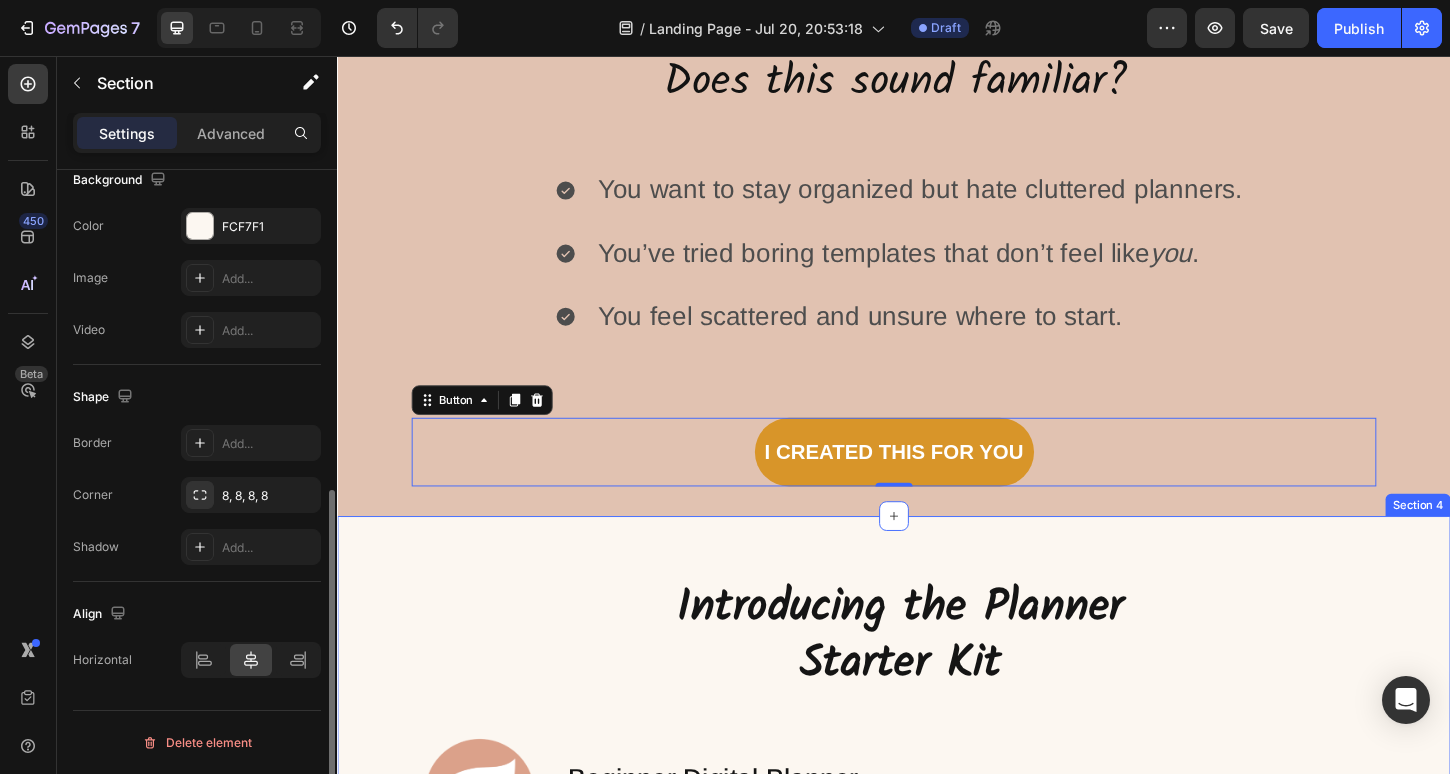 scroll, scrollTop: 0, scrollLeft: 0, axis: both 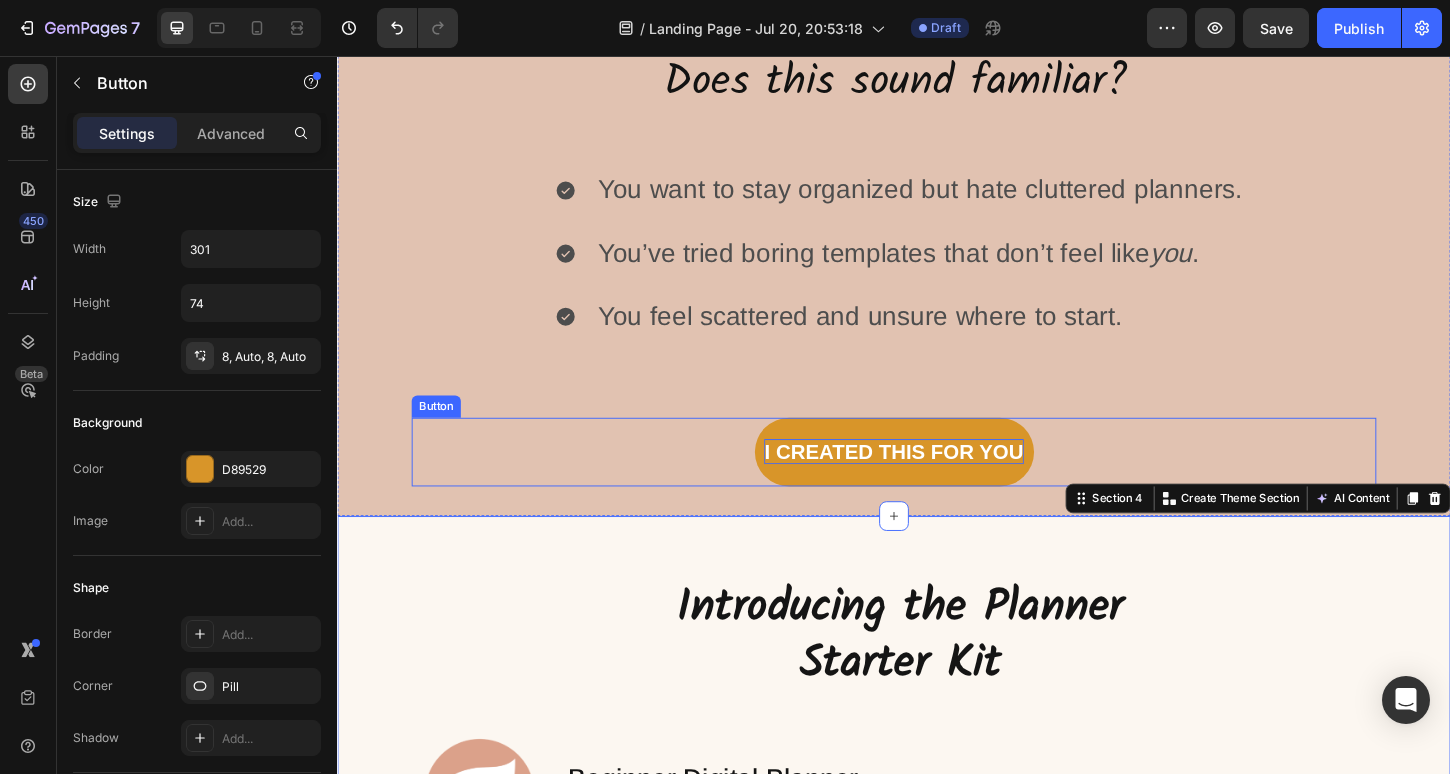 click on "I created this for you" at bounding box center [936, 483] 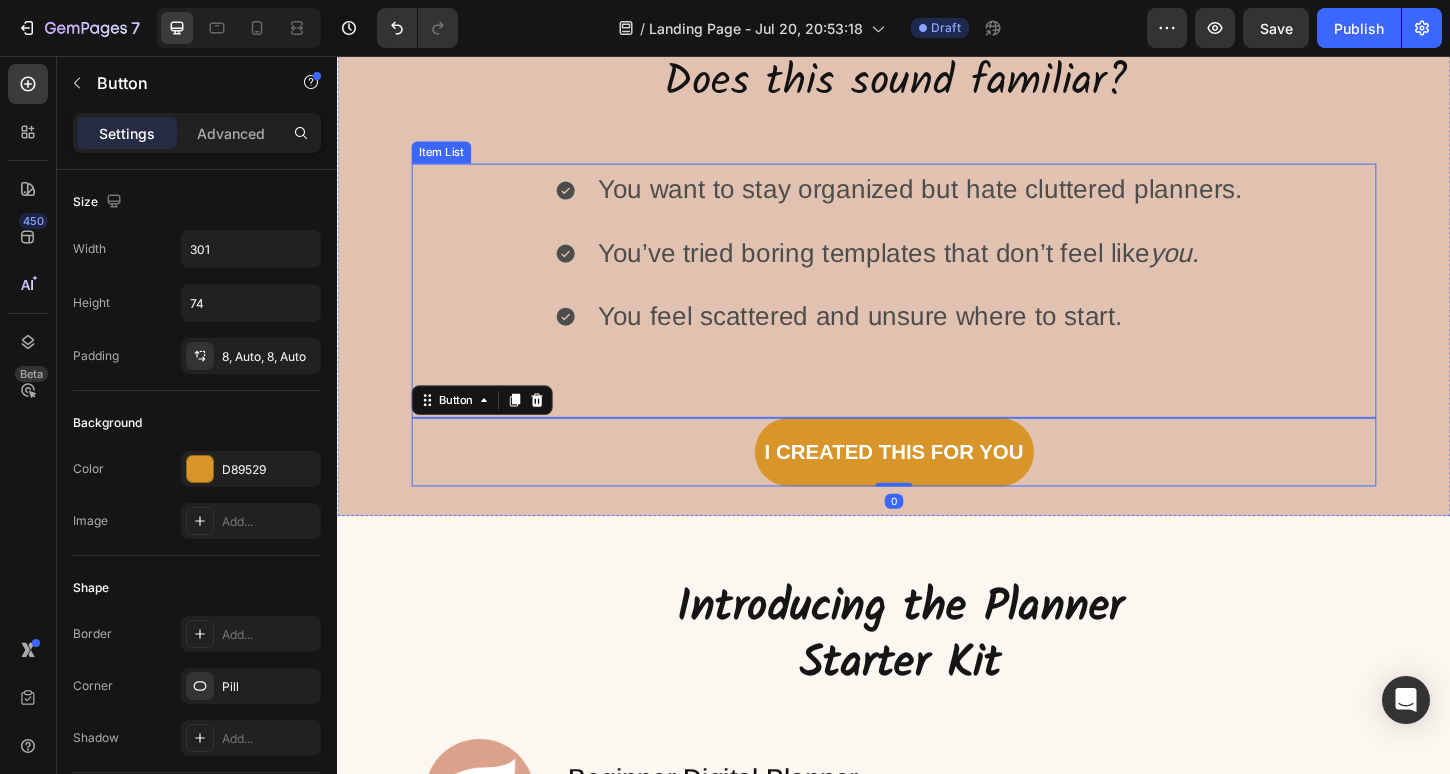click on "You want to stay organized but hate cluttered planners. You’ve tried boring templates that don’t feel like  you . You feel scattered and unsure where to start." at bounding box center [937, 308] 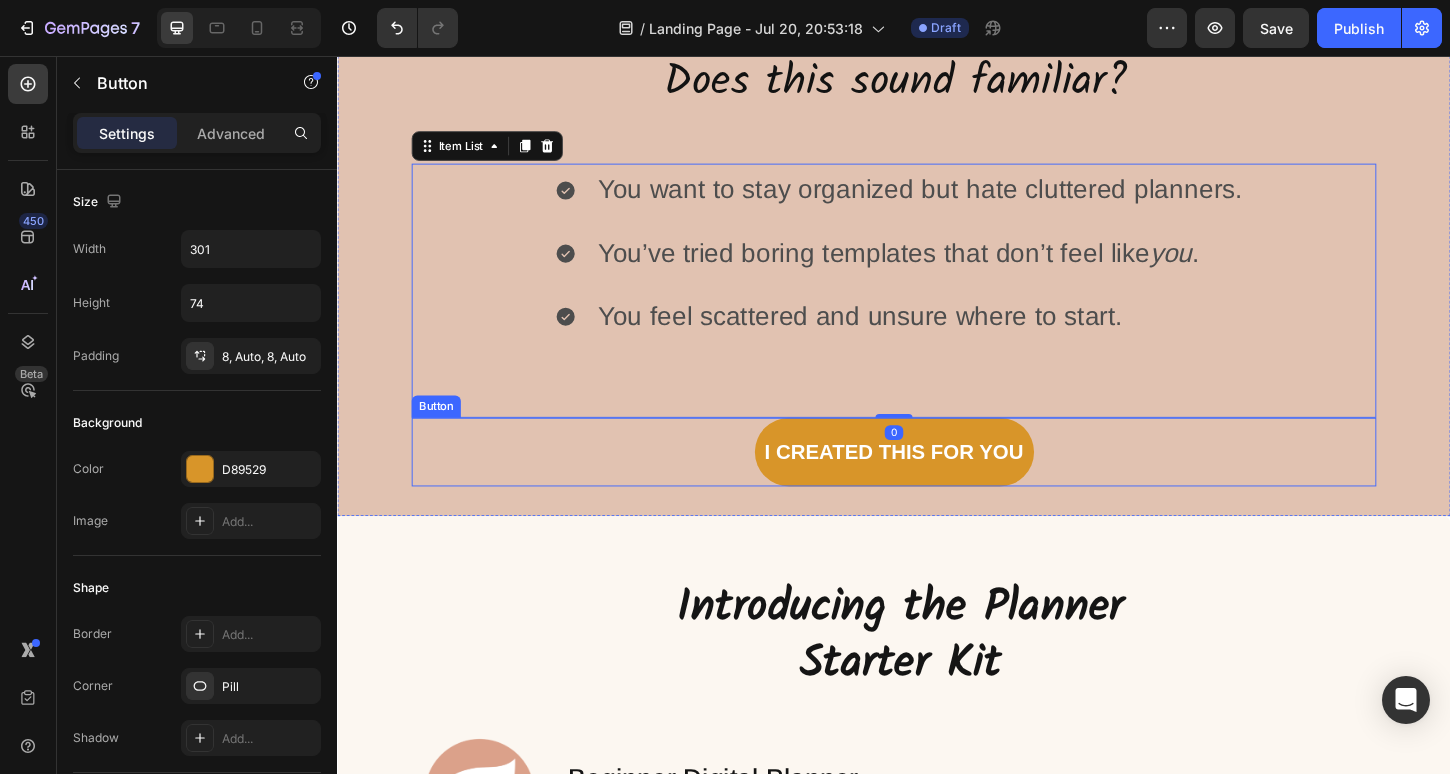 click on "I created this for you" at bounding box center (937, 483) 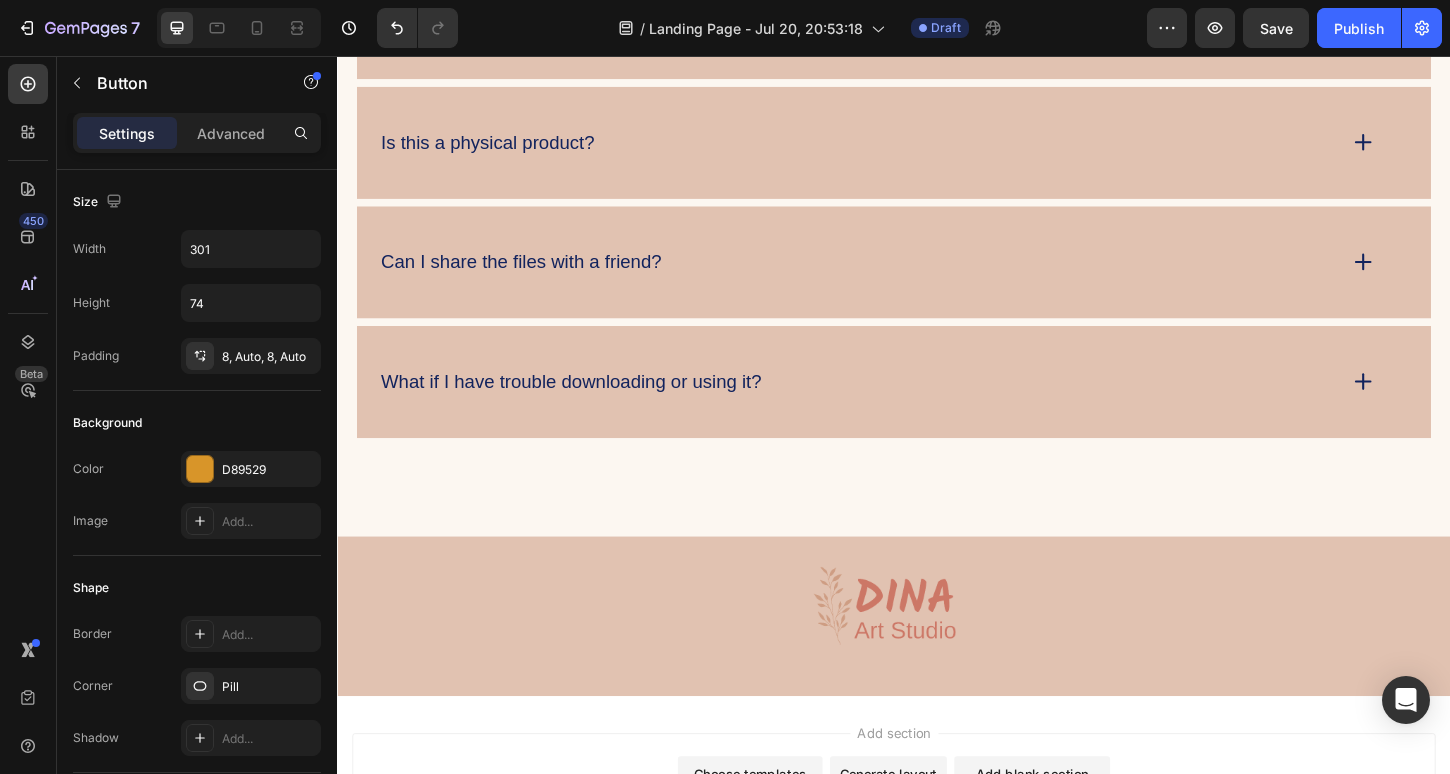 scroll, scrollTop: 5210, scrollLeft: 0, axis: vertical 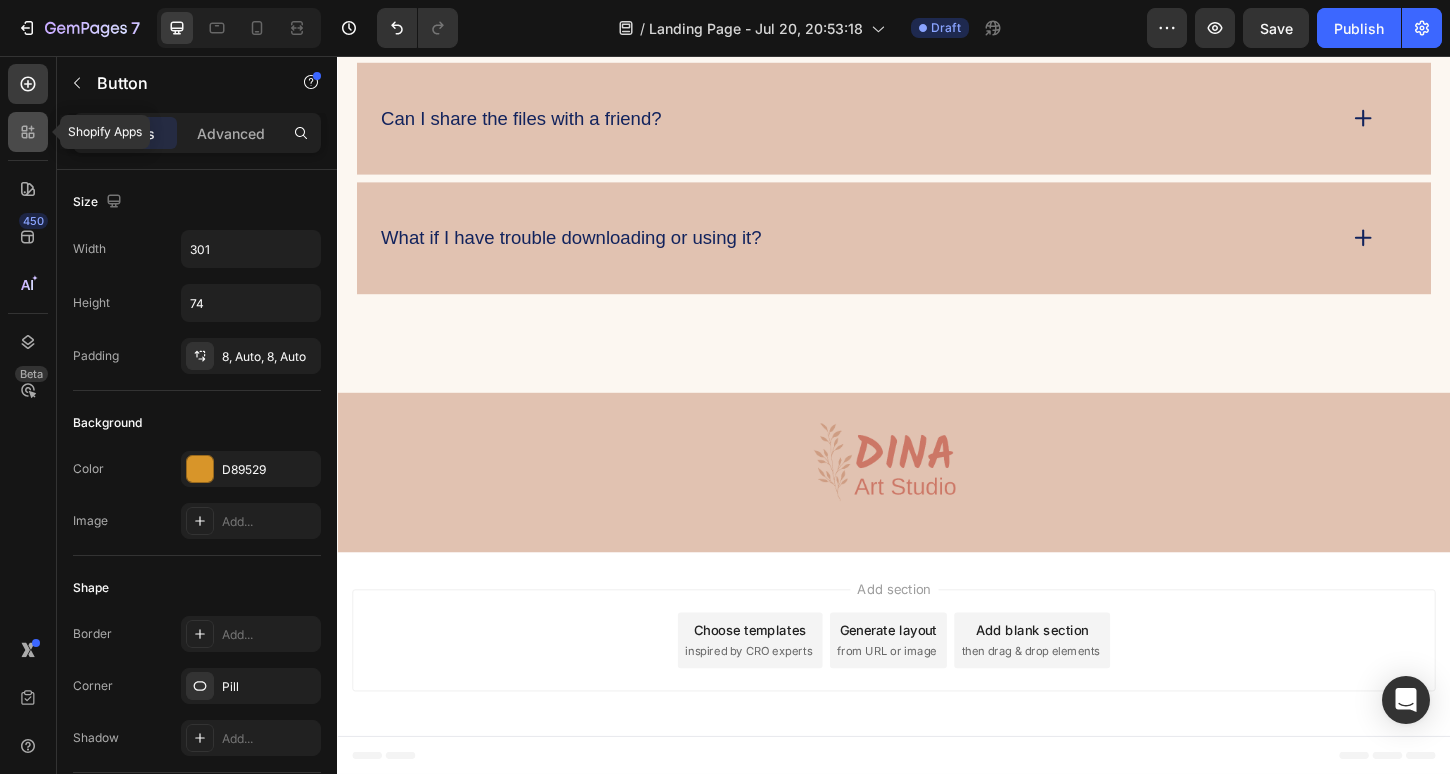 click 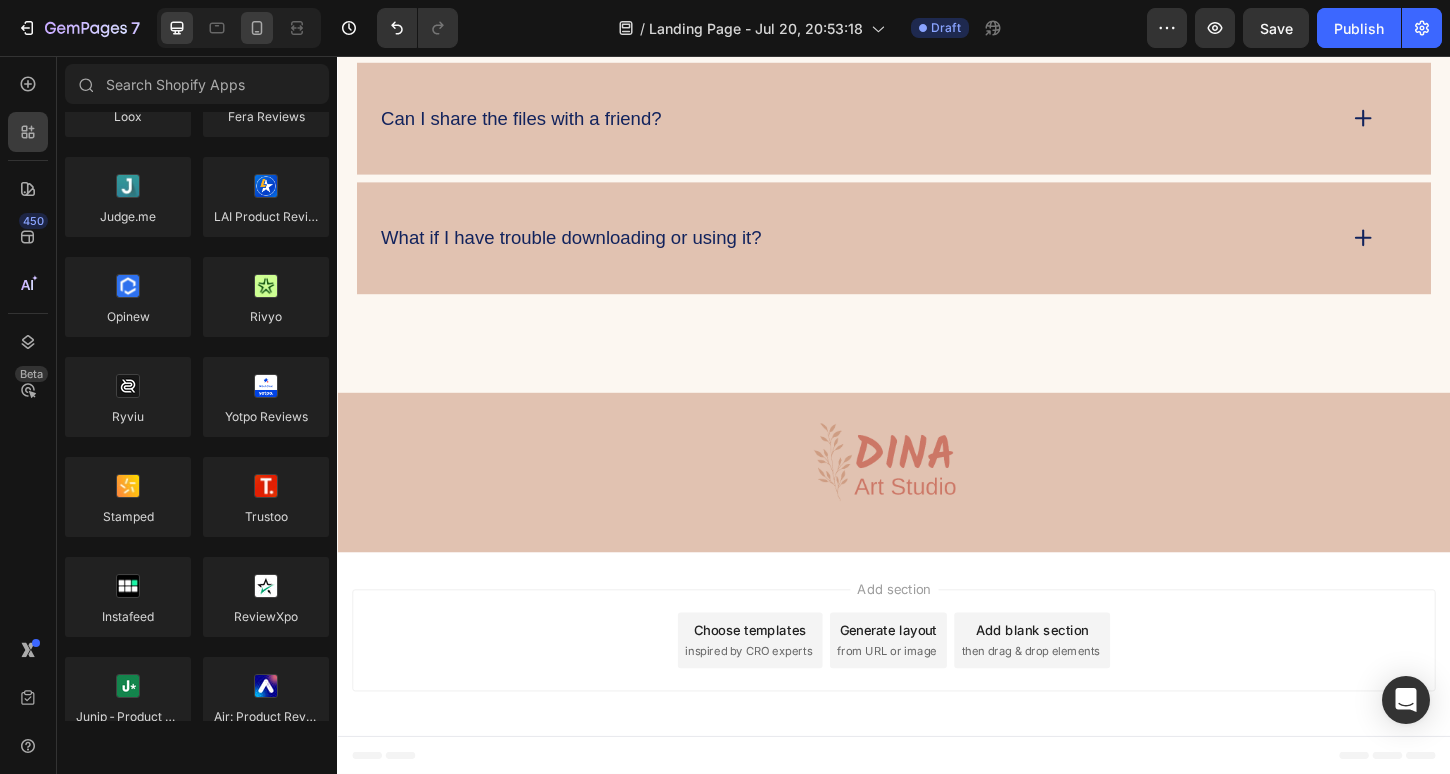 scroll, scrollTop: 0, scrollLeft: 0, axis: both 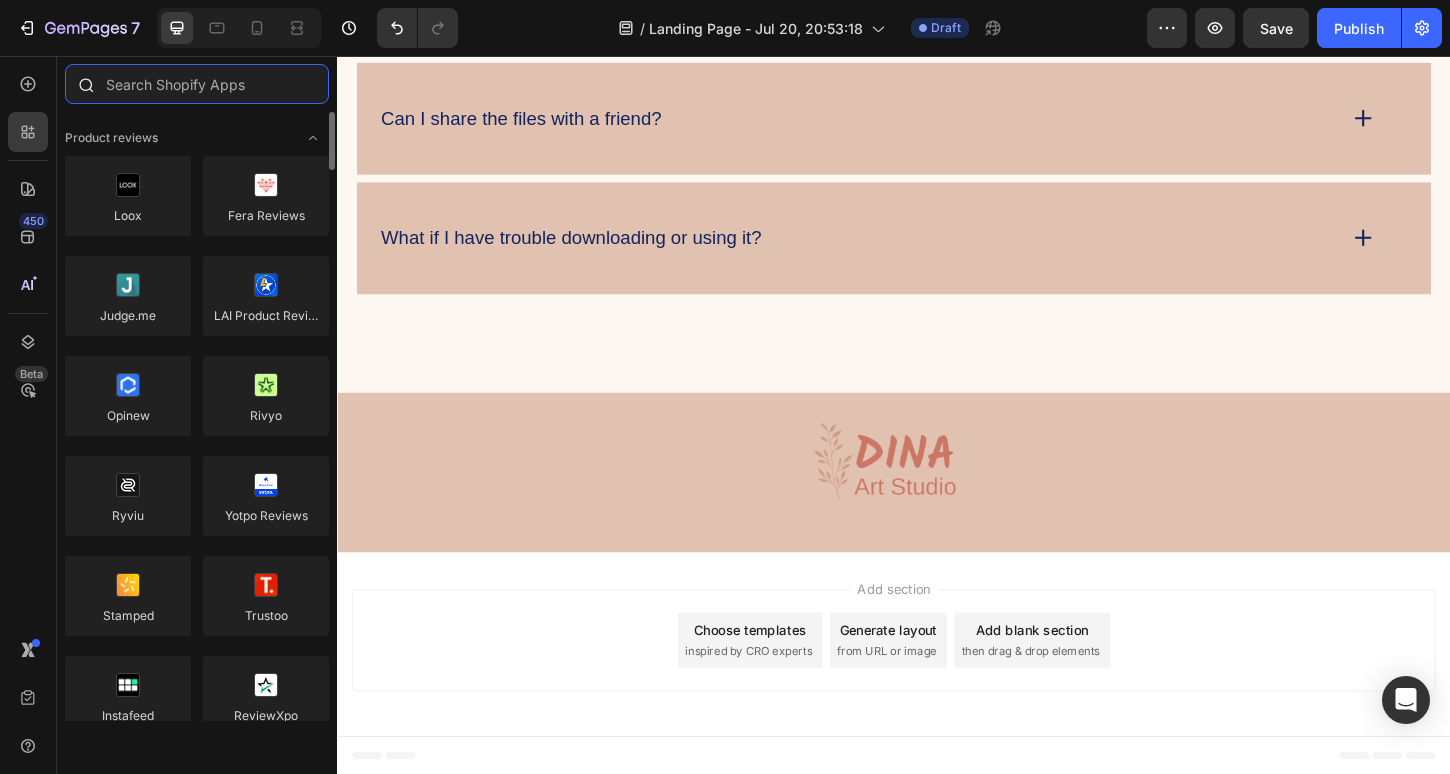 click at bounding box center [197, 84] 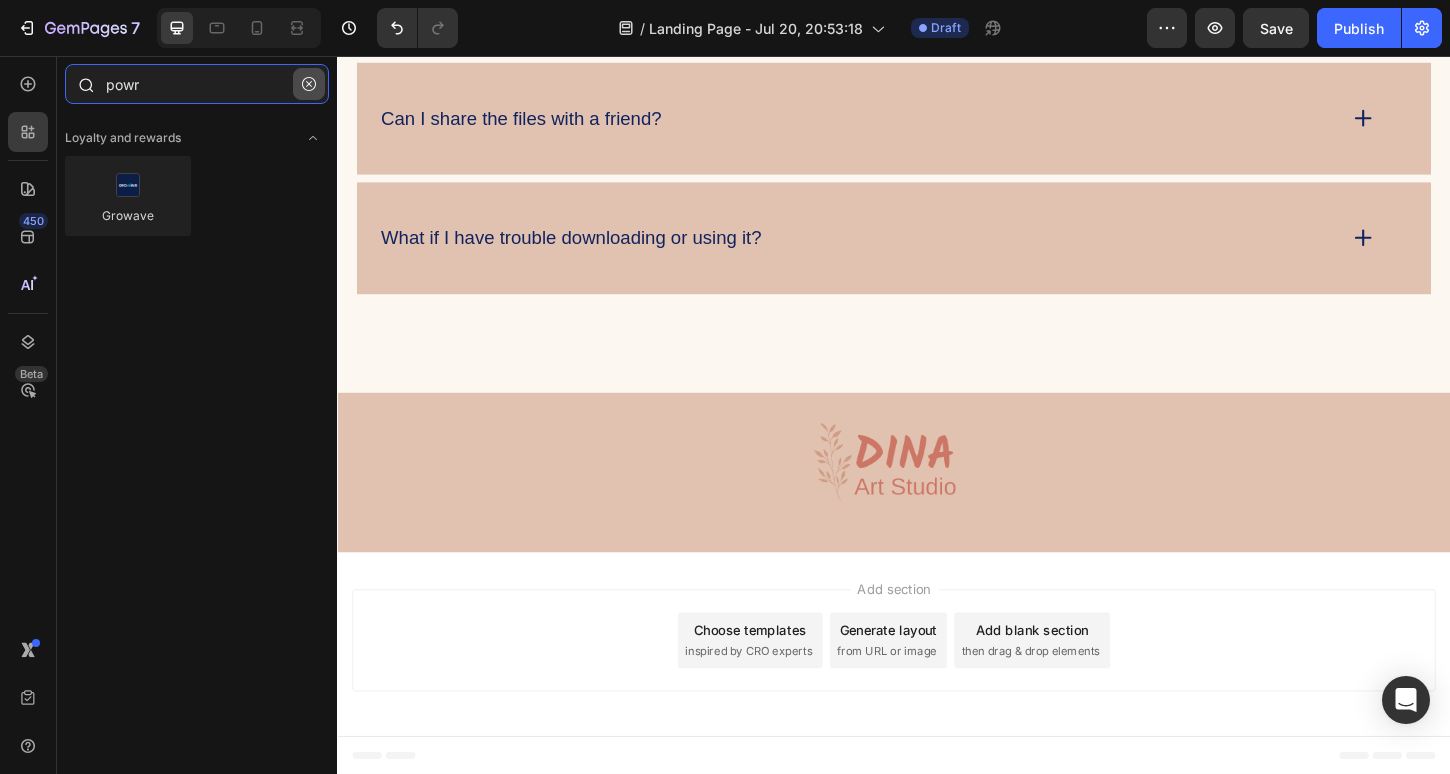 type on "powr" 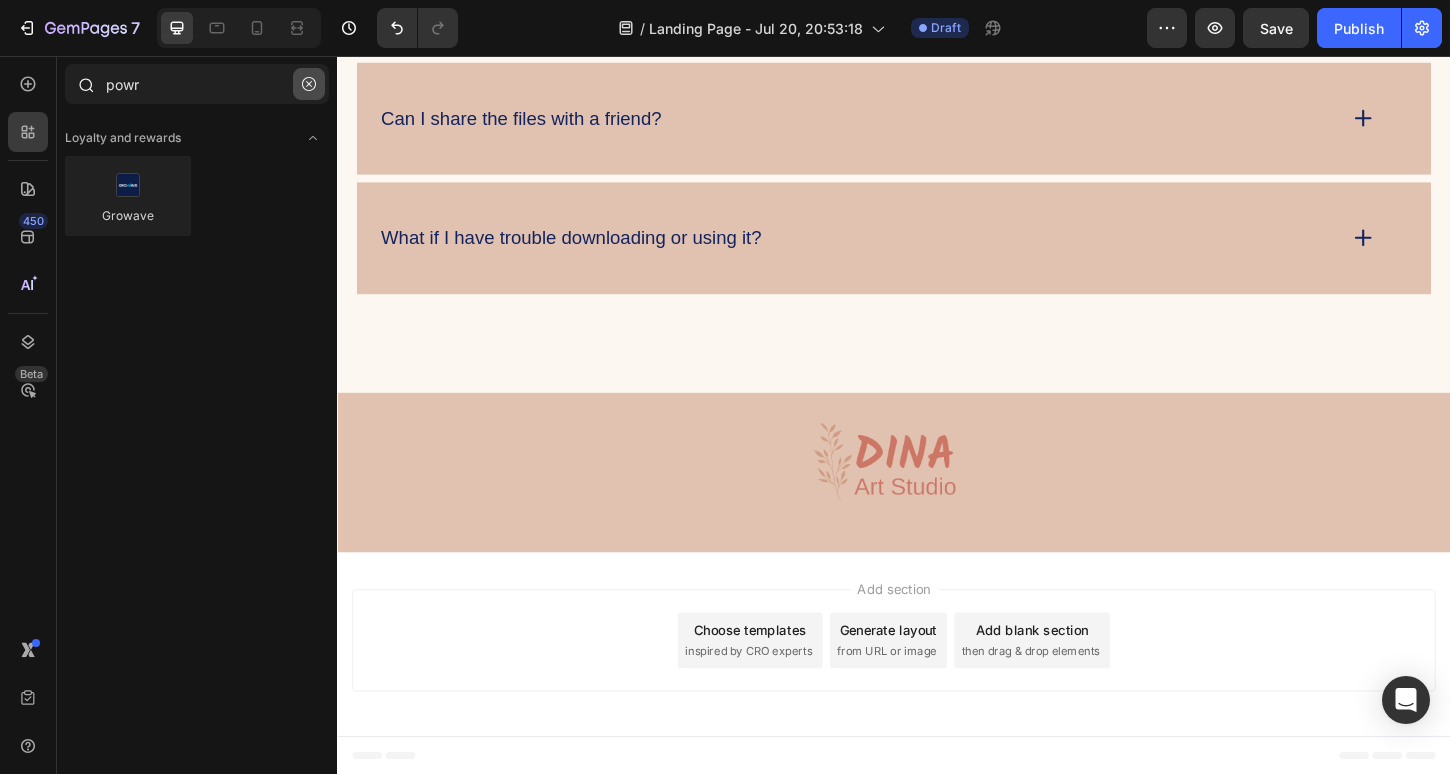 click 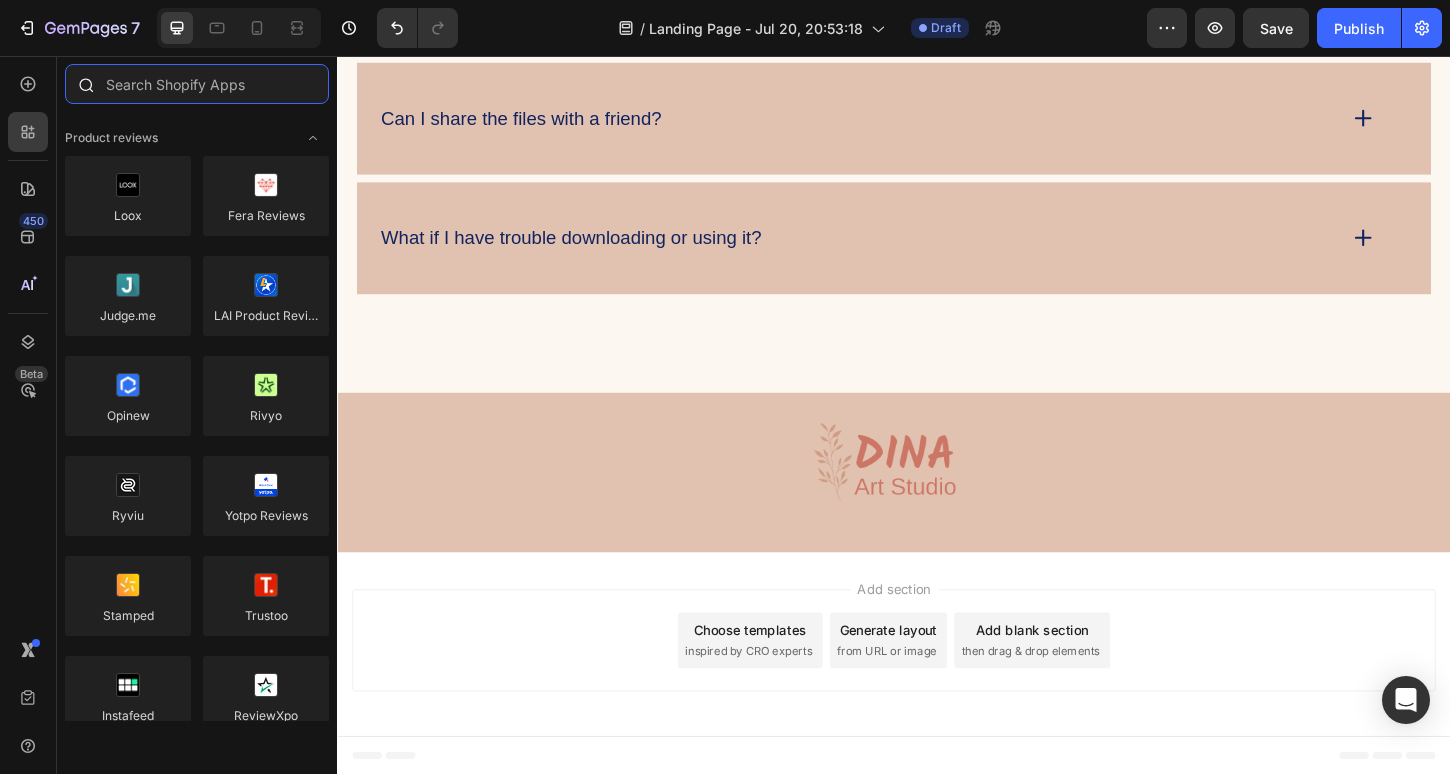 click at bounding box center (197, 84) 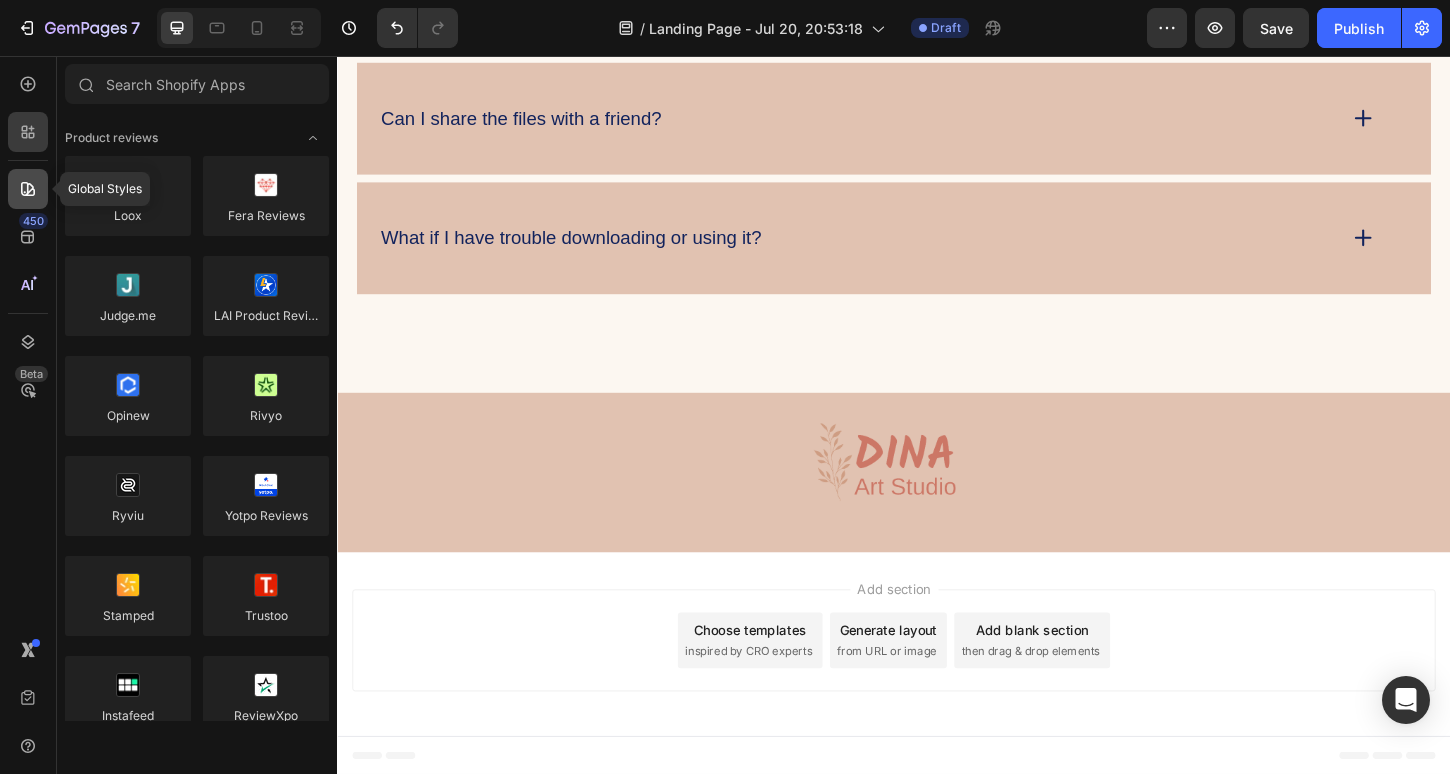 click 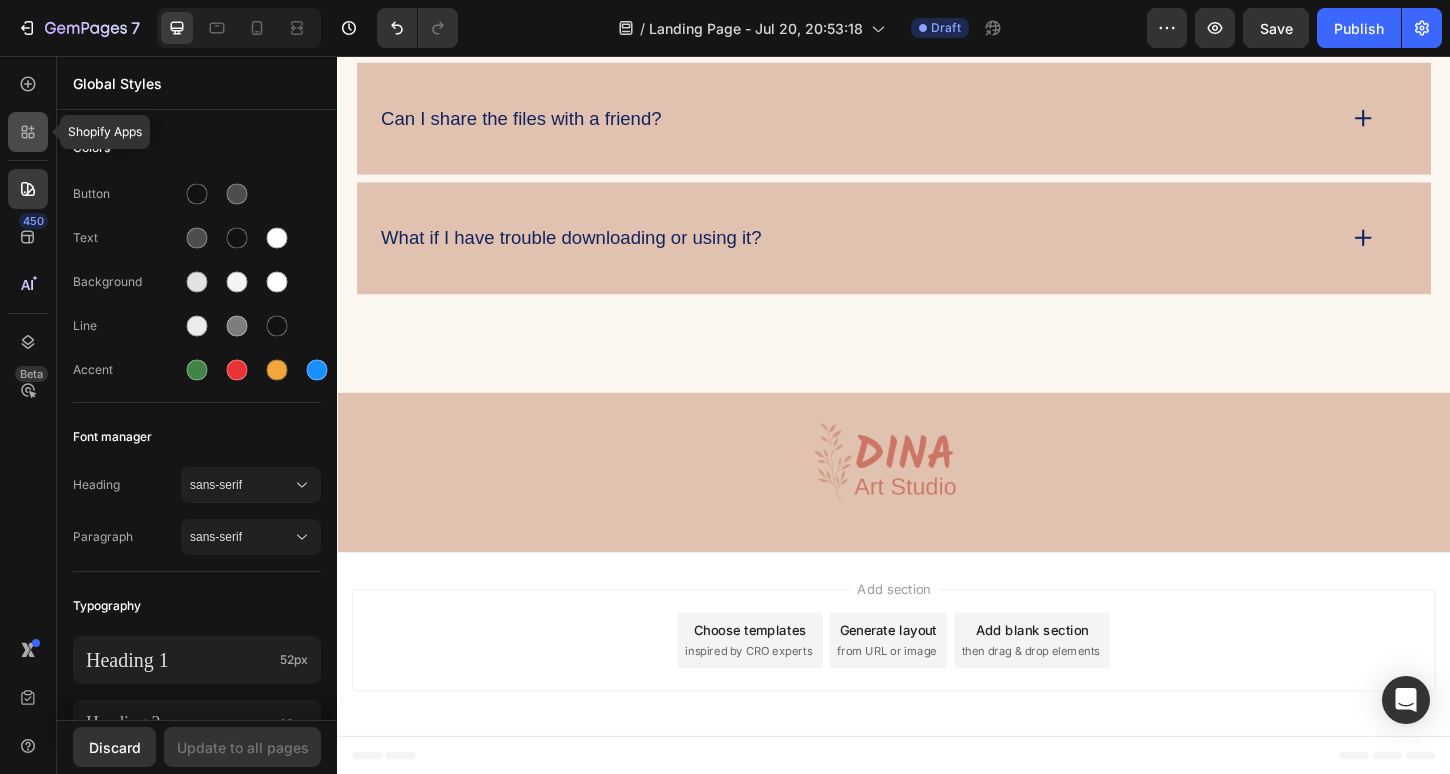 click 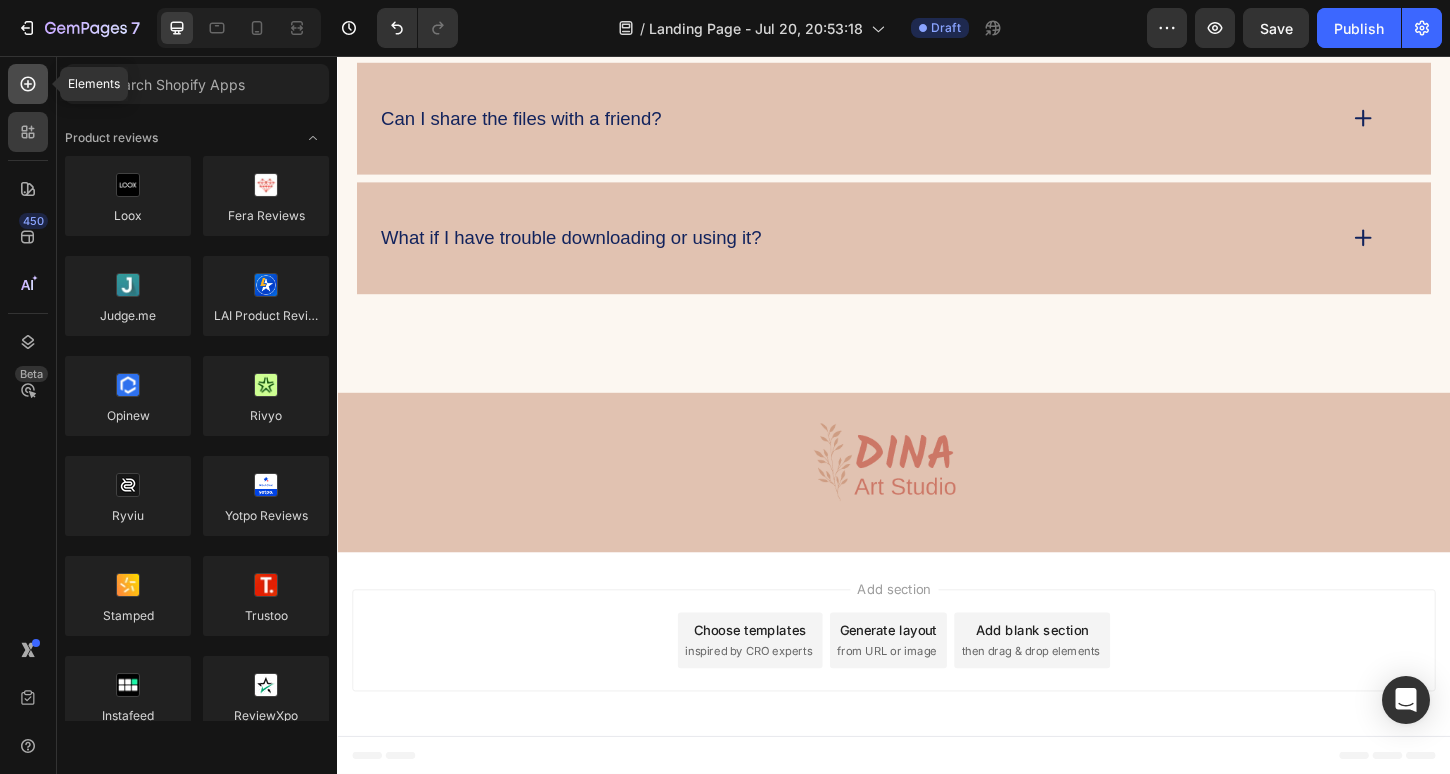 click 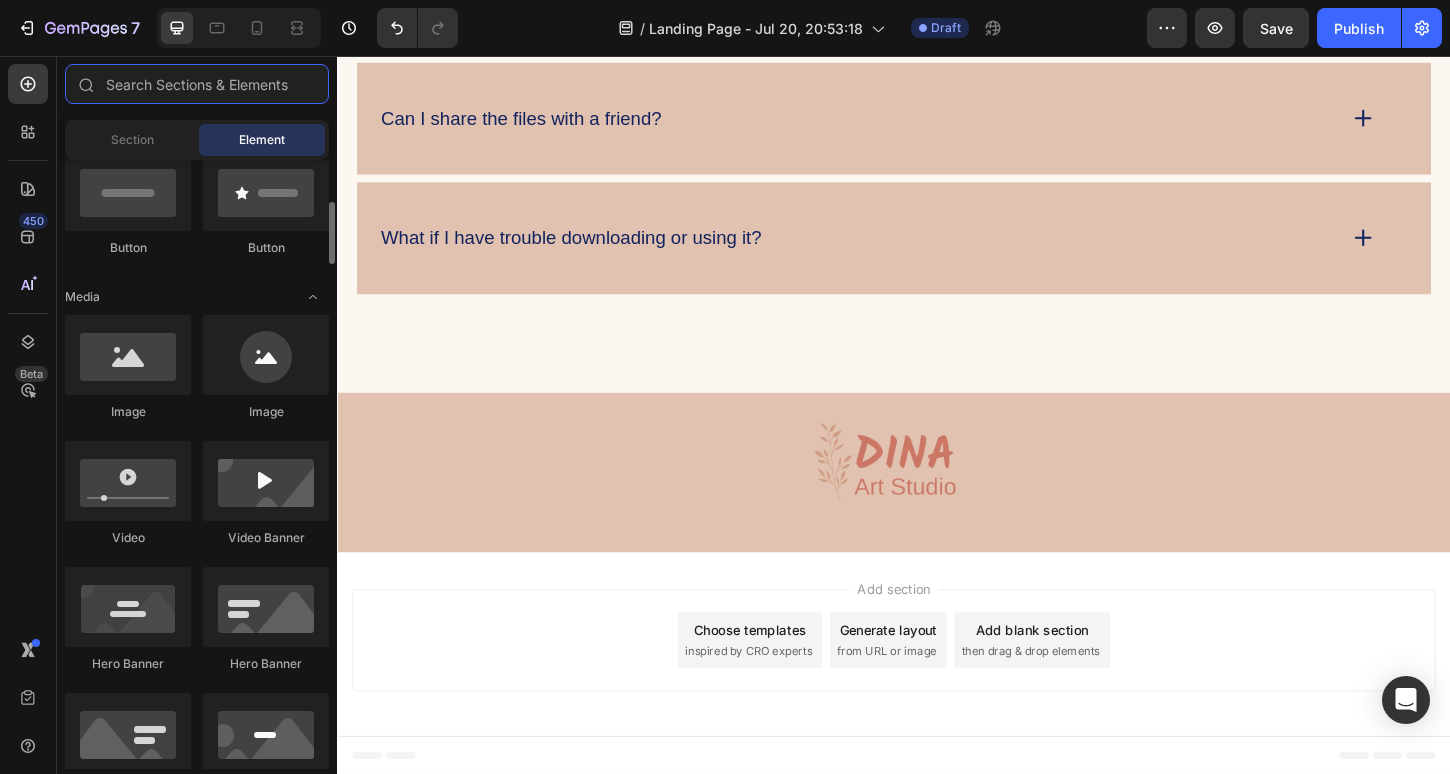 scroll, scrollTop: 509, scrollLeft: 0, axis: vertical 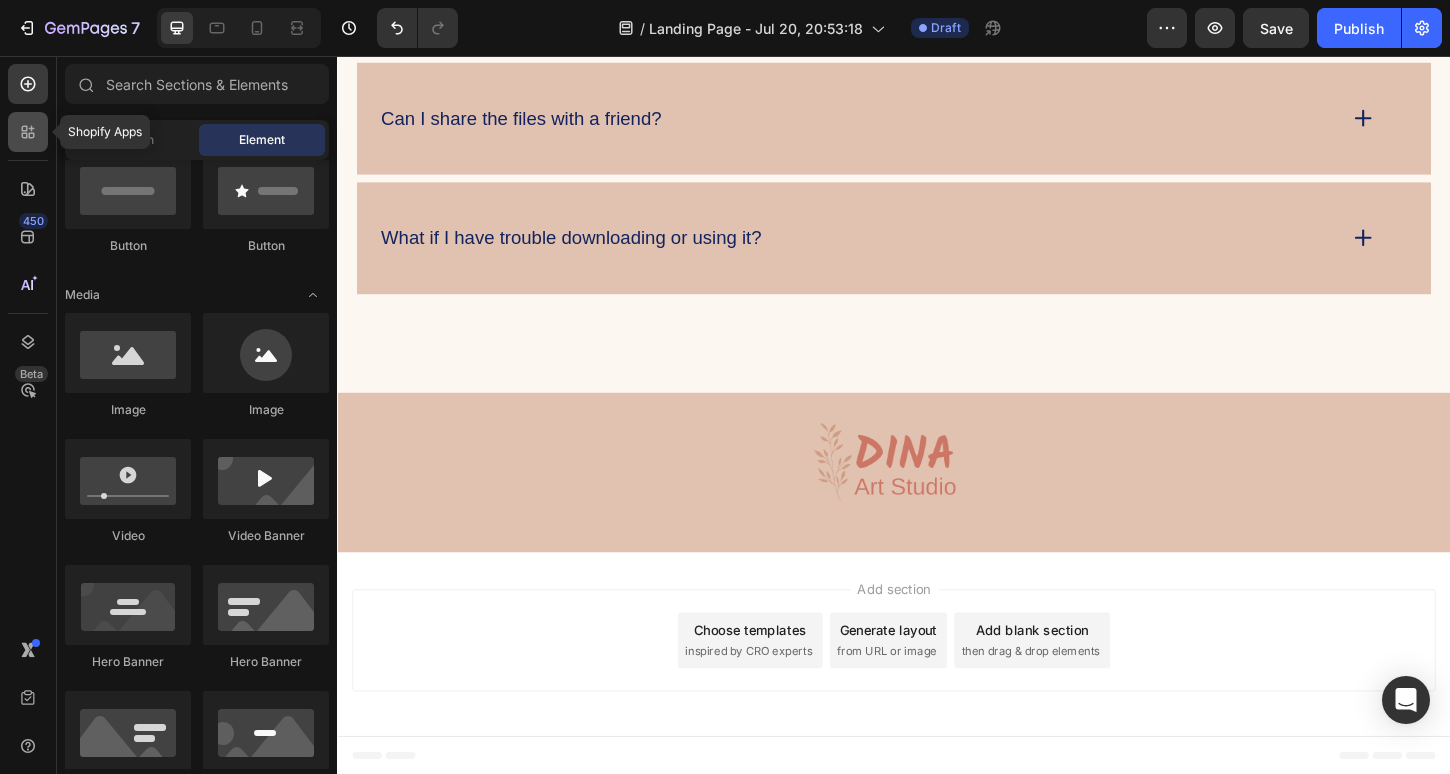 click 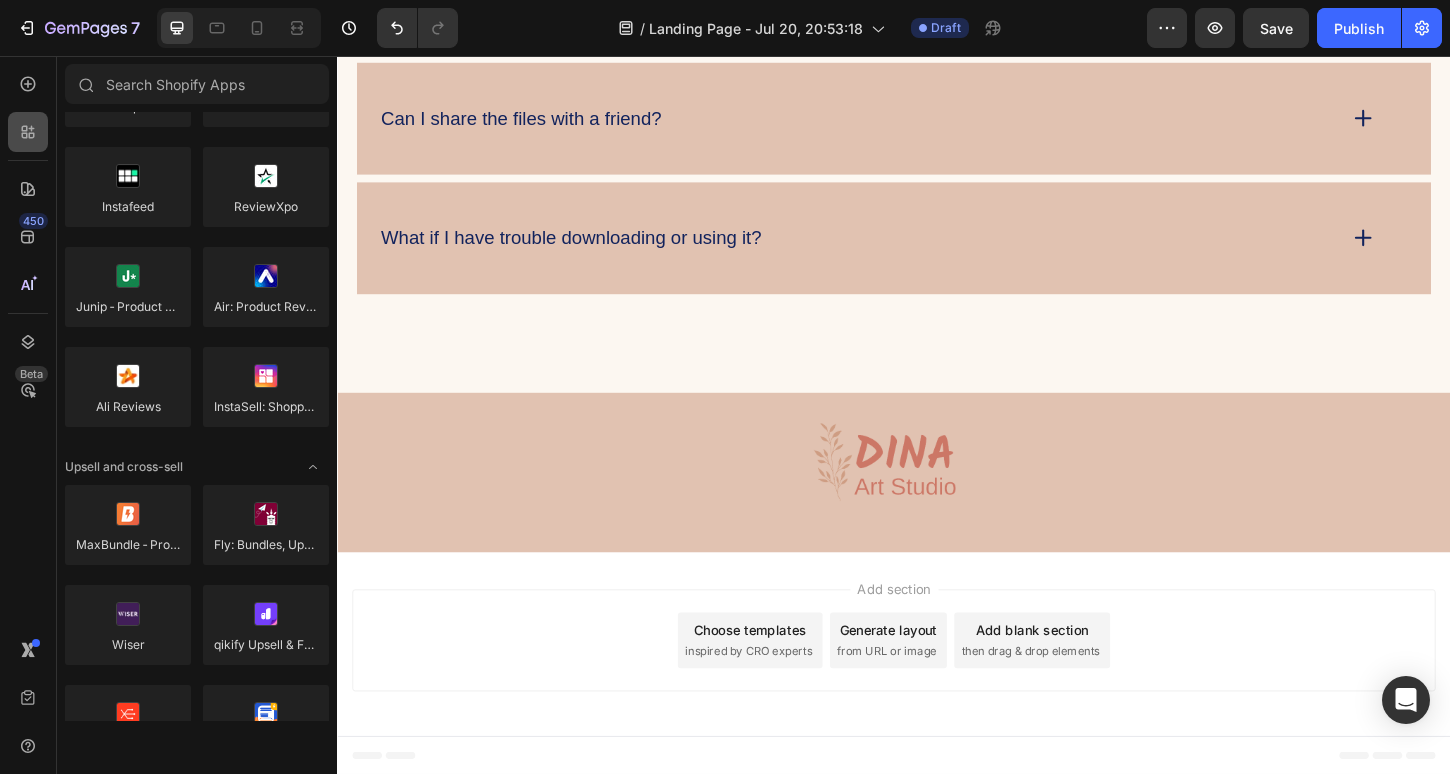 click 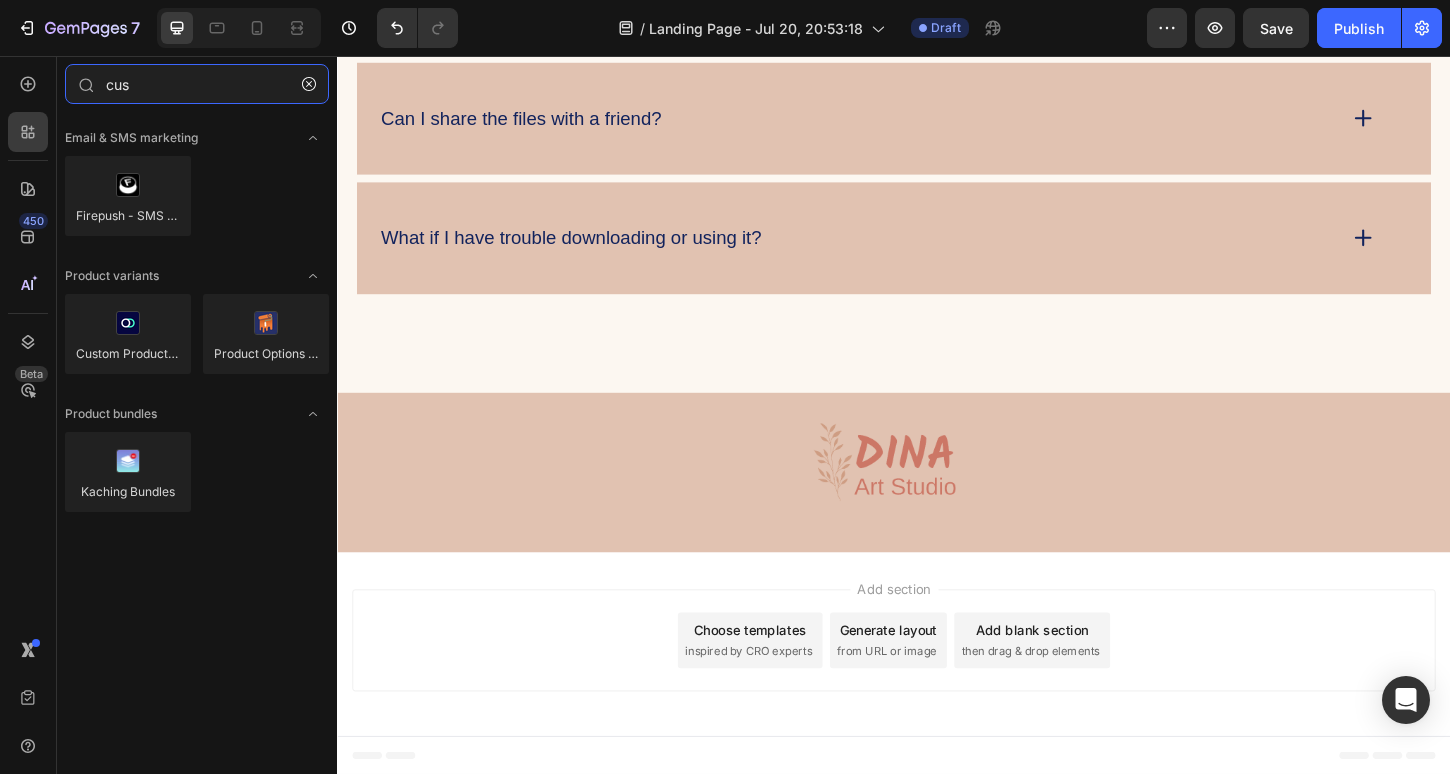 scroll, scrollTop: 0, scrollLeft: 0, axis: both 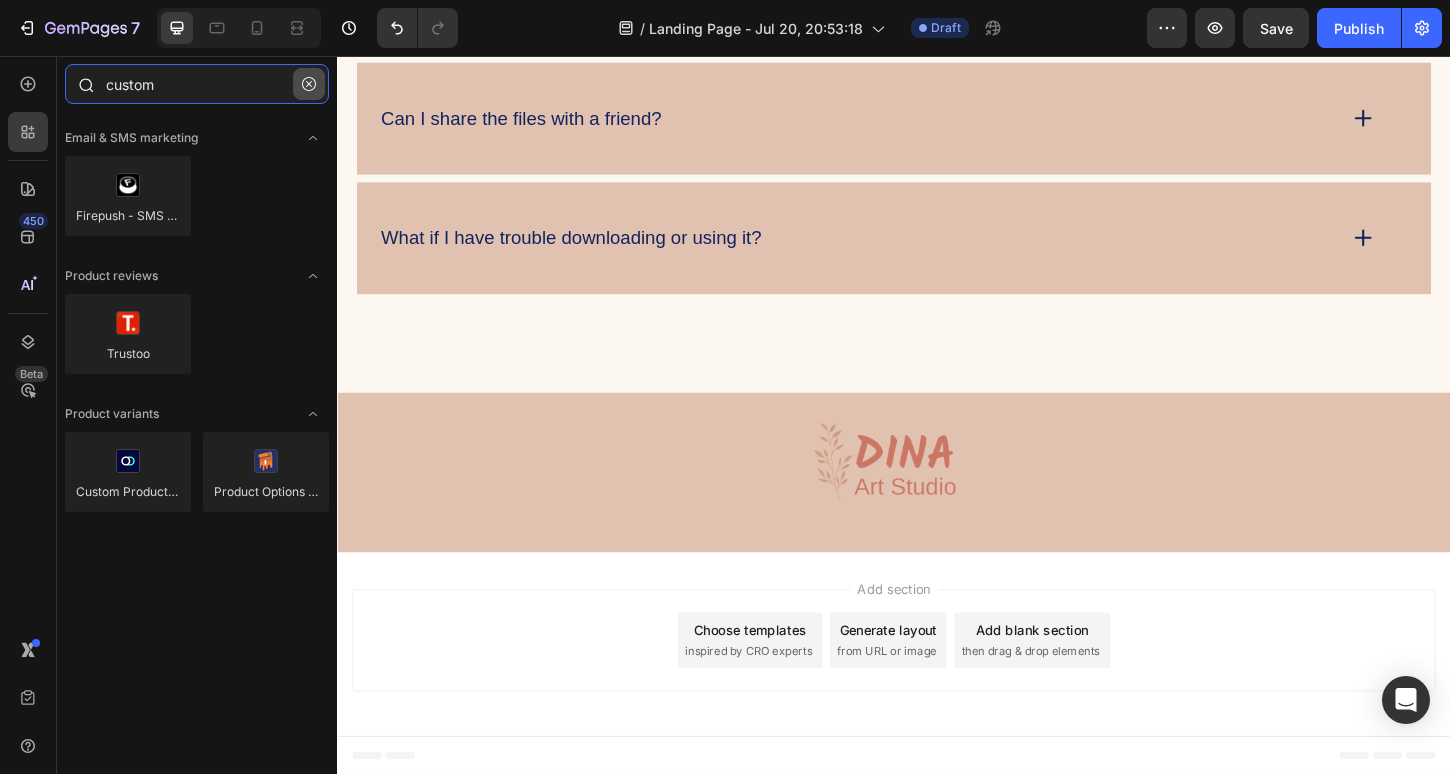 type on "custom" 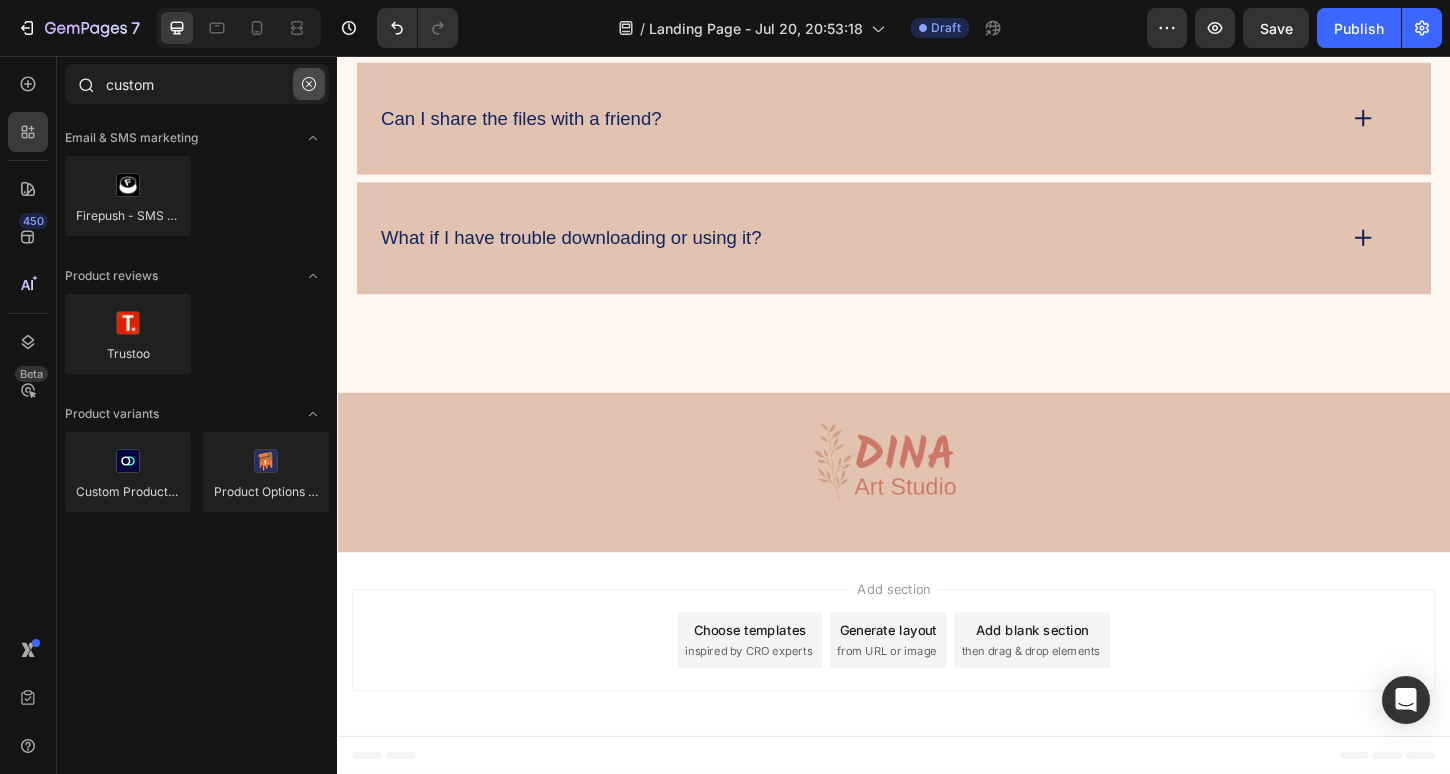 click 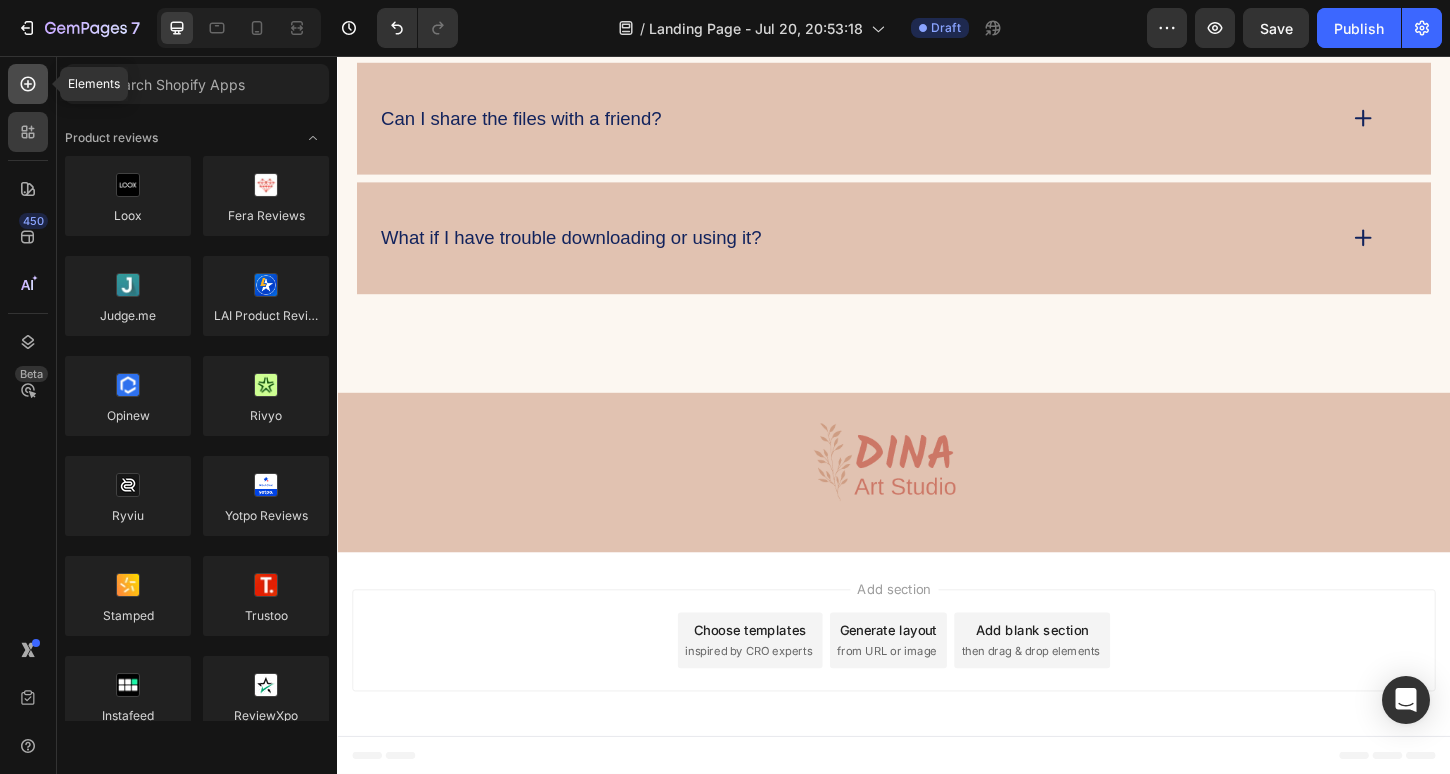 click 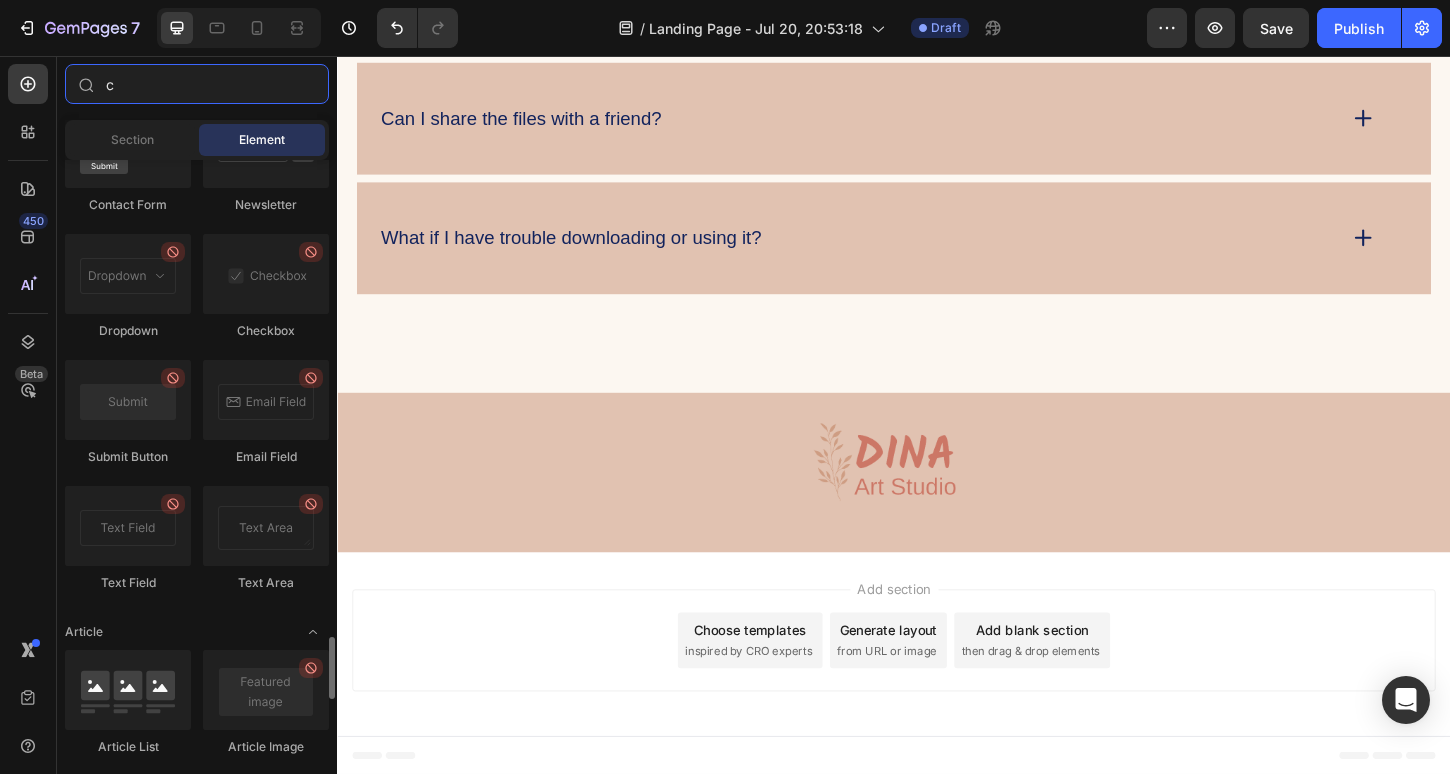 scroll, scrollTop: 0, scrollLeft: 0, axis: both 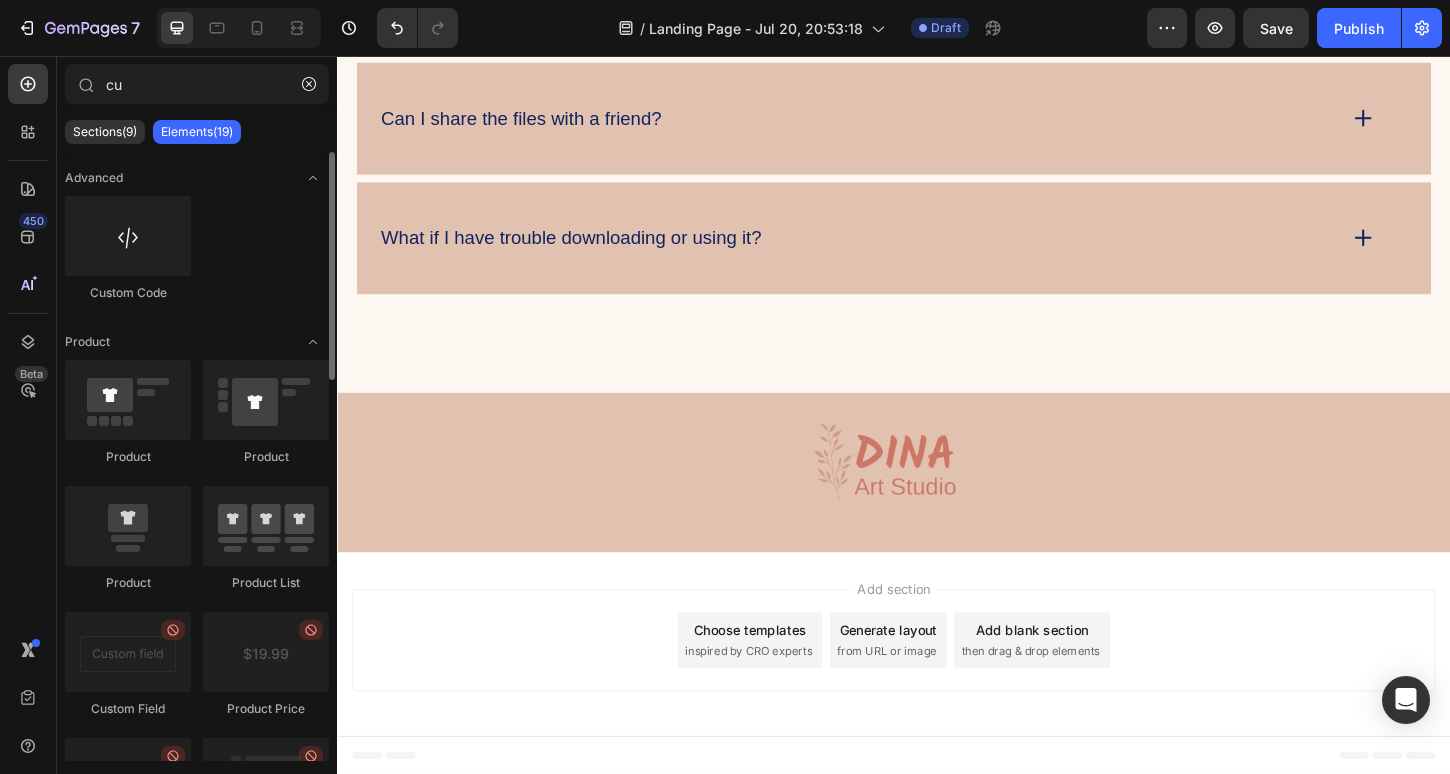 click on "Custom Code" 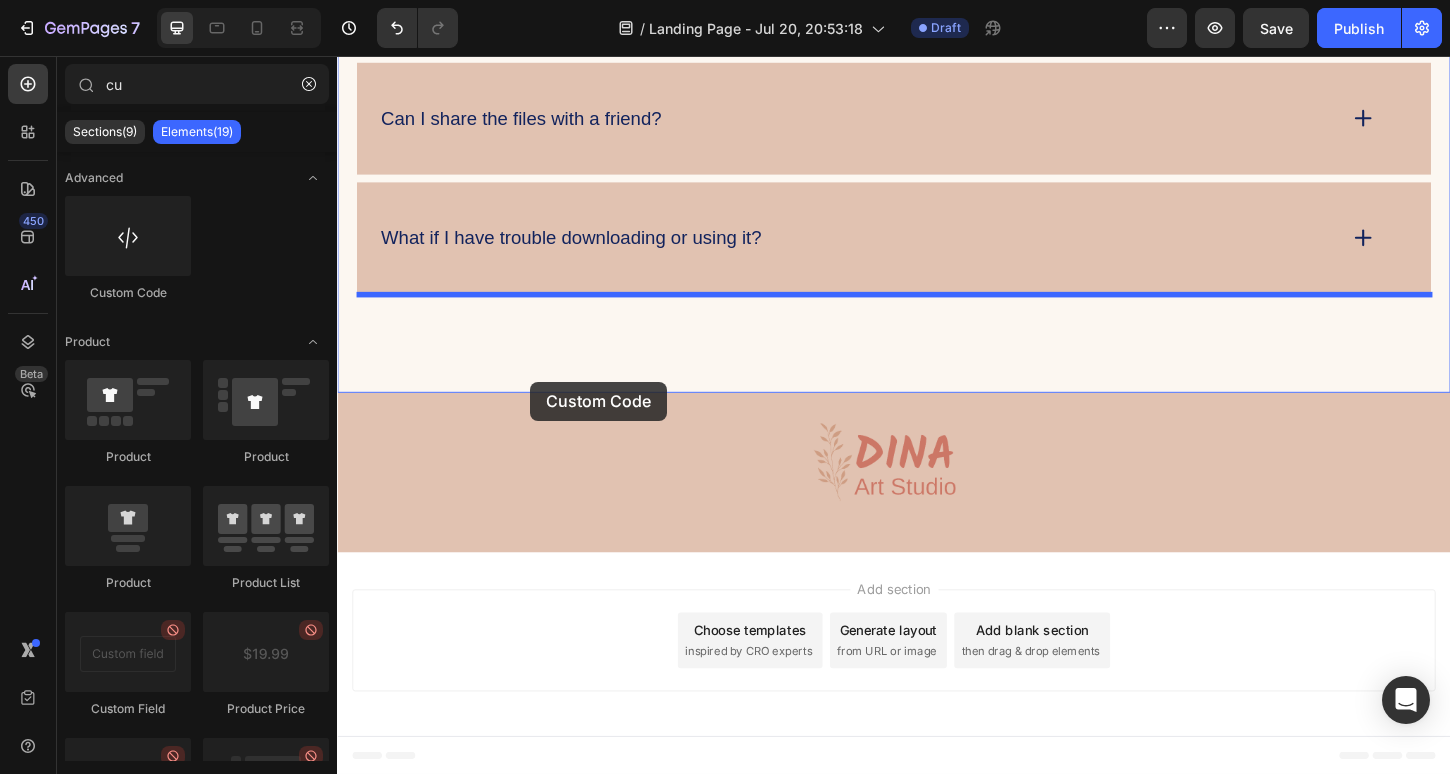 drag, startPoint x: 473, startPoint y: 296, endPoint x: 544, endPoint y: 406, distance: 130.92365 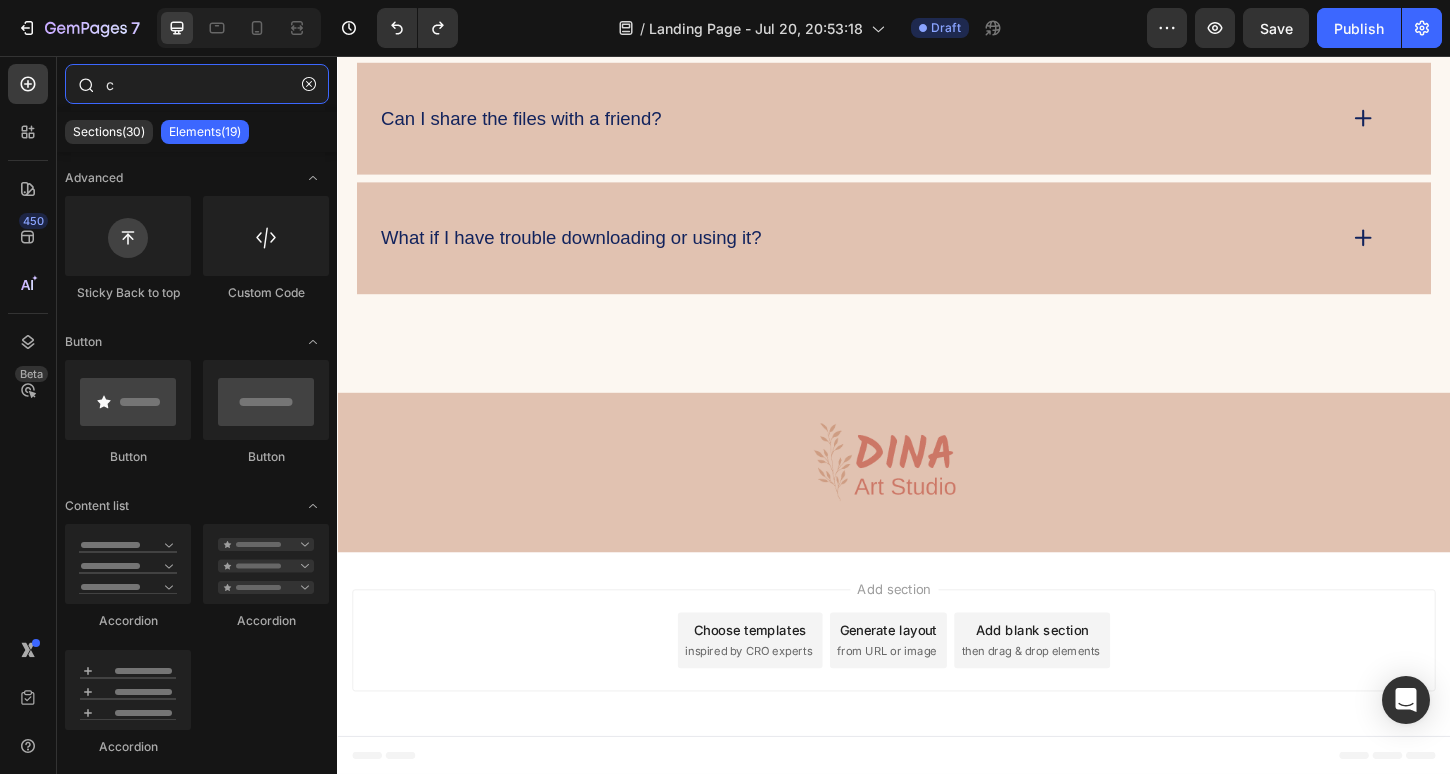 click on "c" at bounding box center [197, 84] 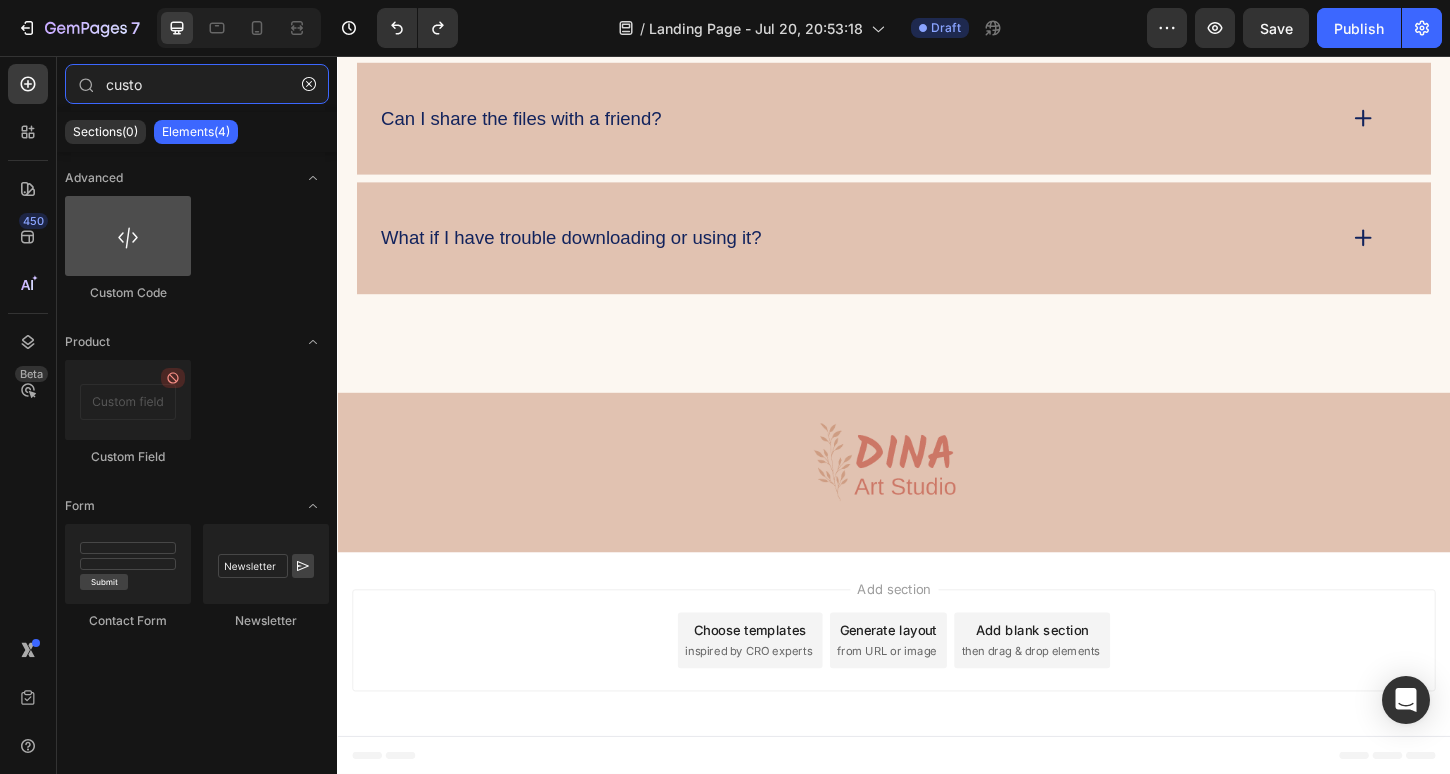 type on "custo" 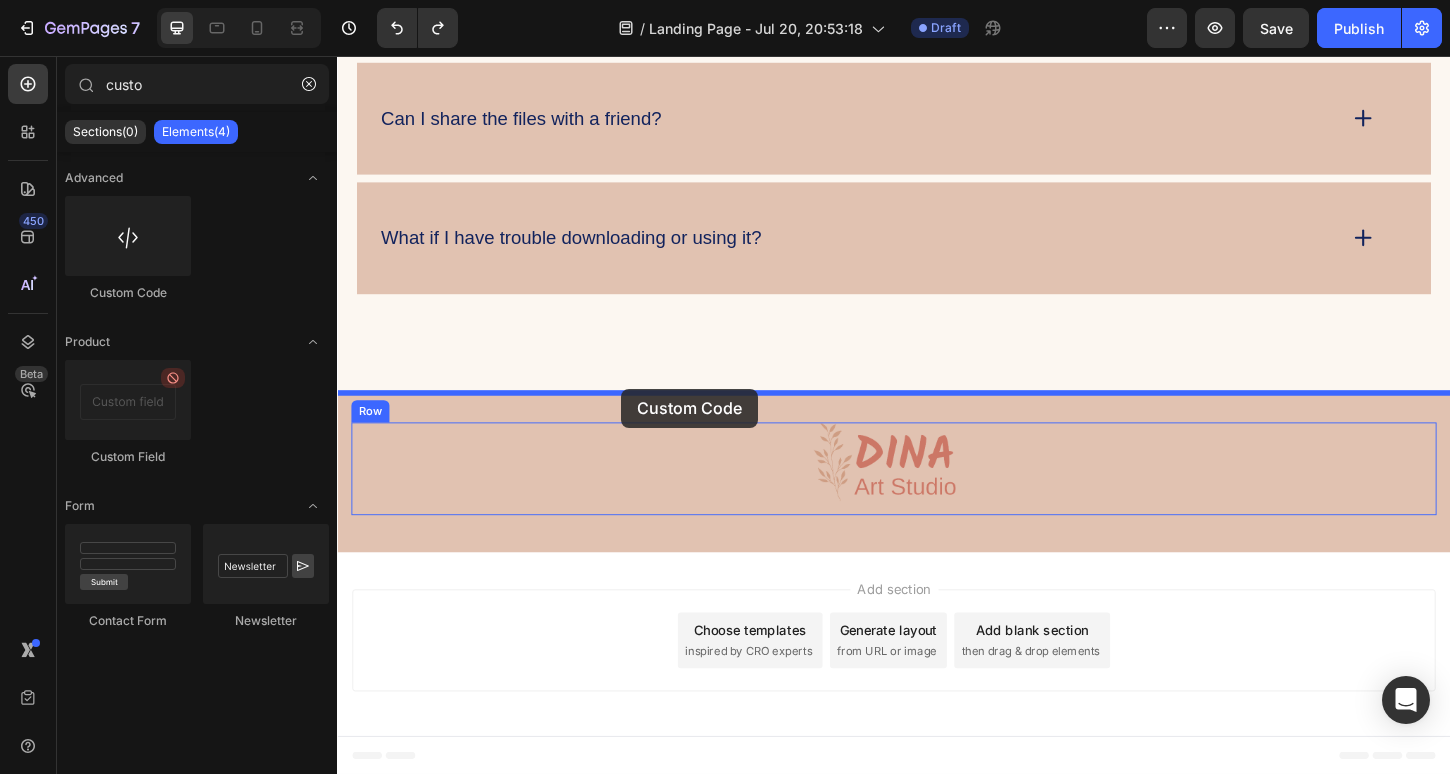 drag, startPoint x: 487, startPoint y: 264, endPoint x: 643, endPoint y: 415, distance: 217.11057 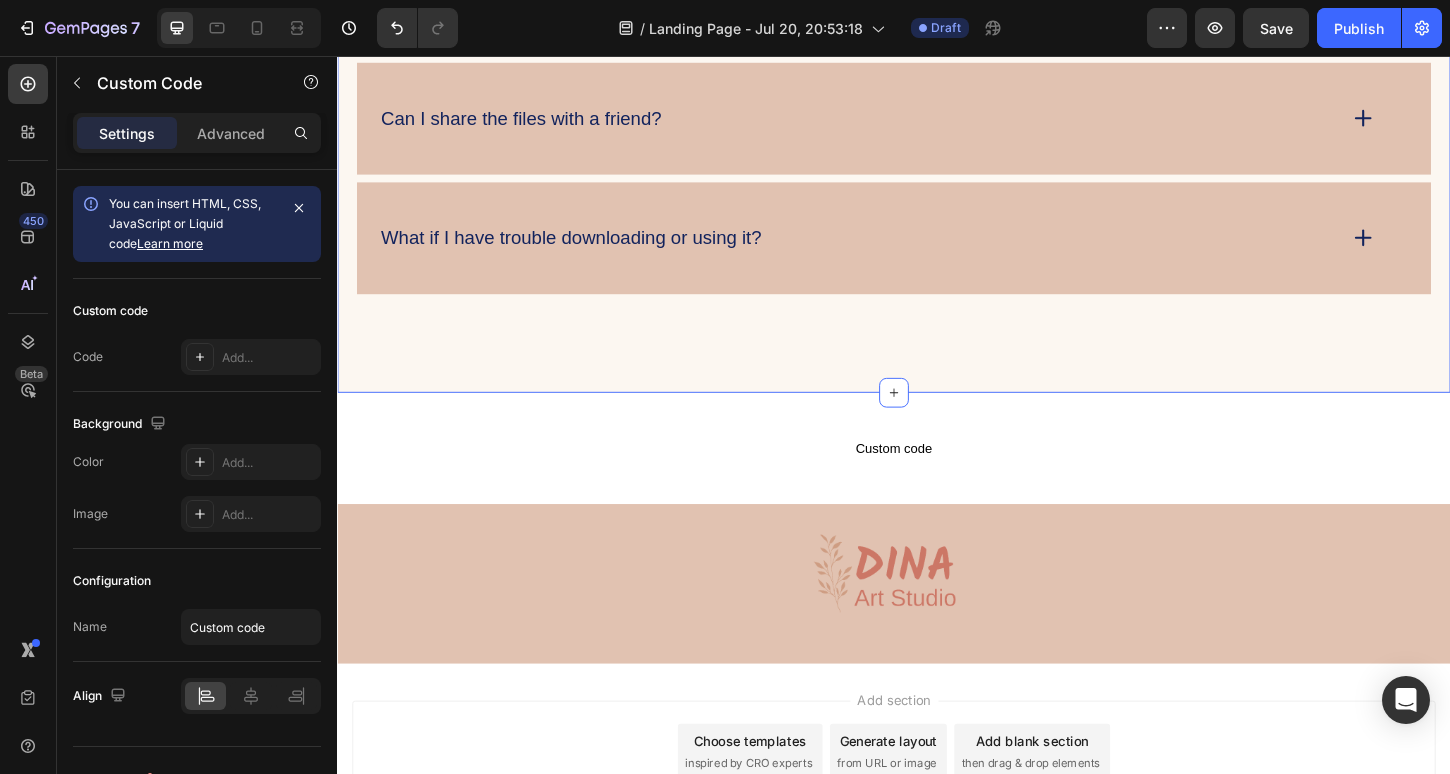 click on "FAQs Heading
What’s included in the Planner Starter Kit Bundle?
How do I use a digital planner? I’m new to this!
Can I use this on my phone or laptop?
Are the pages dated or undated?
Can I print the planner? Accordion
Can I reuse the stickers and pages?
Is this a physical product?
Can I share the files with a friend?
What if I have trouble downloading or using it? Accordion Row Section 6   You can create reusable sections Create Theme Section AI Content Write with GemAI What would you like to describe here? Tone and Voice Persuasive Product Mystical Mushrooms Tumbler Show more Generate" at bounding box center (937, -295) 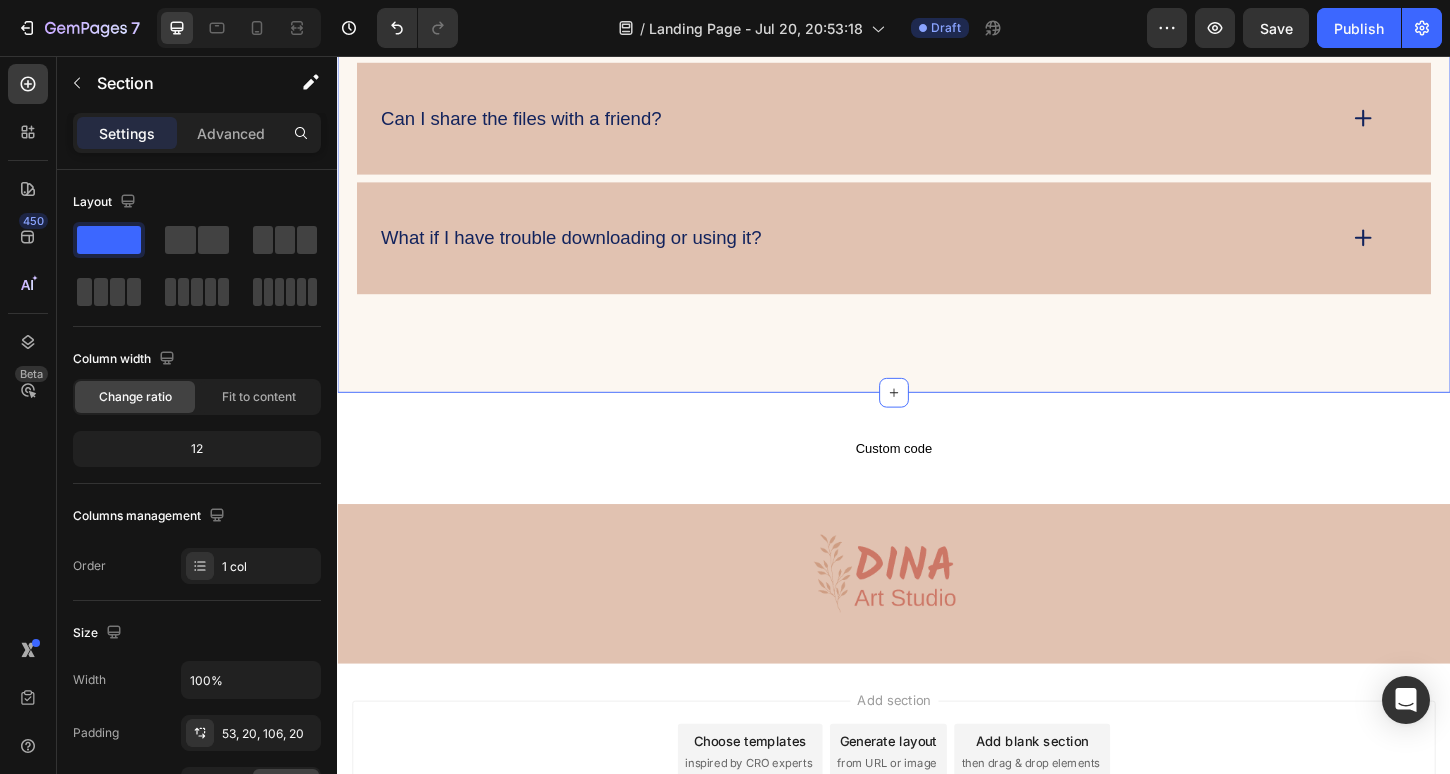 click on "FAQs Heading
What’s included in the Planner Starter Kit Bundle?
How do I use a digital planner? I’m new to this!
Can I use this on my phone or laptop?
Are the pages dated or undated?
Can I print the planner? Accordion
Can I reuse the stickers and pages?
Is this a physical product?
Can I share the files with a friend?
What if I have trouble downloading or using it? Accordion Row Section 6   You can create reusable sections Create Theme Section AI Content Write with GemAI What would you like to describe here? Tone and Voice Persuasive Product Mystical Mushrooms Tumbler Show more Generate" at bounding box center (937, -295) 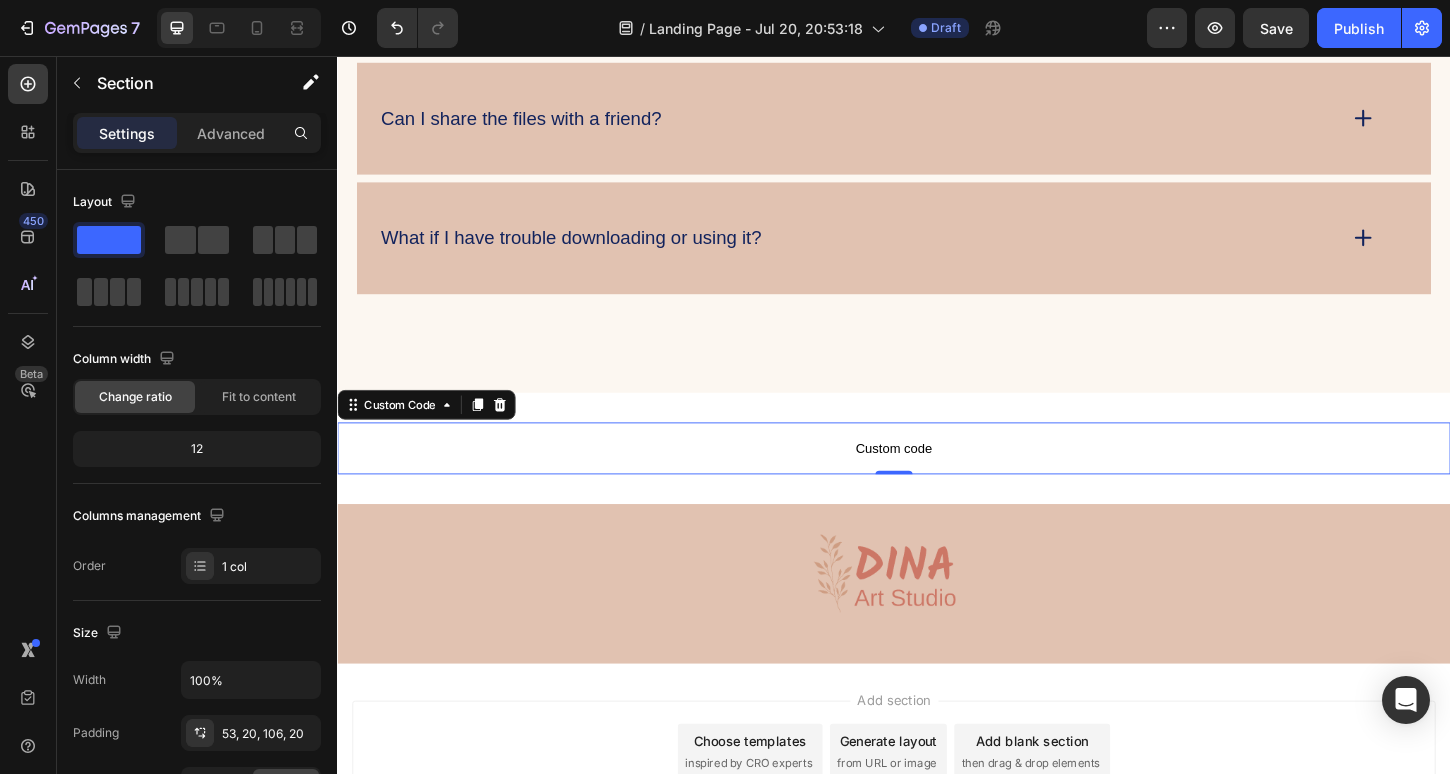 click on "Custom code" at bounding box center (937, 479) 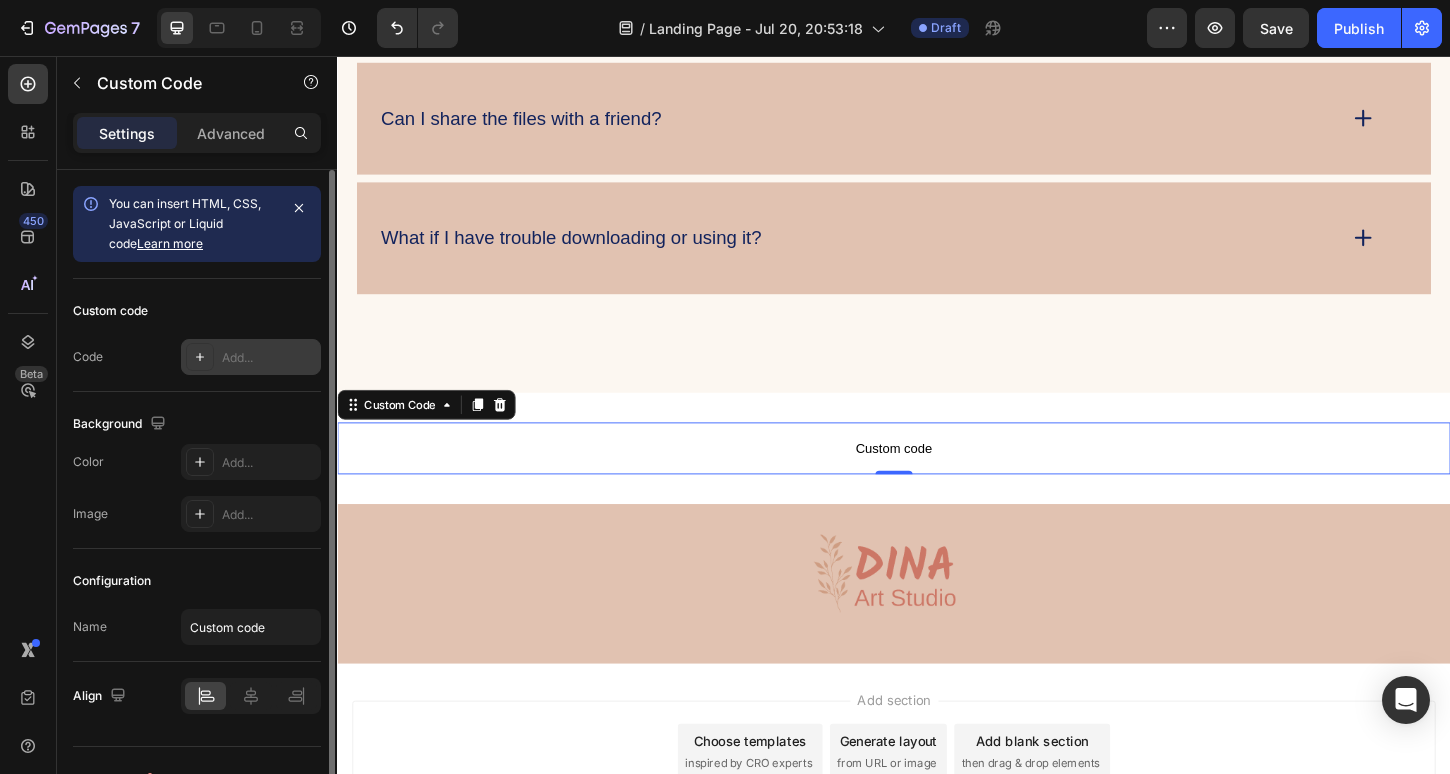 click on "Add..." at bounding box center [269, 358] 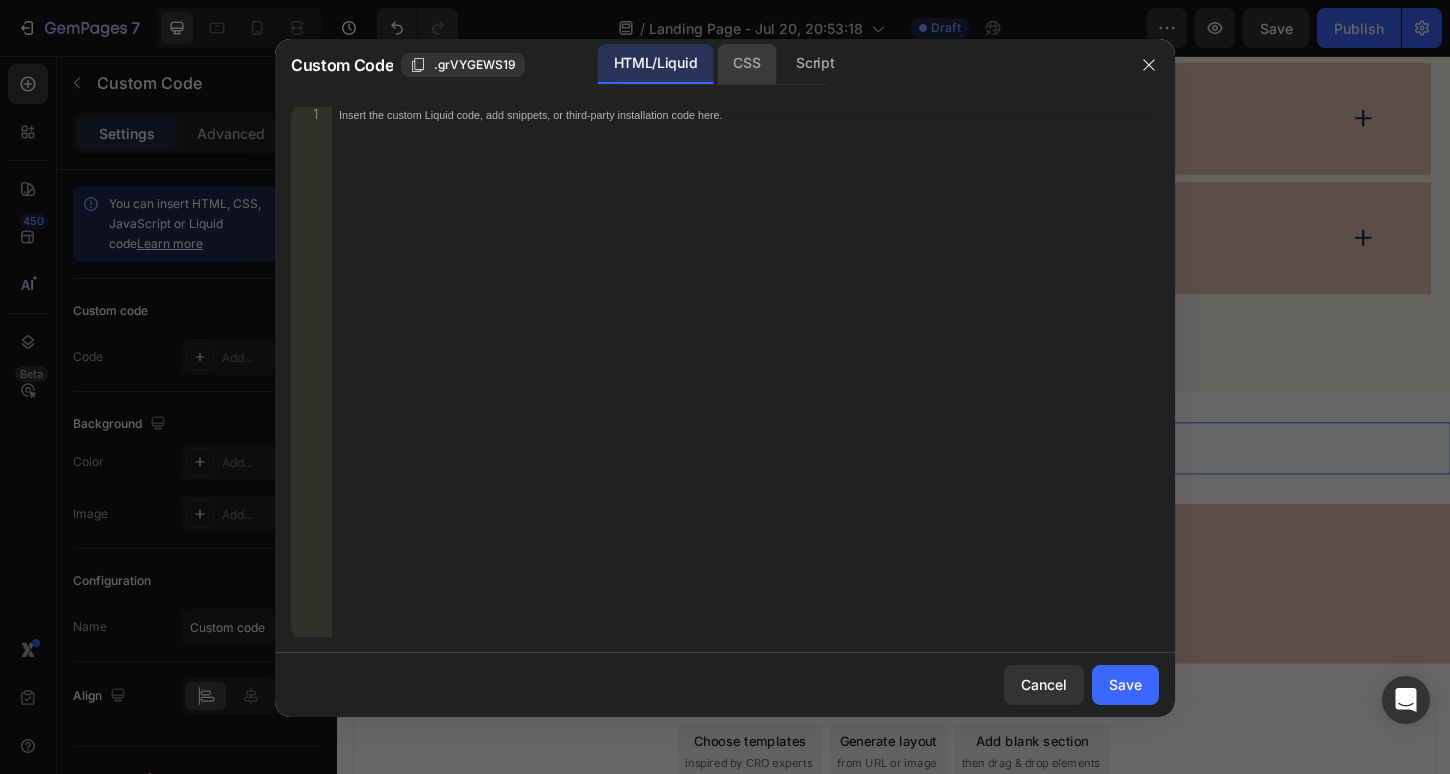 click on "CSS" 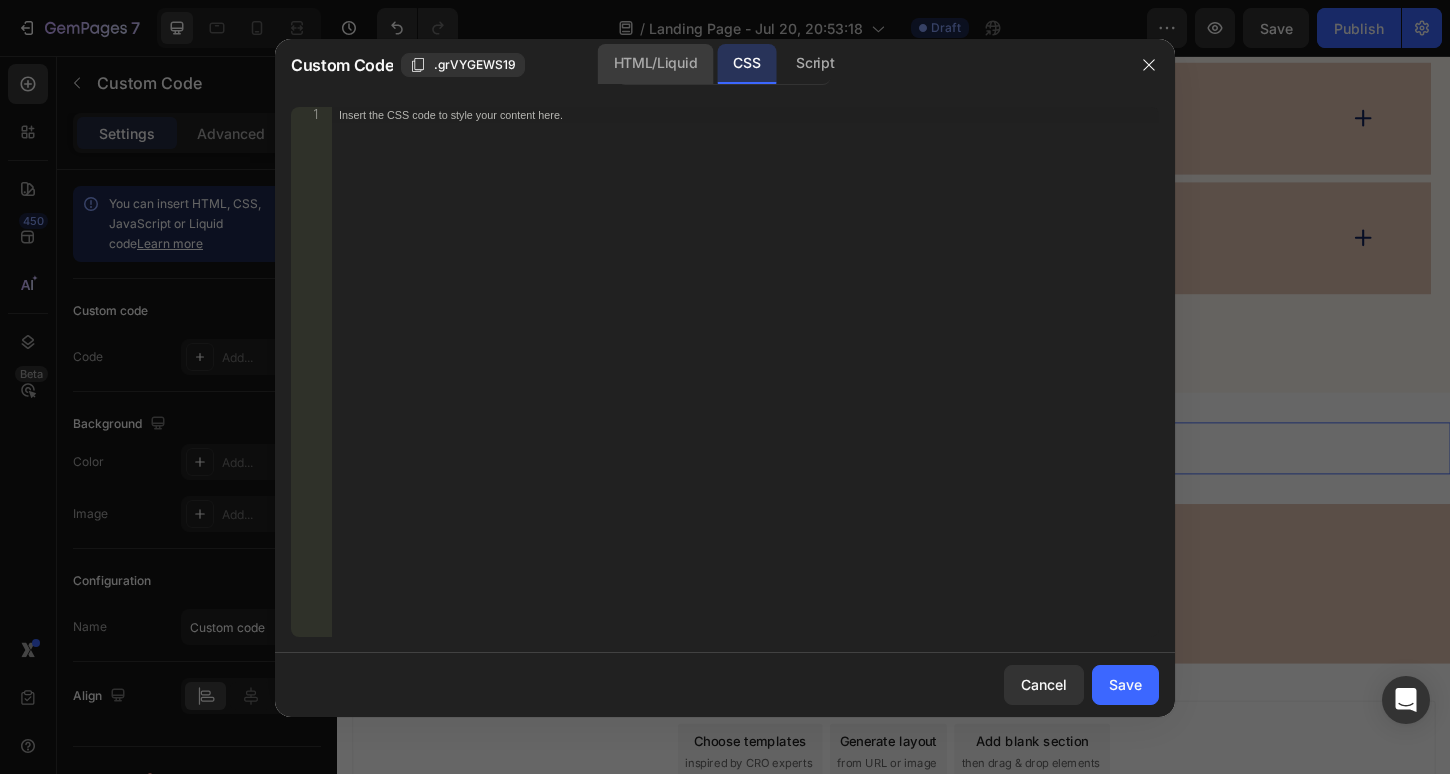 click on "HTML/Liquid" 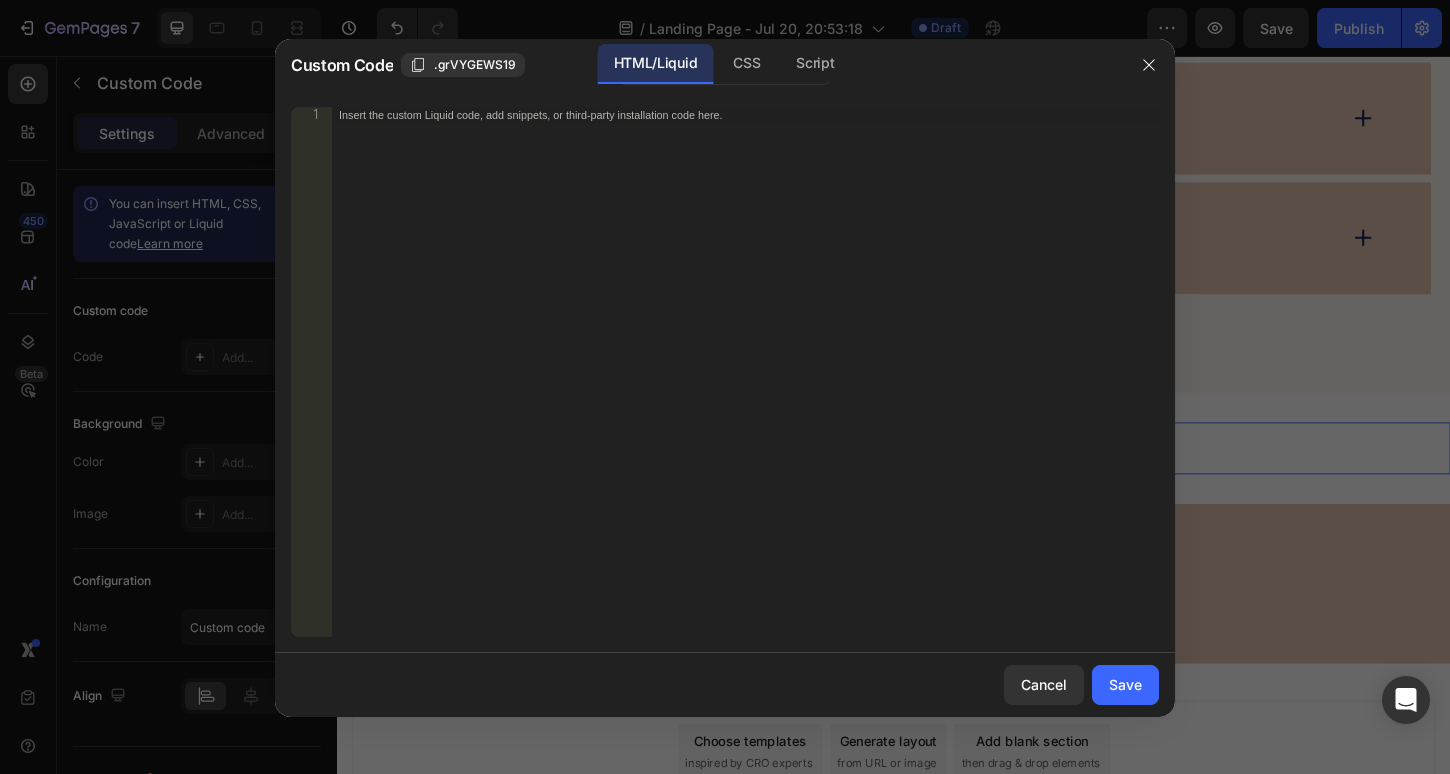 click on "Insert the custom Liquid code, add snippets, or third-party installation code here." at bounding box center [703, 114] 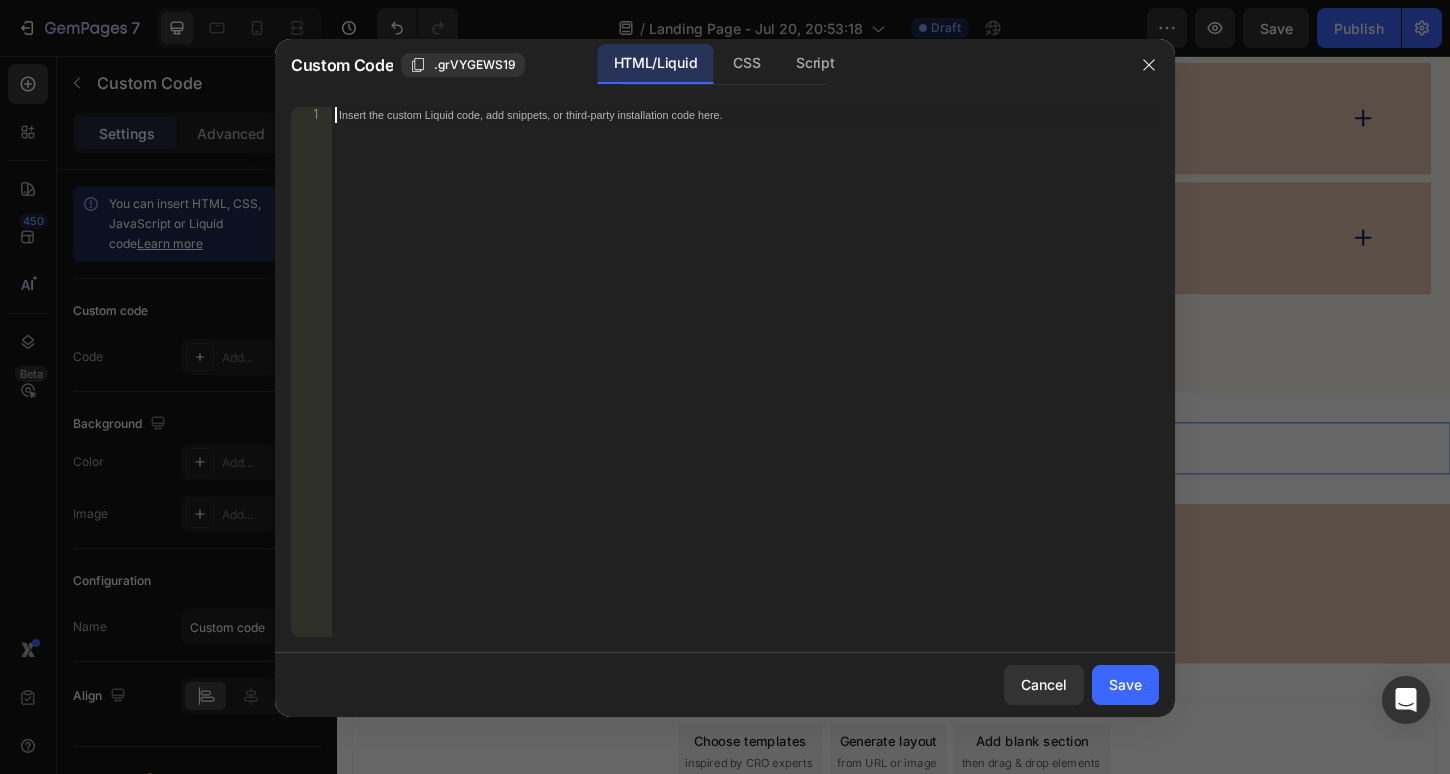 paste on "<div class="powr-form-builder" id="480ebe01_1754153856"></div><script src="https://www.powr.io/powr.js?platform=shopify"></script>" 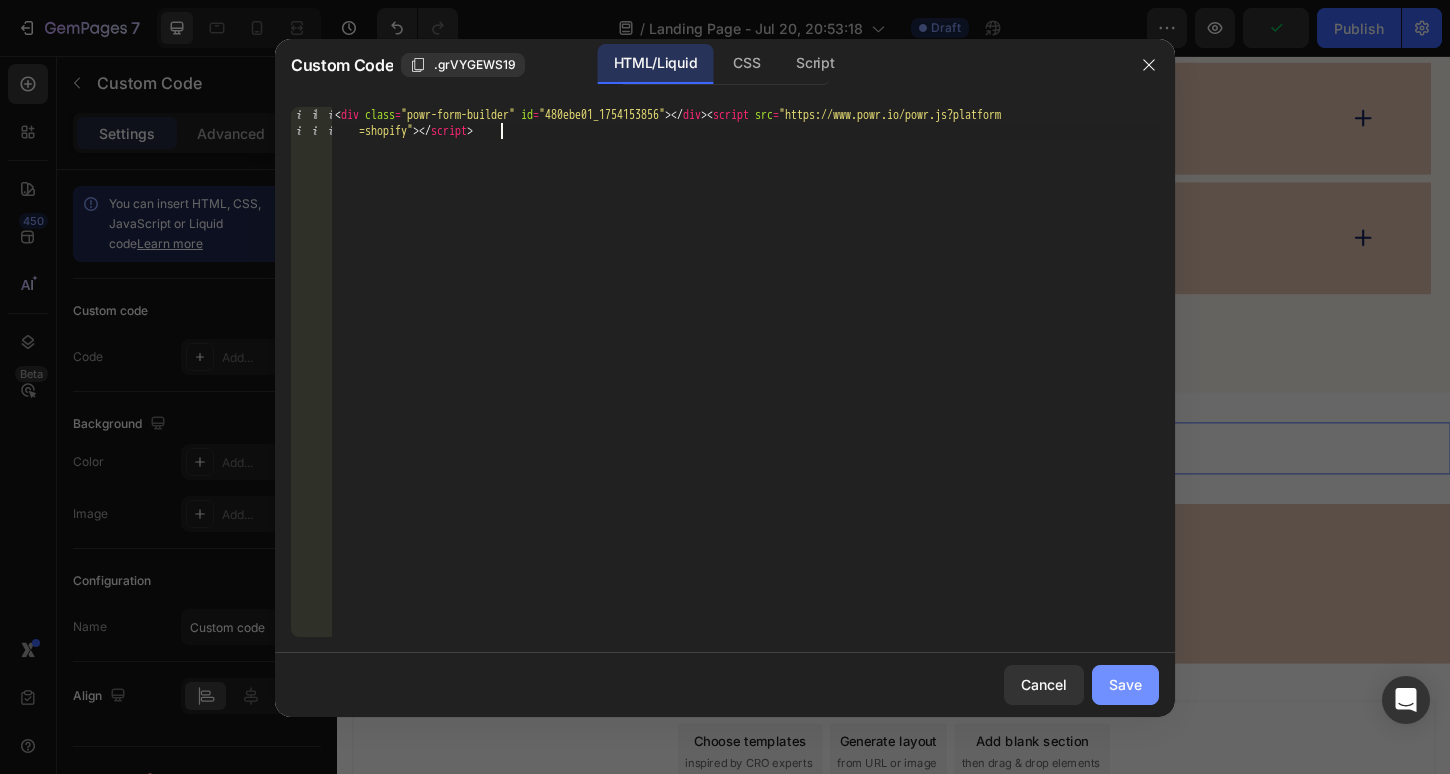 click on "Save" at bounding box center [1125, 684] 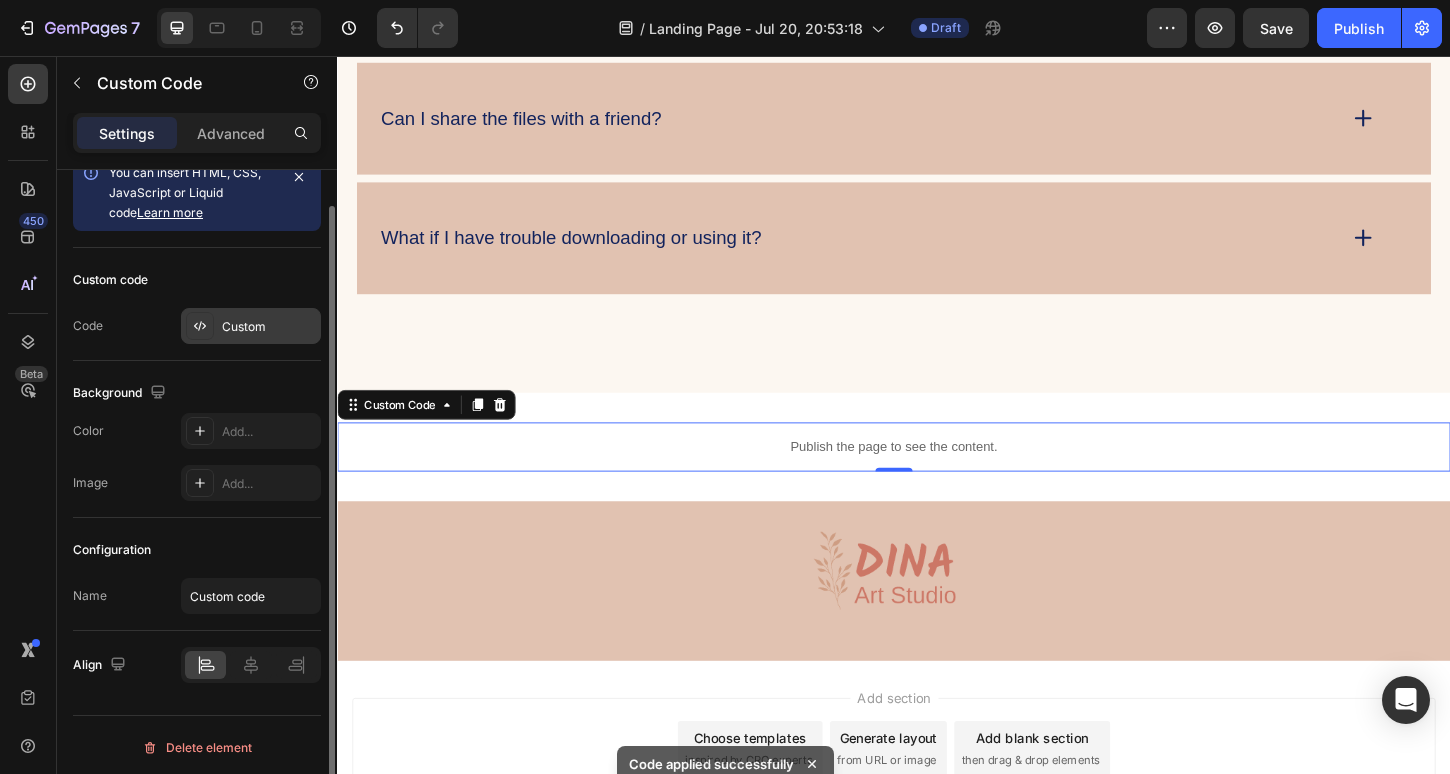 scroll, scrollTop: 36, scrollLeft: 0, axis: vertical 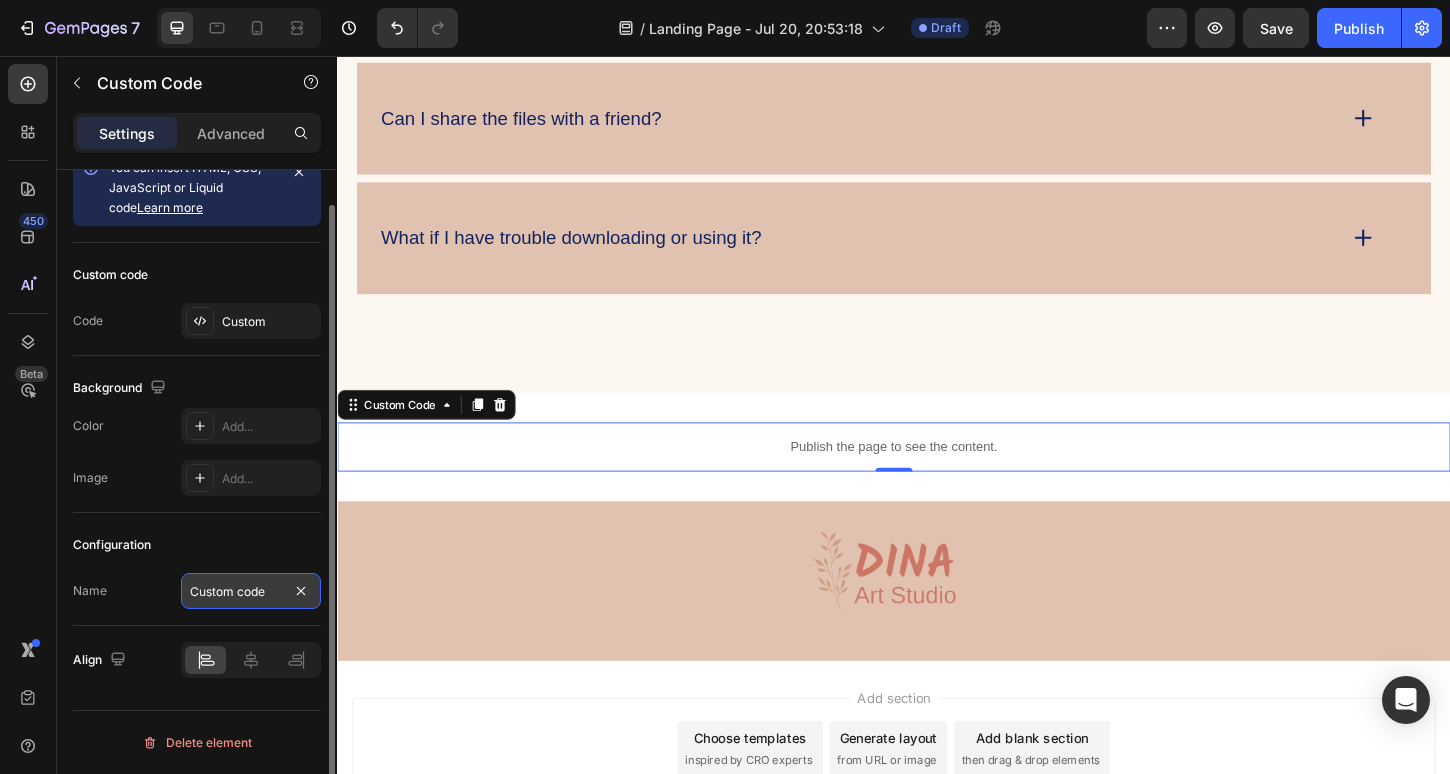 click on "Custom code" at bounding box center [251, 591] 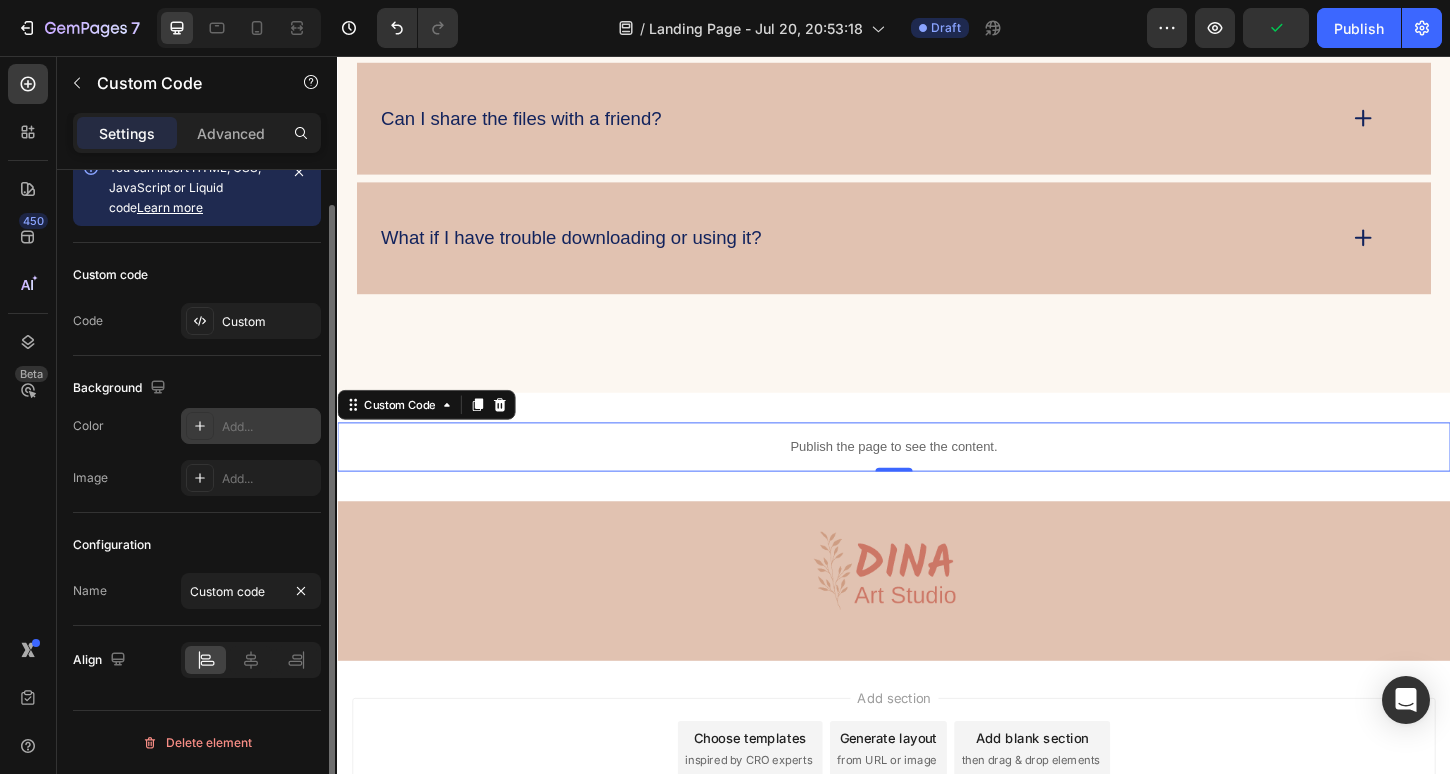 click 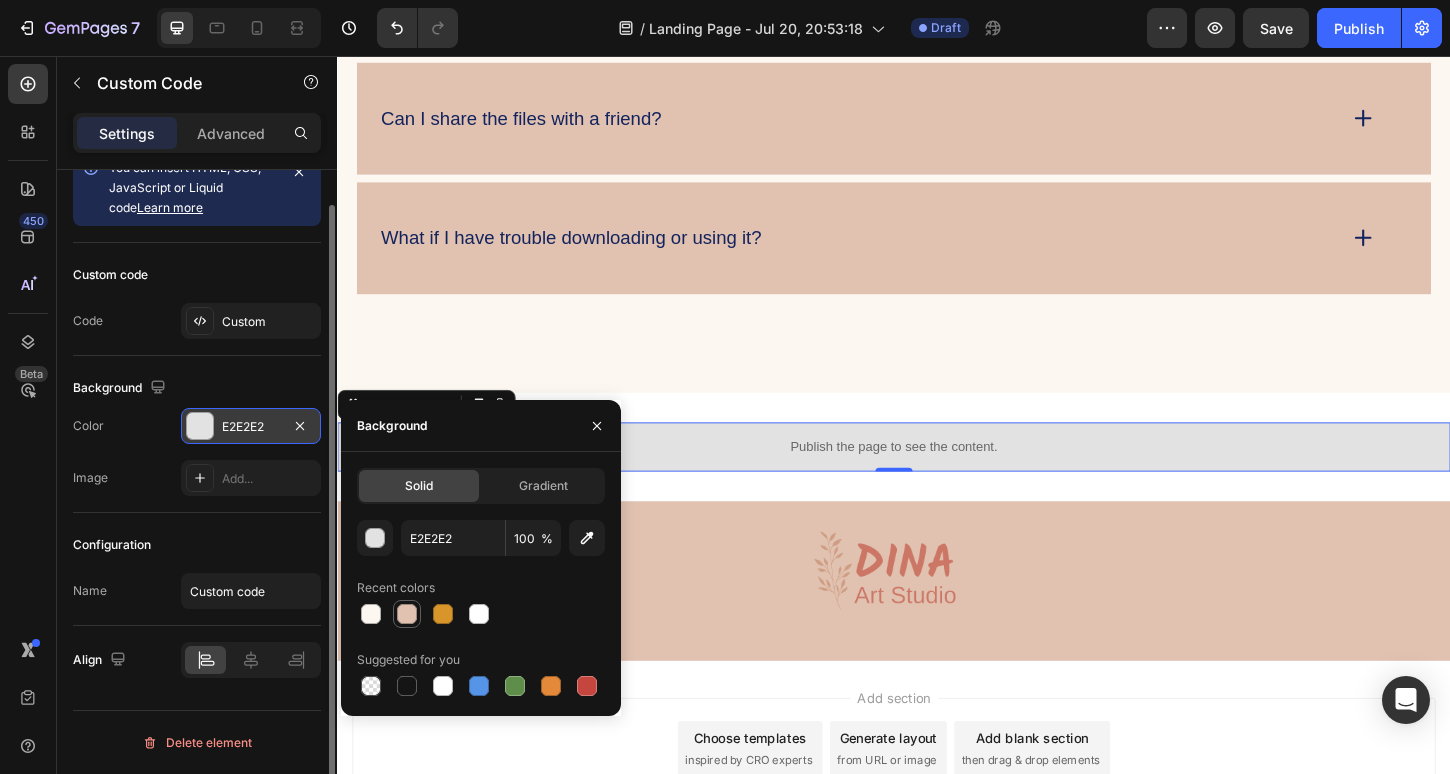 click at bounding box center (407, 614) 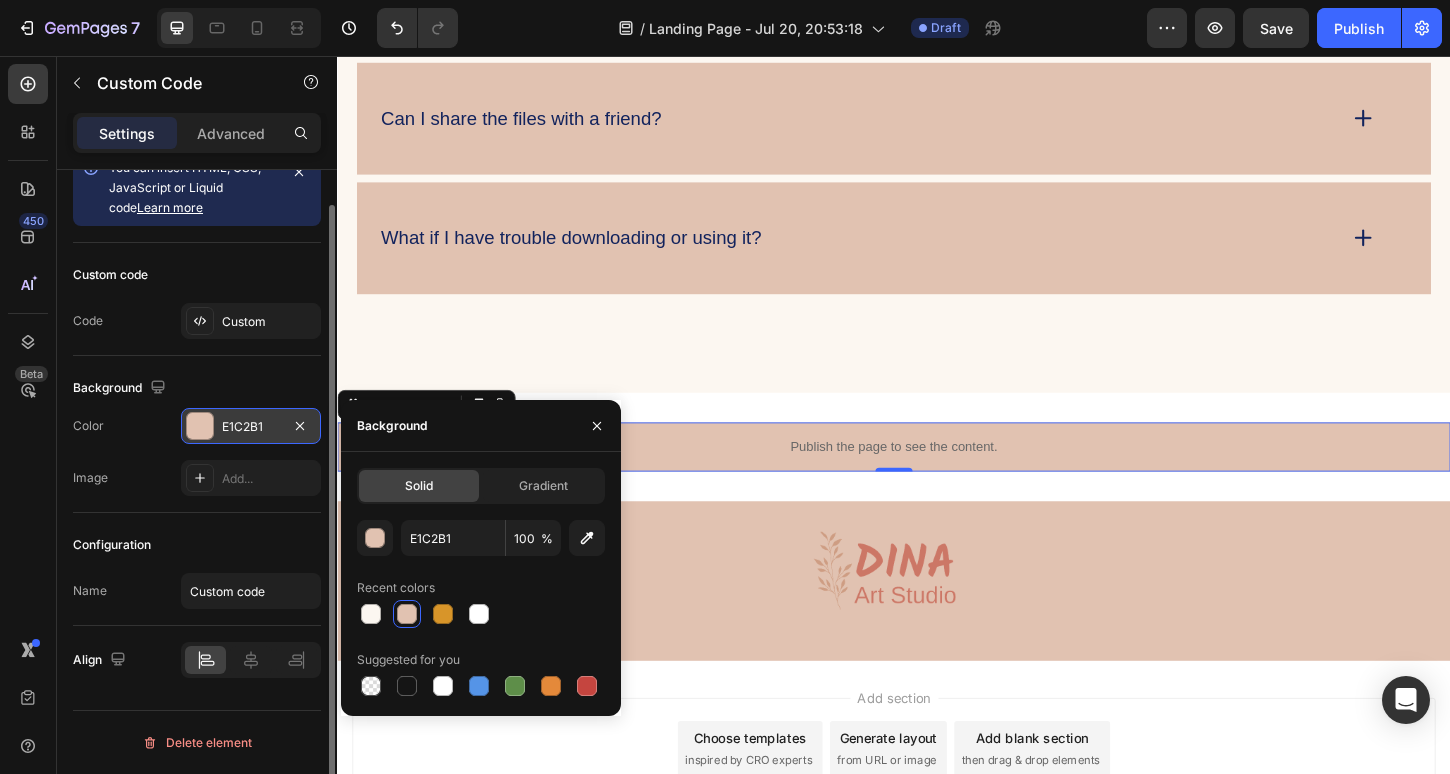click on "Publish the page to see the content." at bounding box center (937, 477) 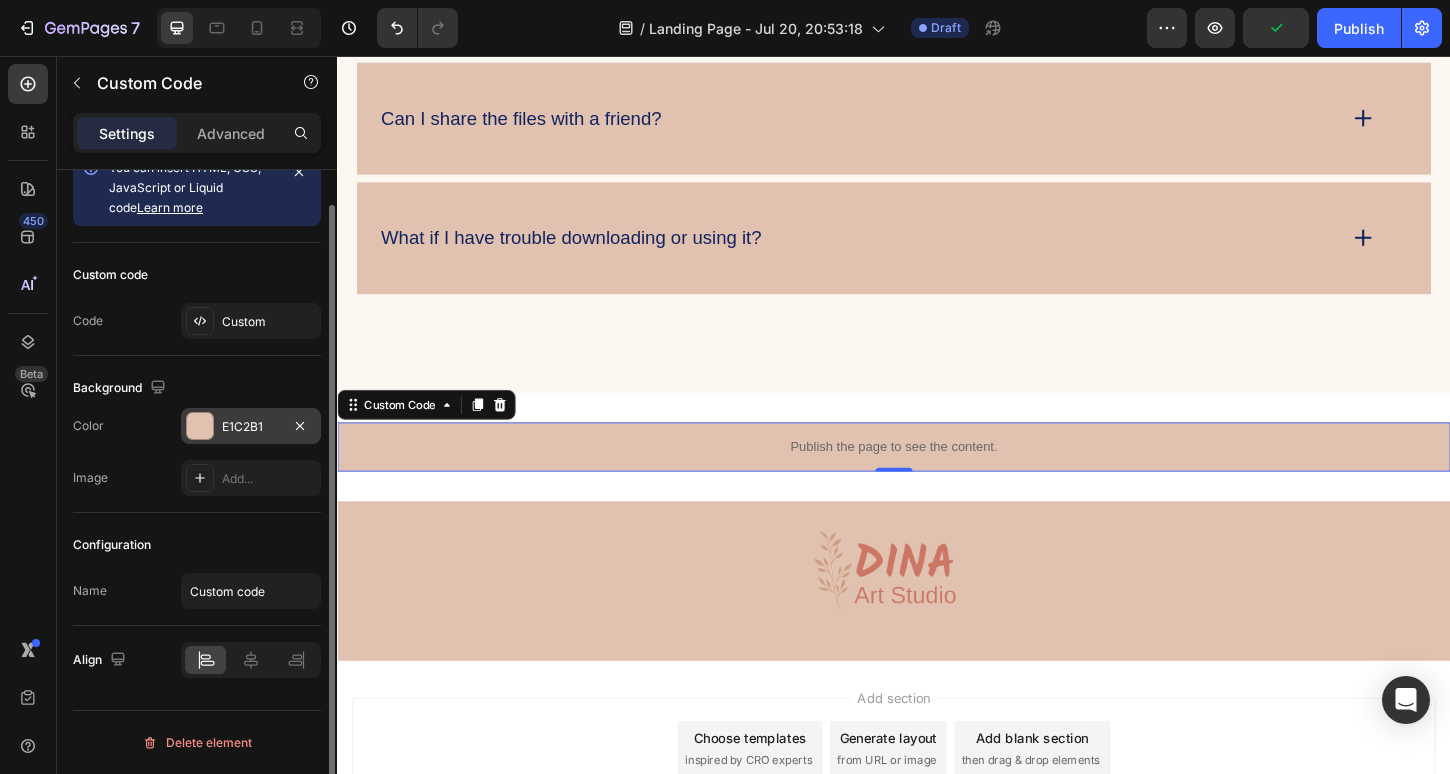 click on "Publish the page to see the content." at bounding box center [937, 477] 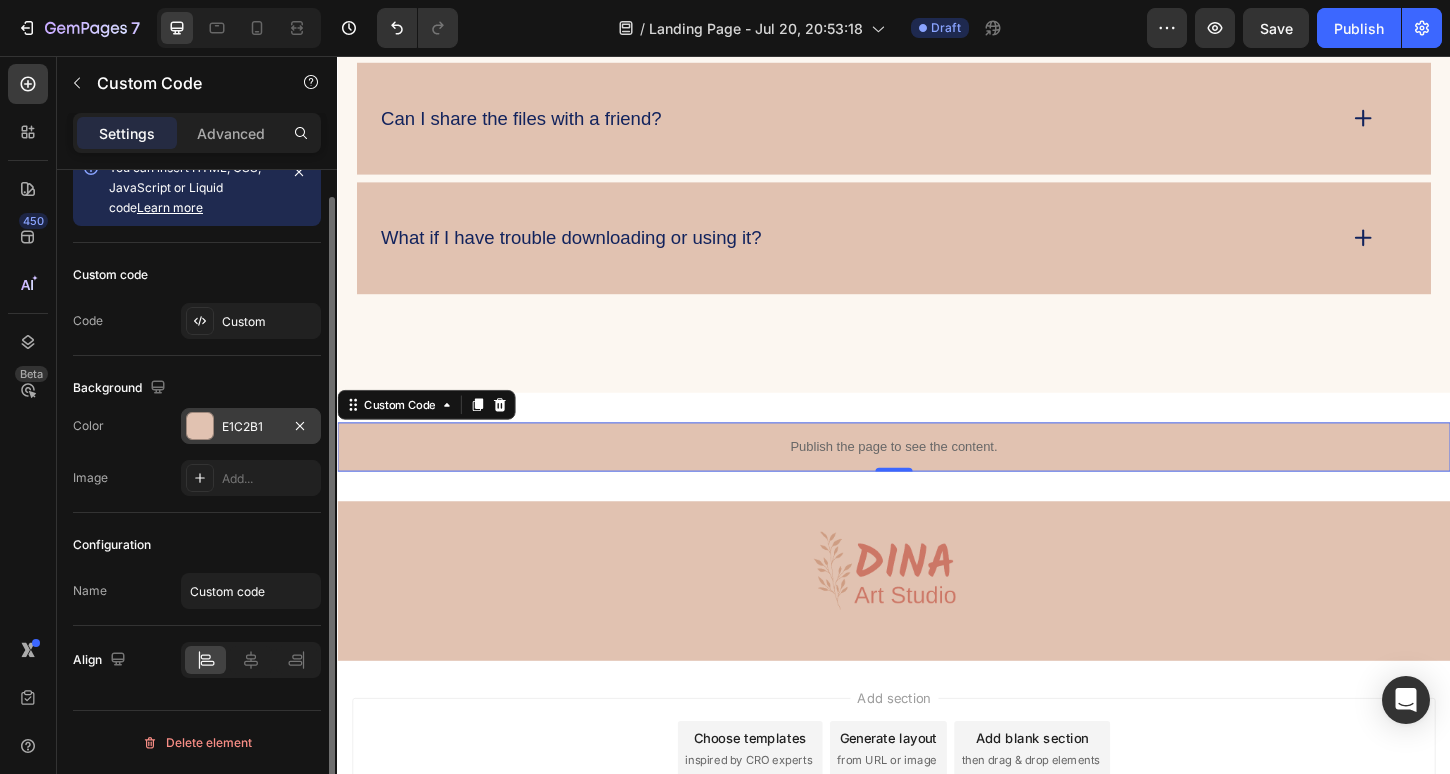 scroll, scrollTop: 0, scrollLeft: 0, axis: both 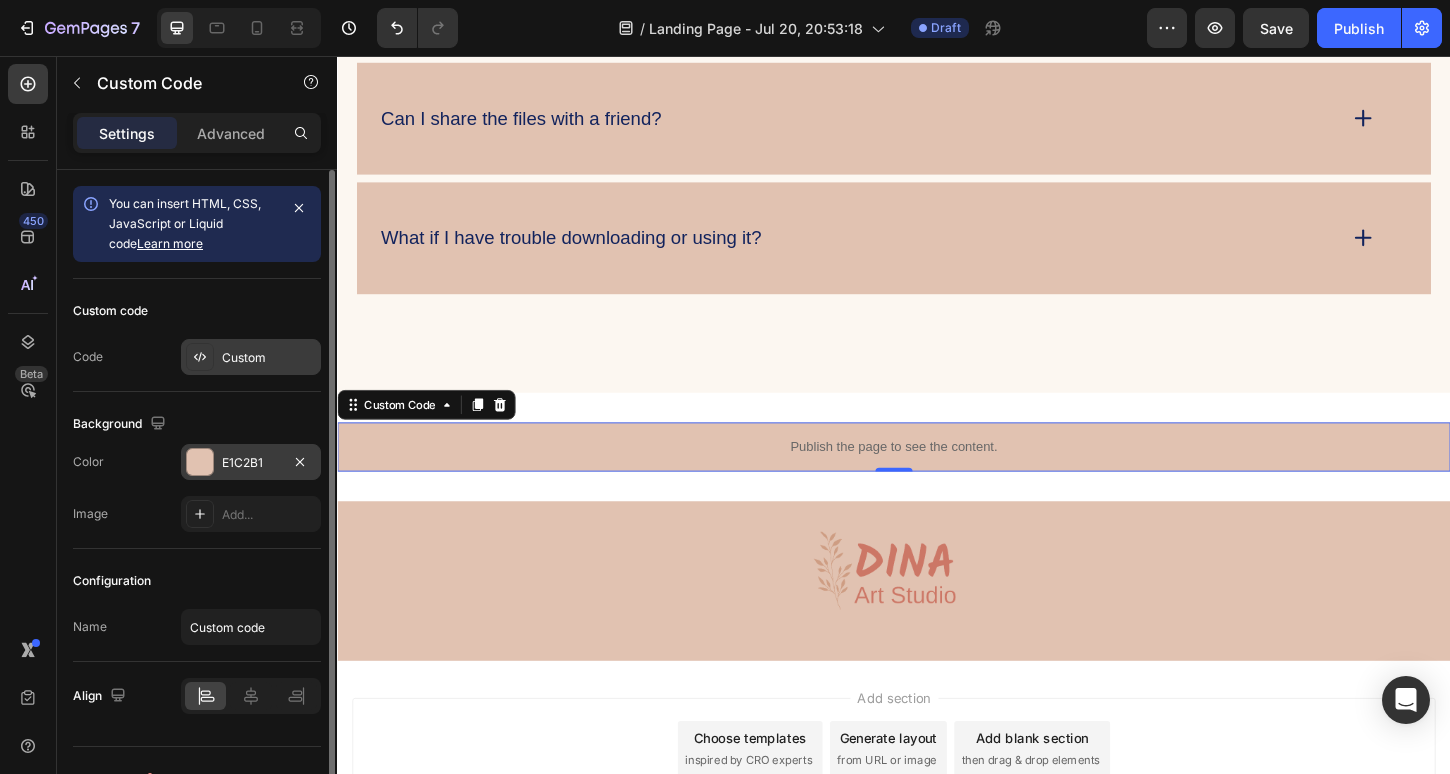 click on "Custom" at bounding box center (251, 357) 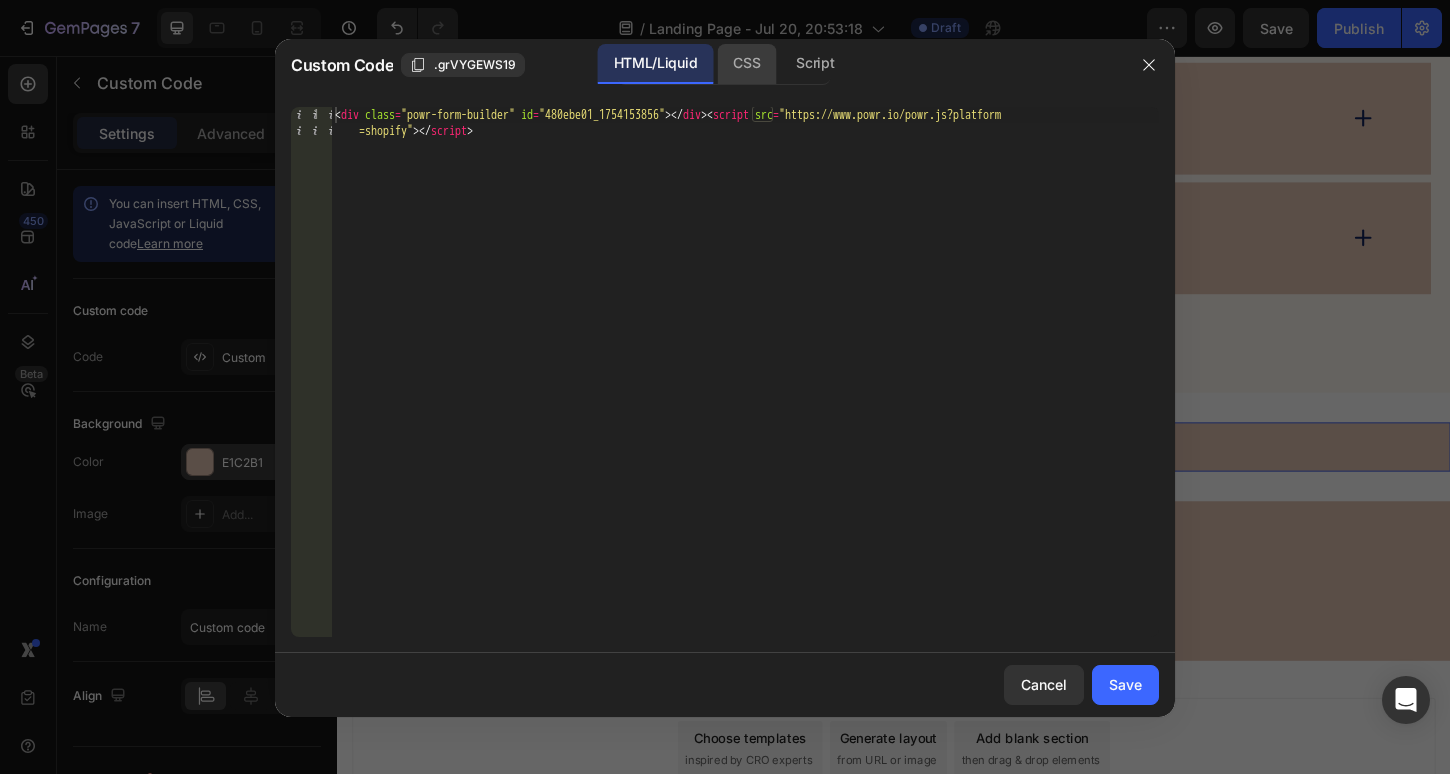 click on "CSS" 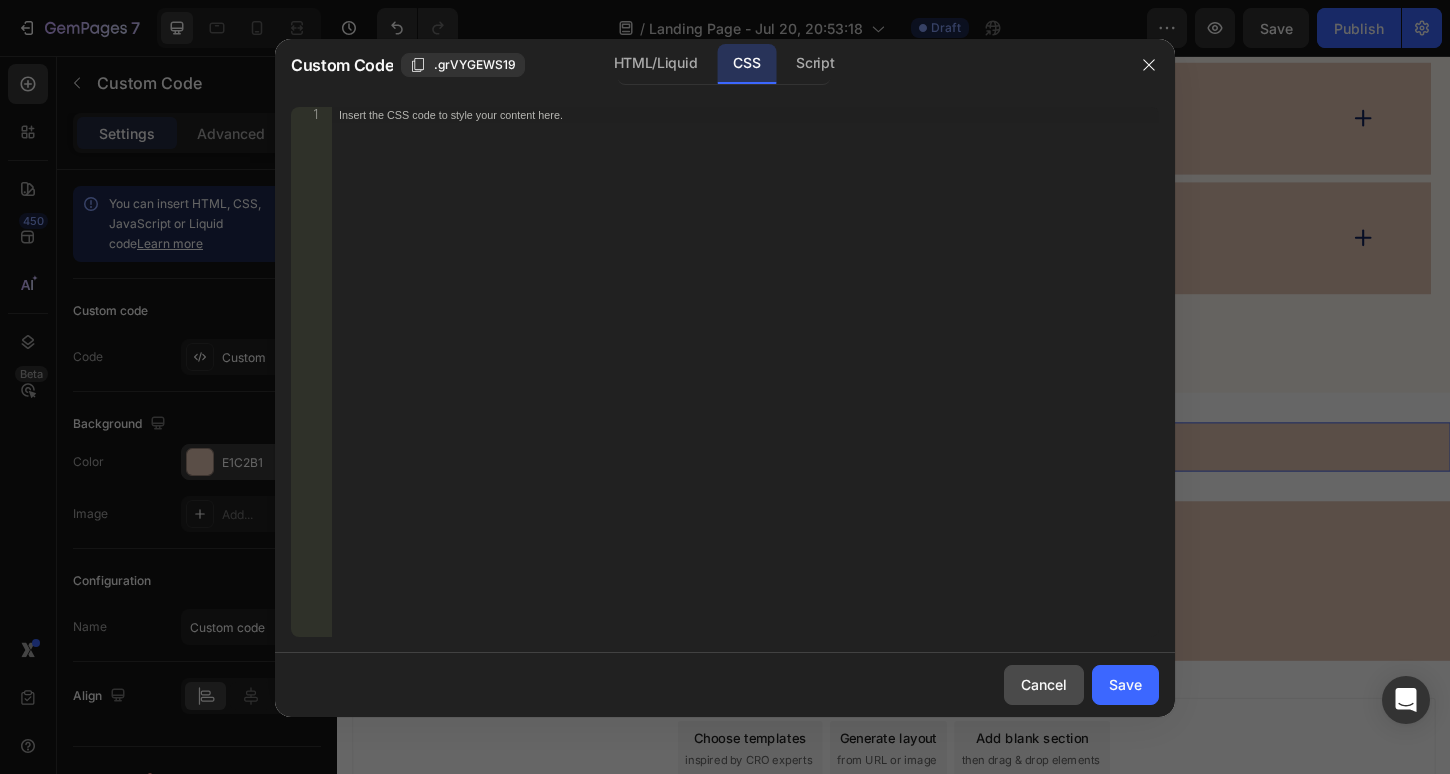 click on "Cancel" 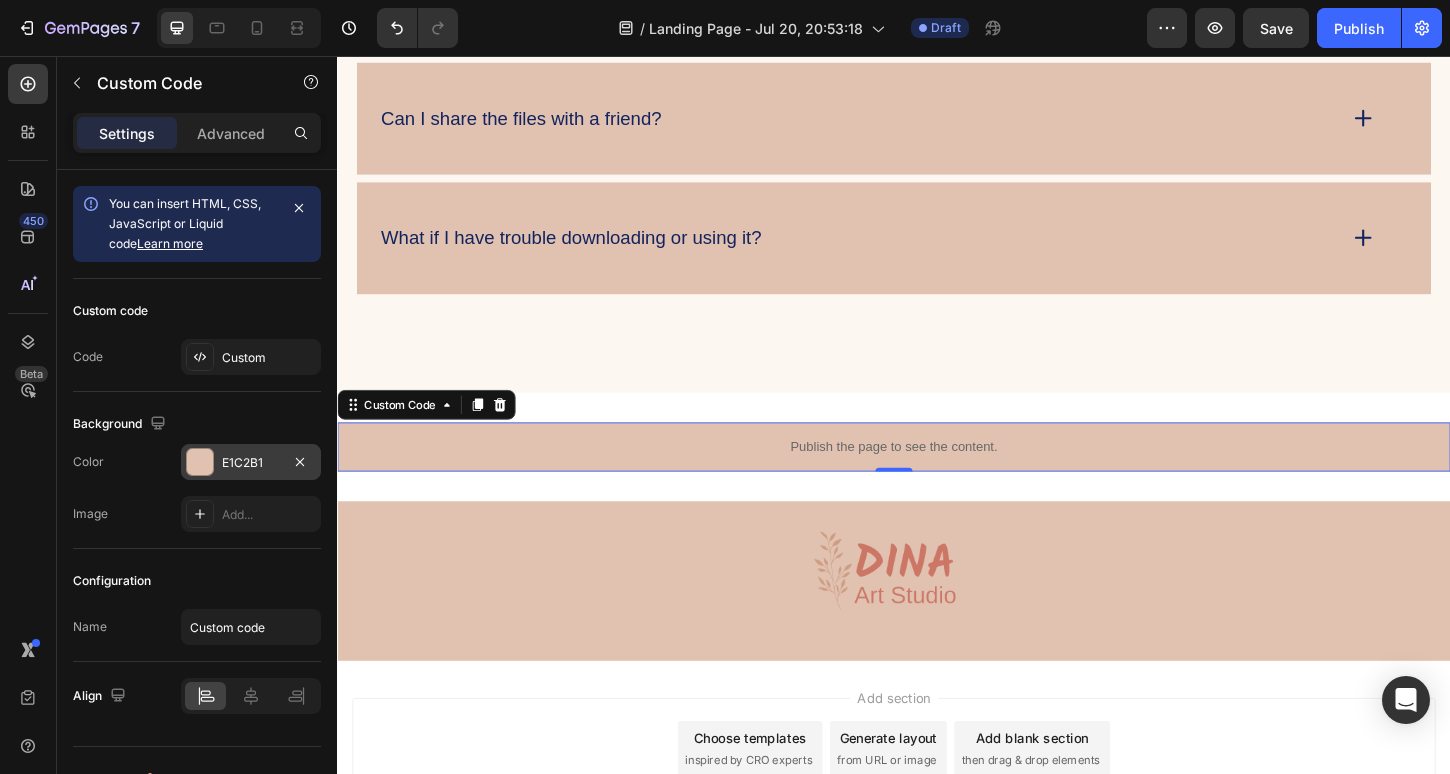 click on "Publish the page to see the content." at bounding box center [937, 477] 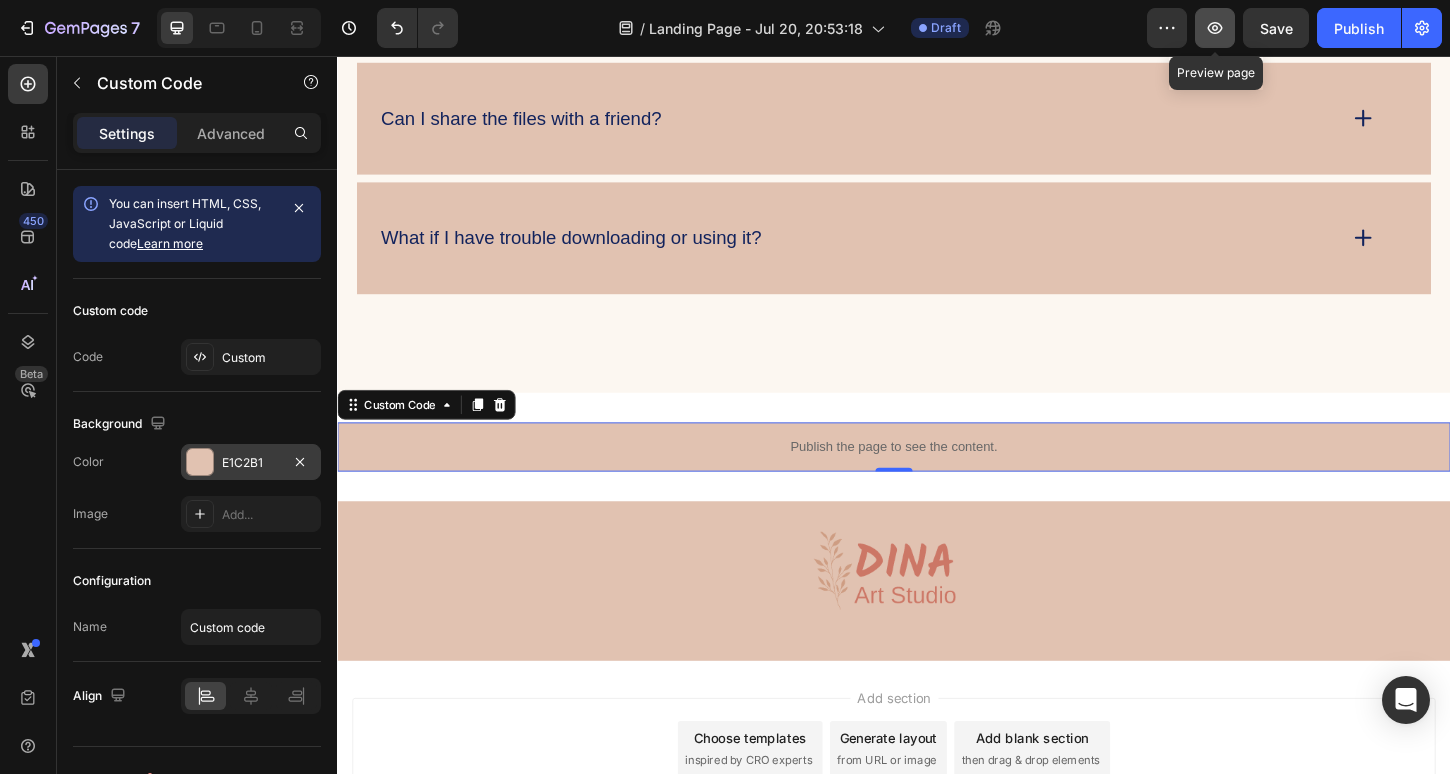click 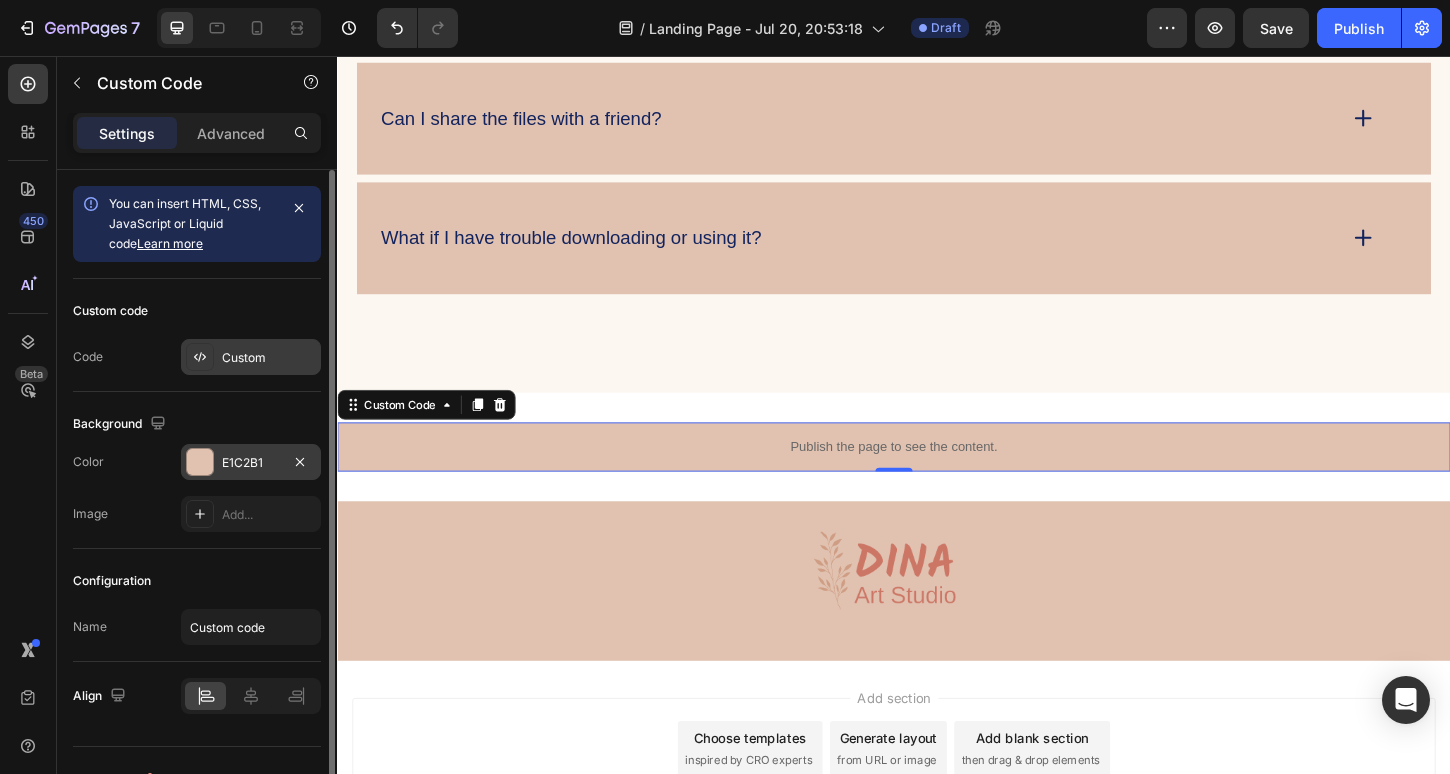 click on "Custom" at bounding box center [269, 358] 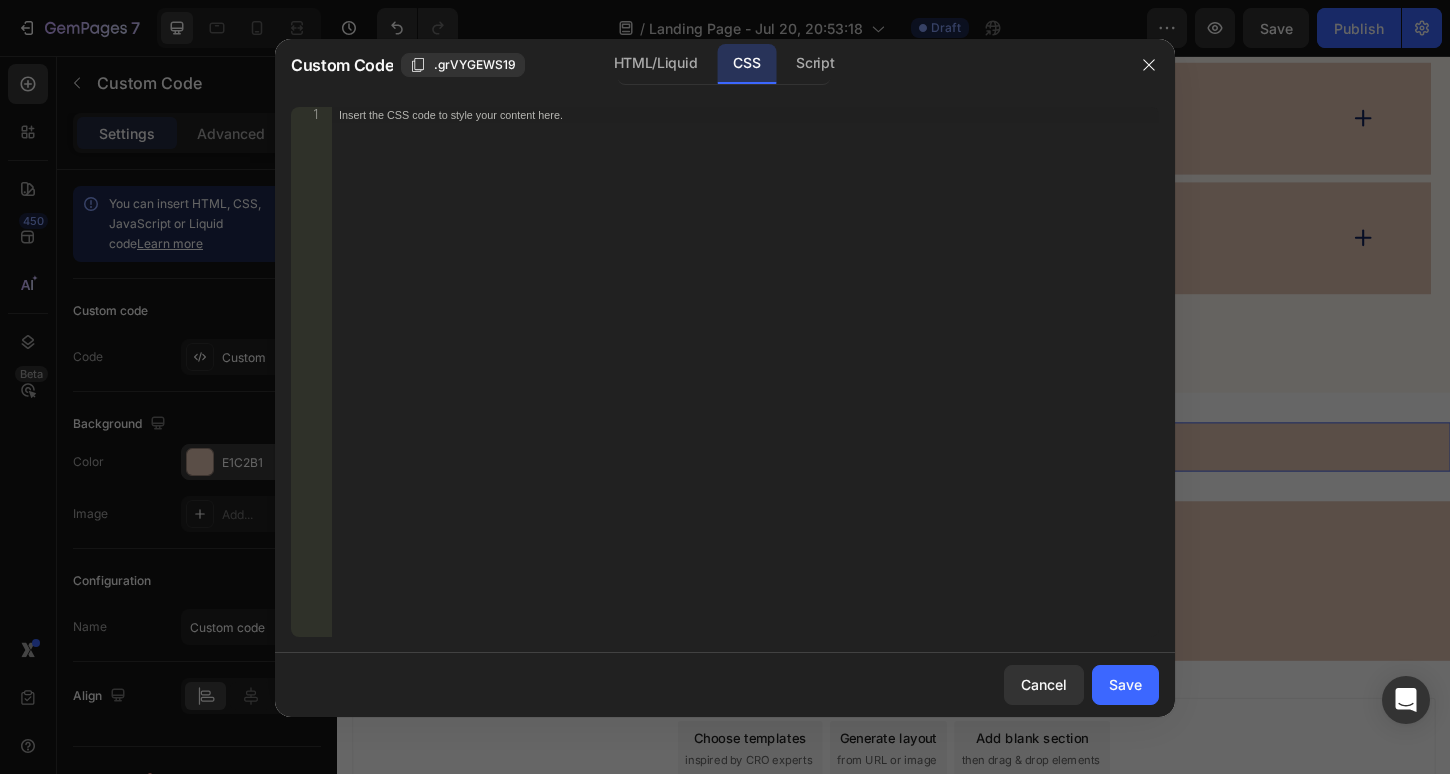 click on "HTML/Liquid CSS Script" at bounding box center (724, 64) 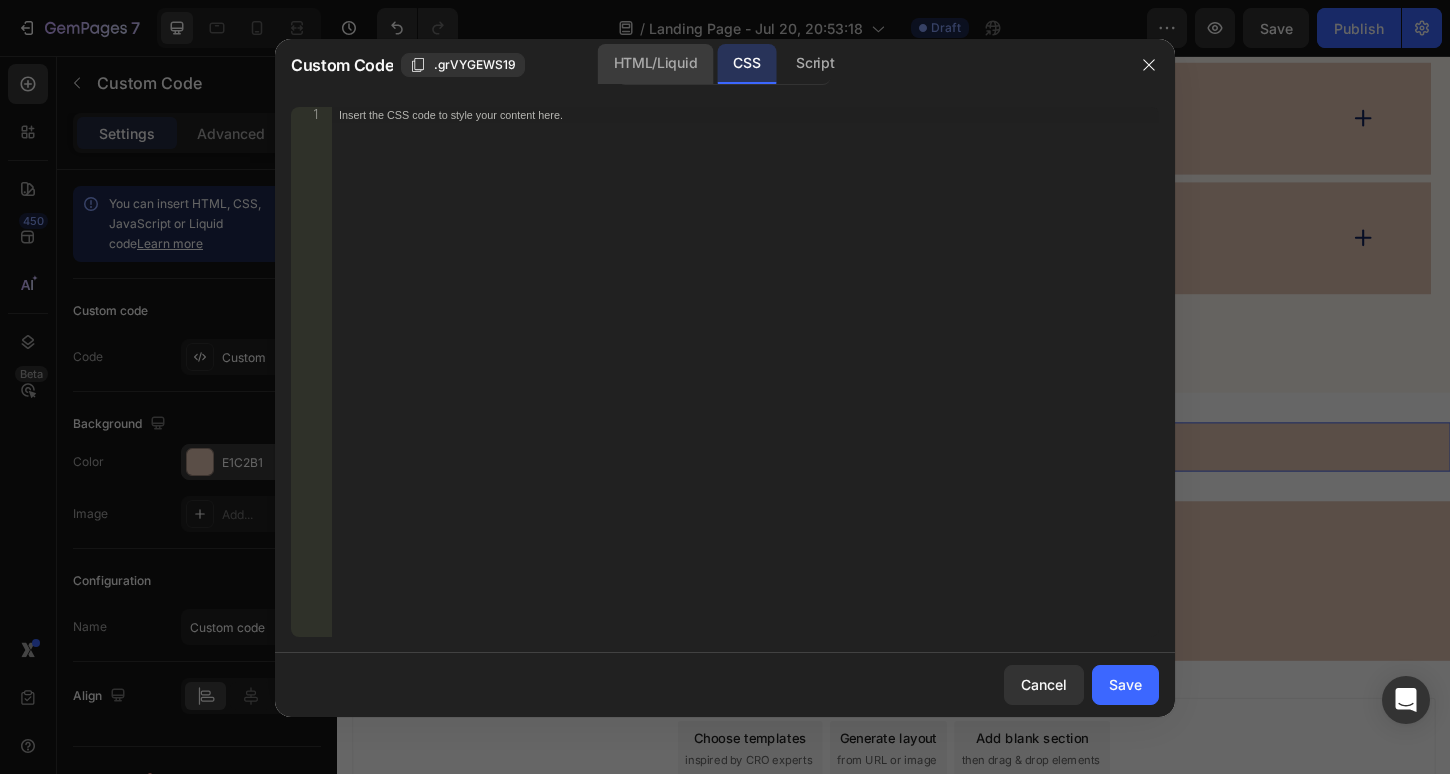 click on "HTML/Liquid" 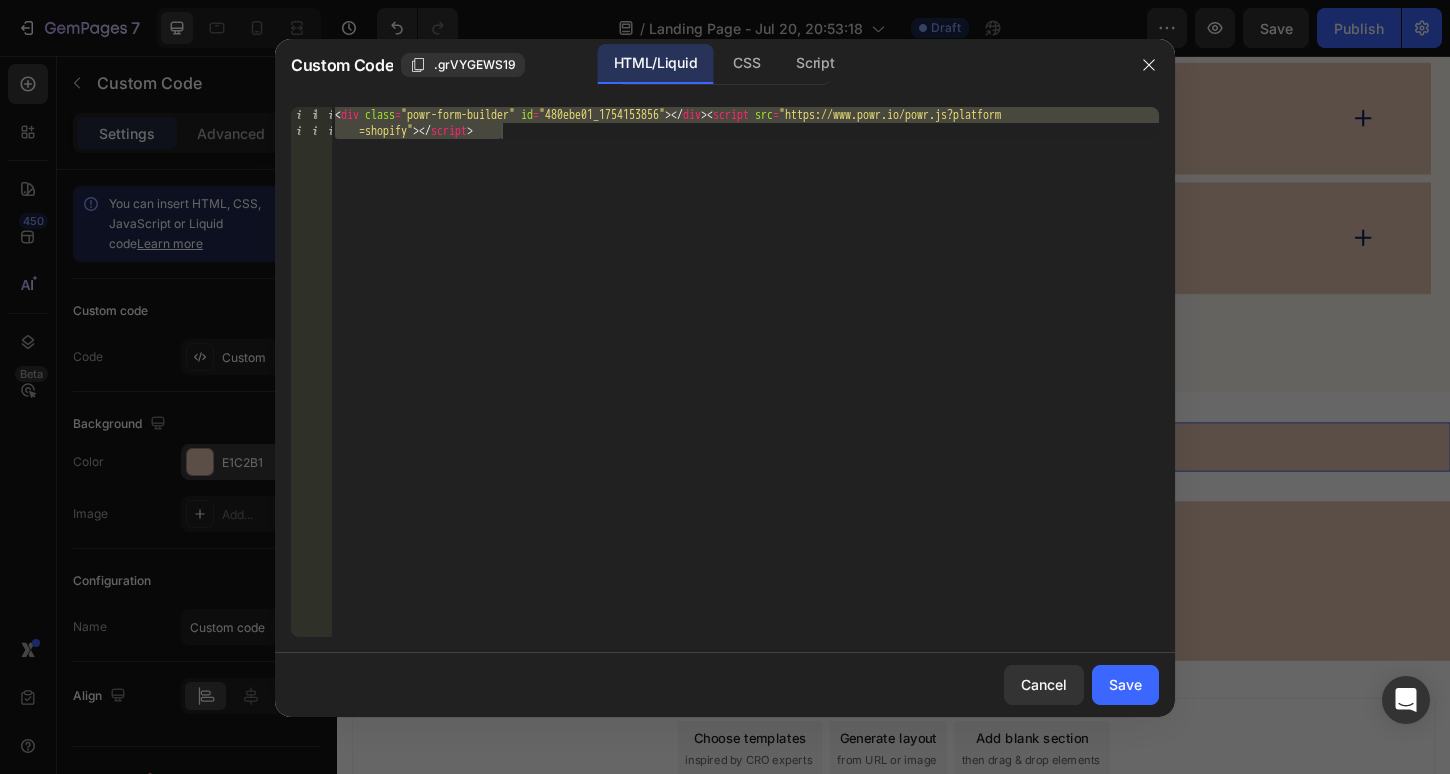 type on "<div class="powr-form-builder" id="480ebe01_1754153856"></div><script src="https://www.powr.io/powr.js?platform=shopify"></script>" 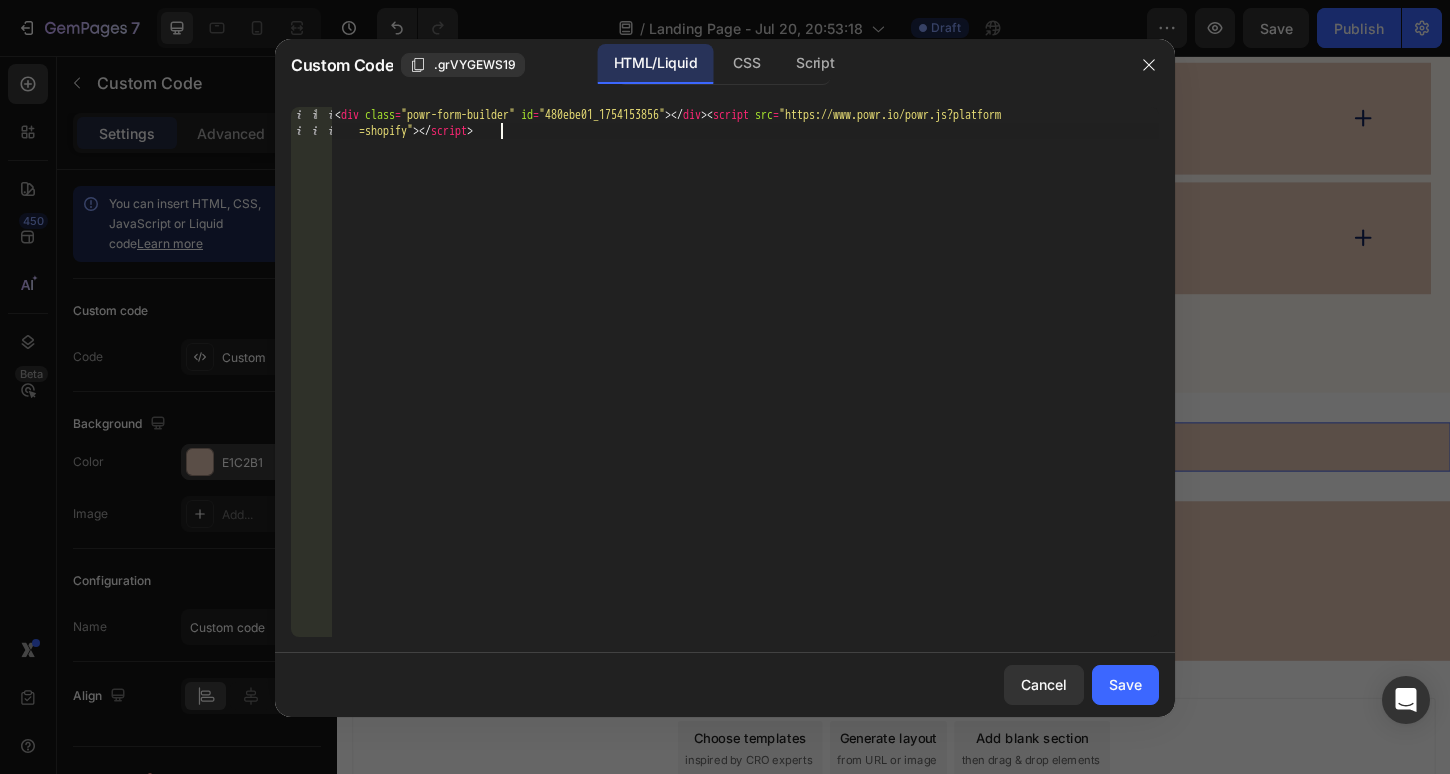click on "< div   class = "powr-form-builder"   id = "480ebe01_1754153856" > </ div > < script   src = "https://www.powr.io/powr.js?platform      =shopify" > </ script >" at bounding box center (745, 404) 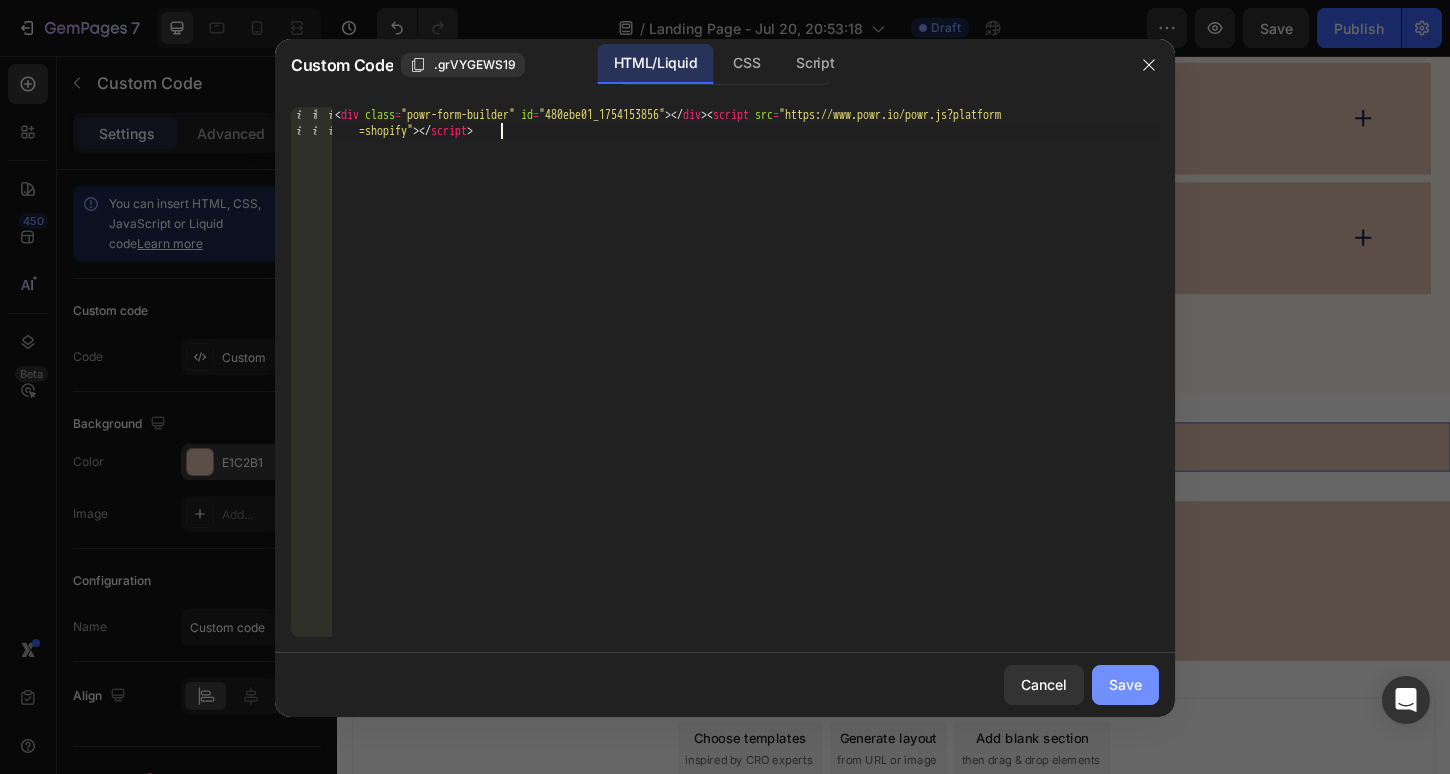 click on "Save" at bounding box center [1125, 684] 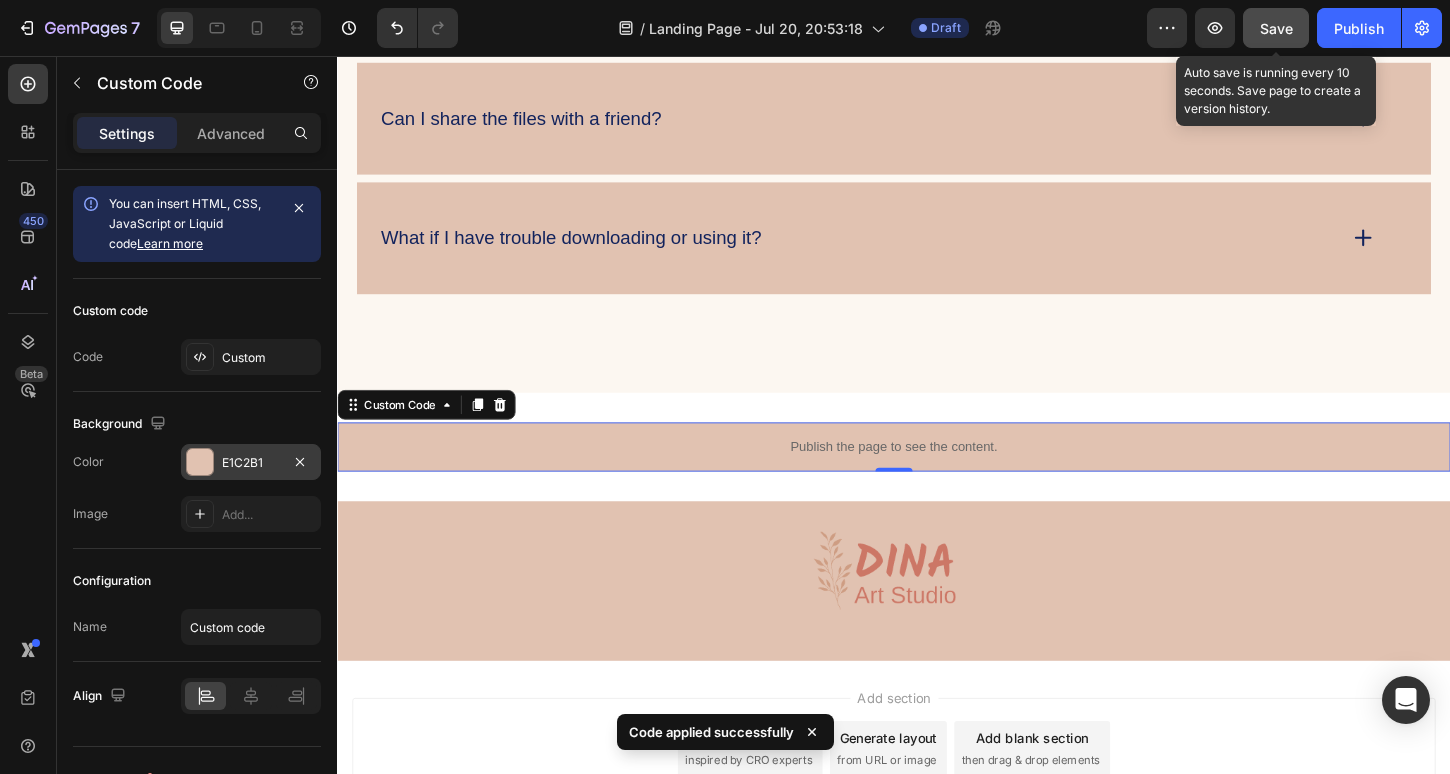 click on "Save" at bounding box center (1276, 28) 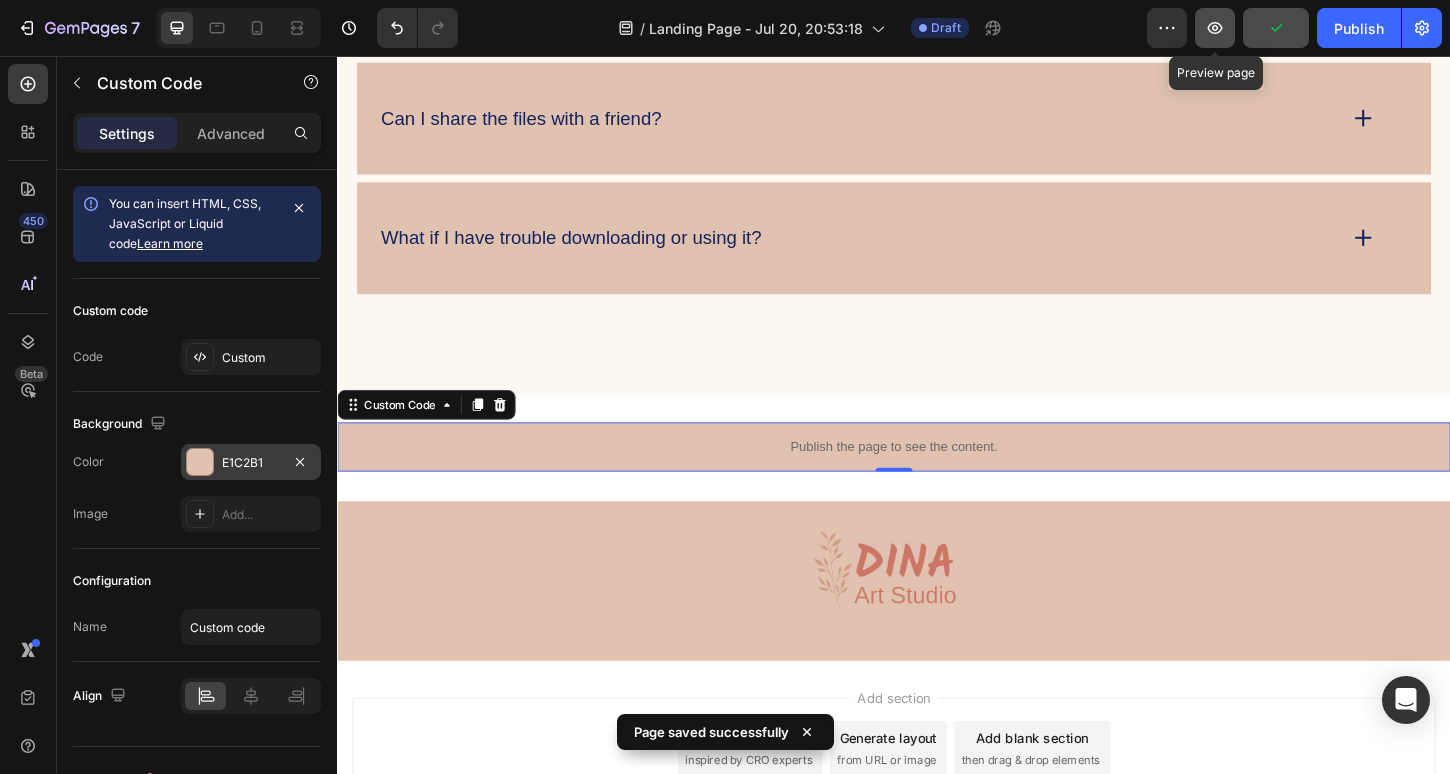 click 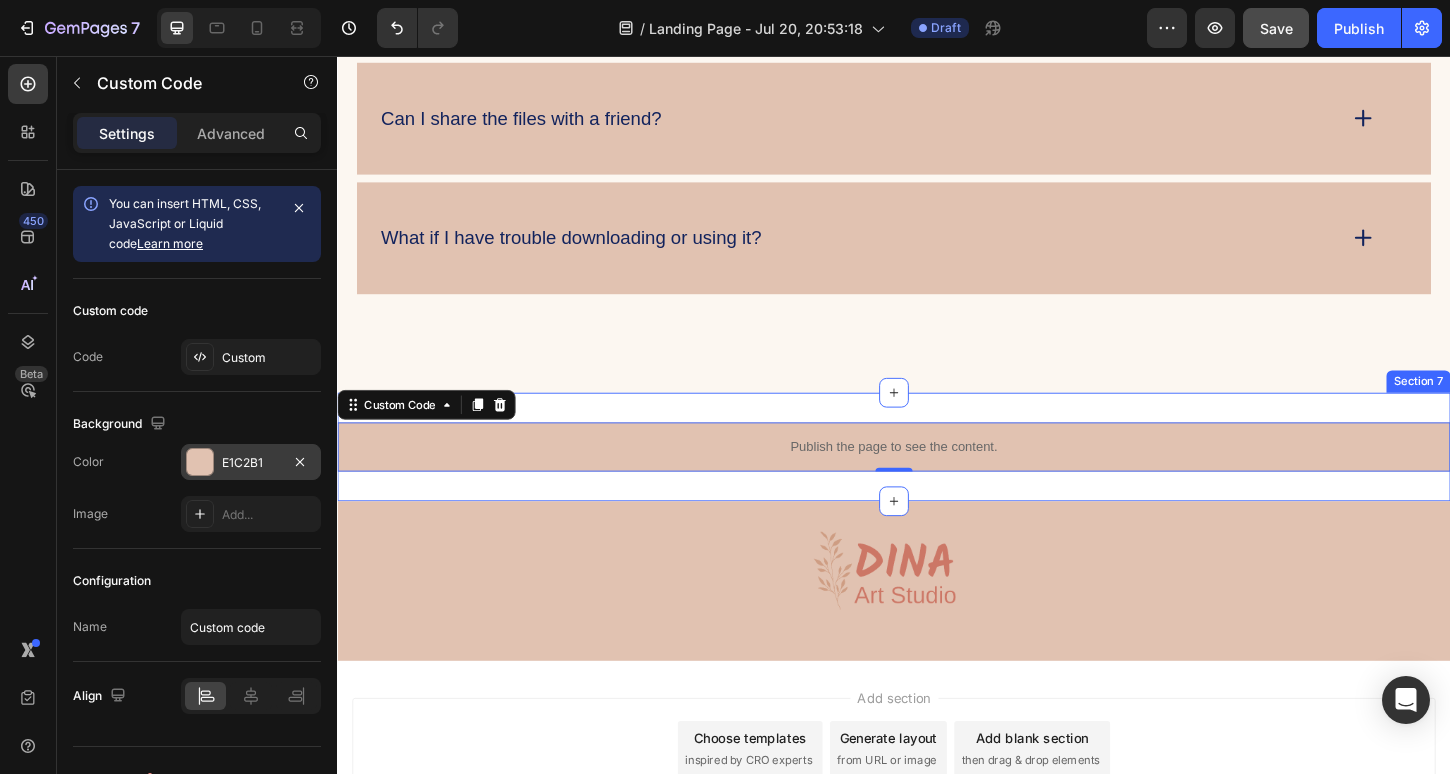 click on "Publish the page to see the content.
Custom Code   0 Section 7" at bounding box center (937, 477) 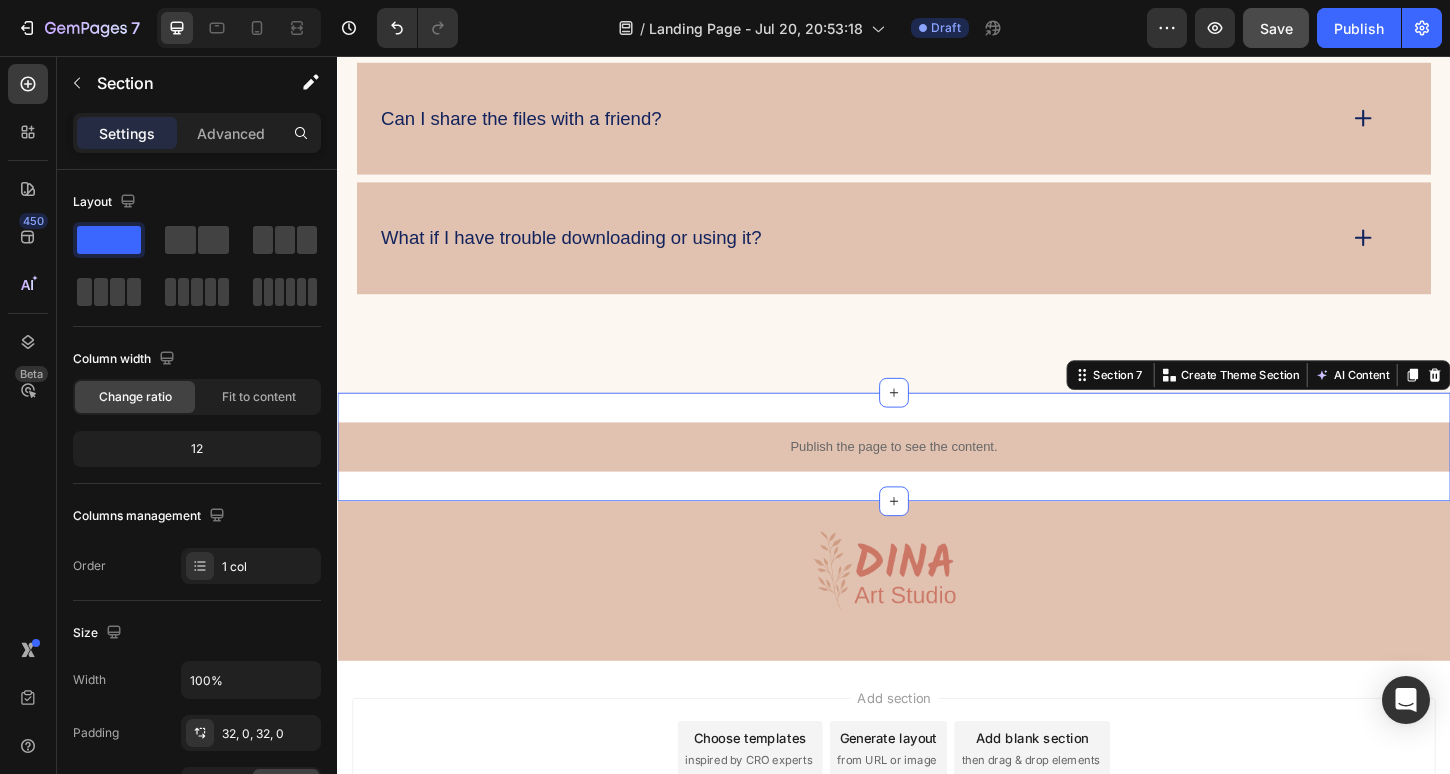 click on "Publish the page to see the content.
Custom Code Section 7   You can create reusable sections Create Theme Section AI Content Write with GemAI What would you like to describe here? Tone and Voice Persuasive Product Mystical Mushrooms Tumbler Show more Generate" at bounding box center (937, 477) 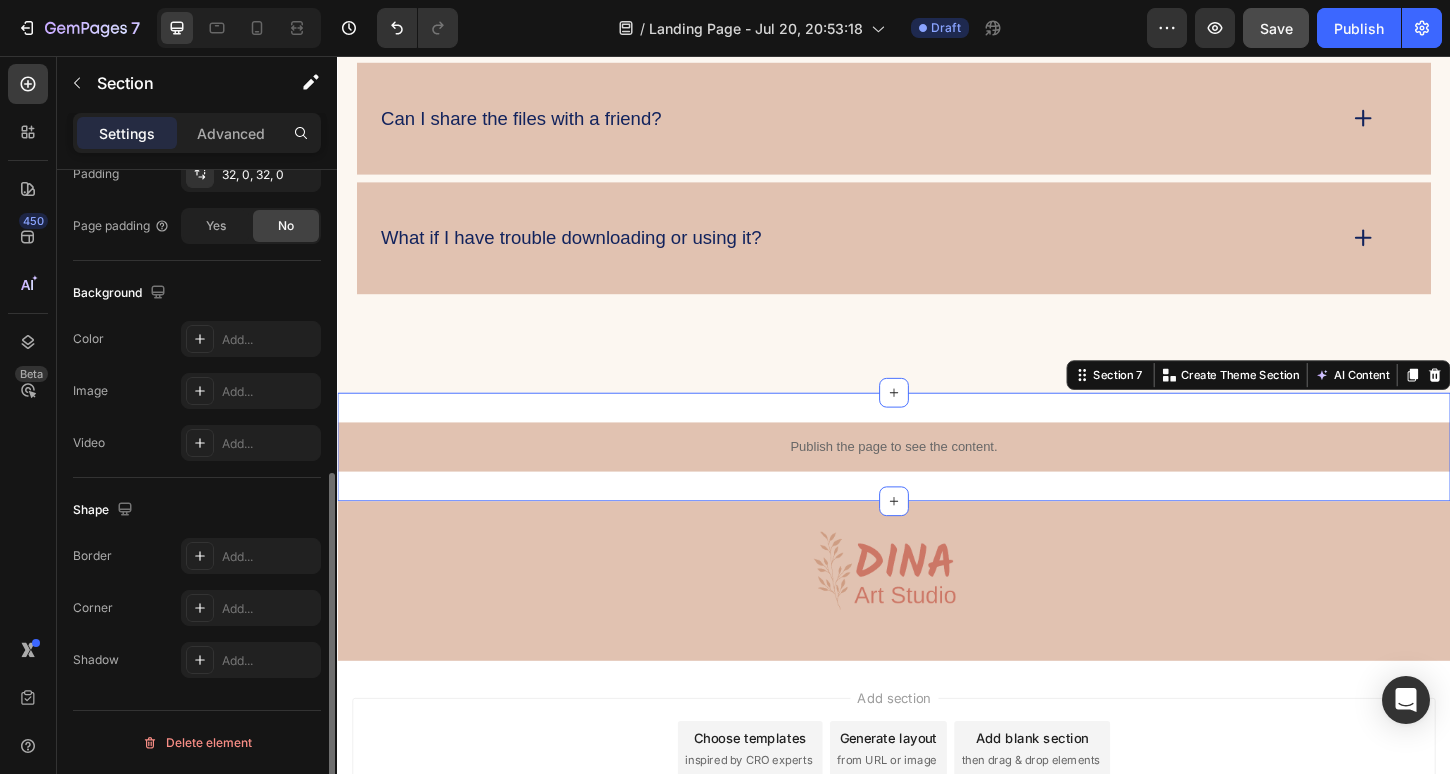 scroll, scrollTop: 0, scrollLeft: 0, axis: both 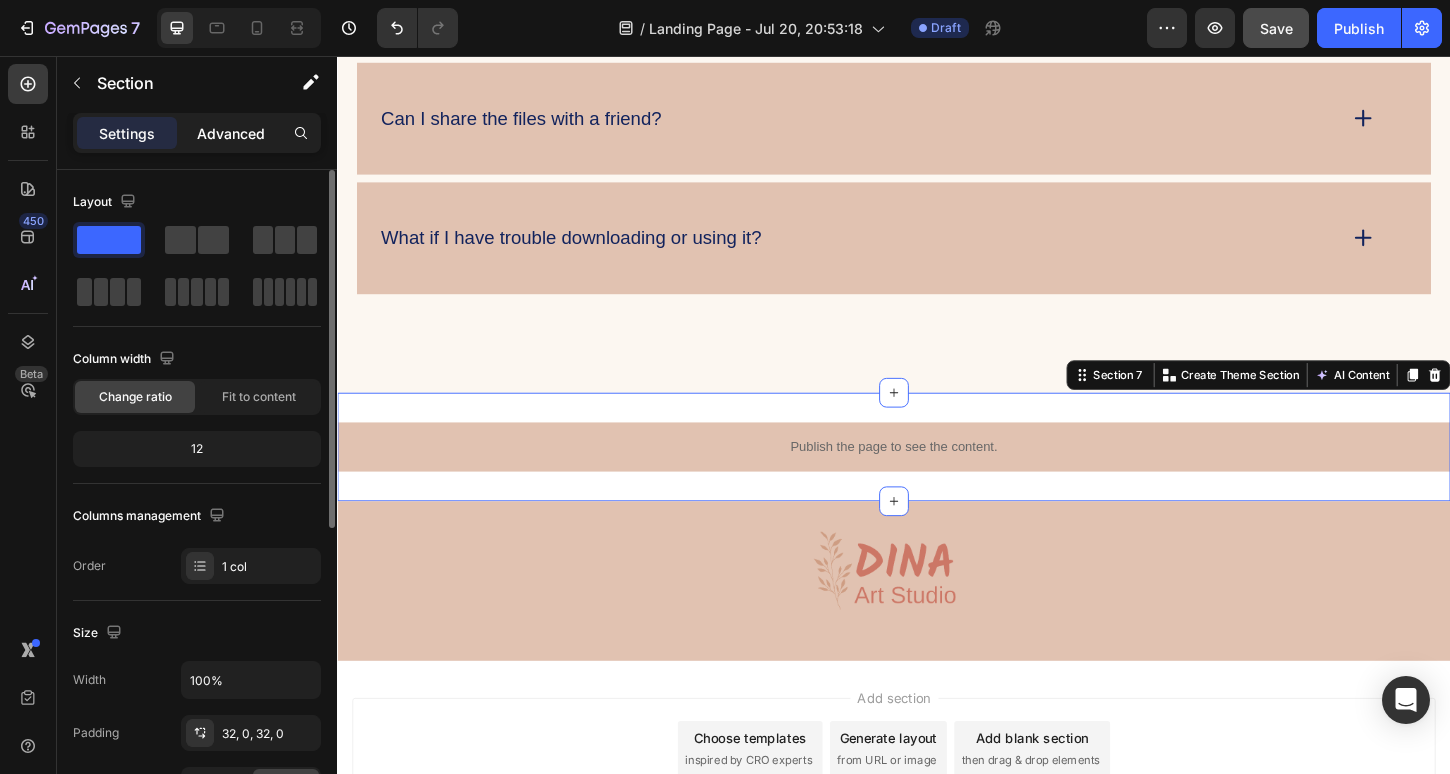 click on "Advanced" at bounding box center (231, 133) 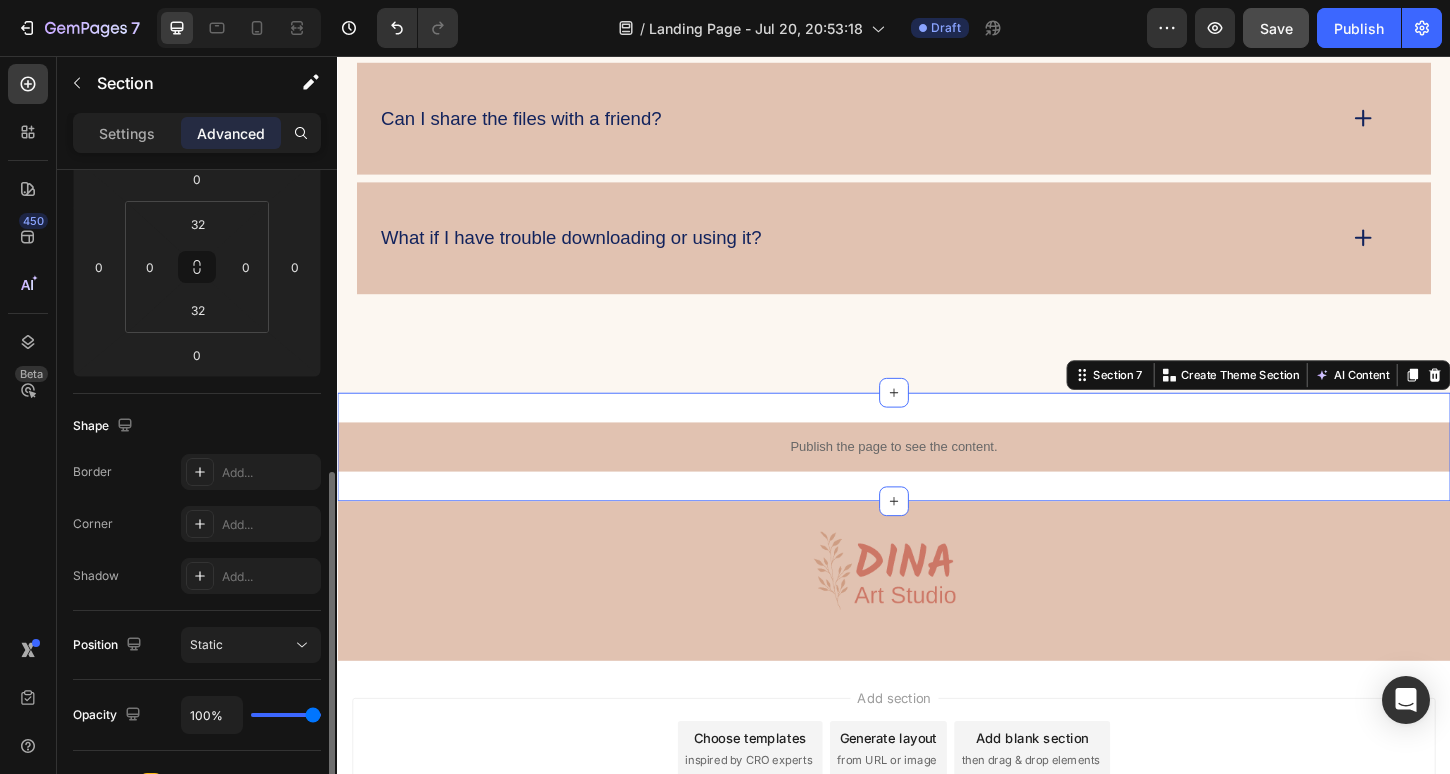 scroll, scrollTop: 0, scrollLeft: 0, axis: both 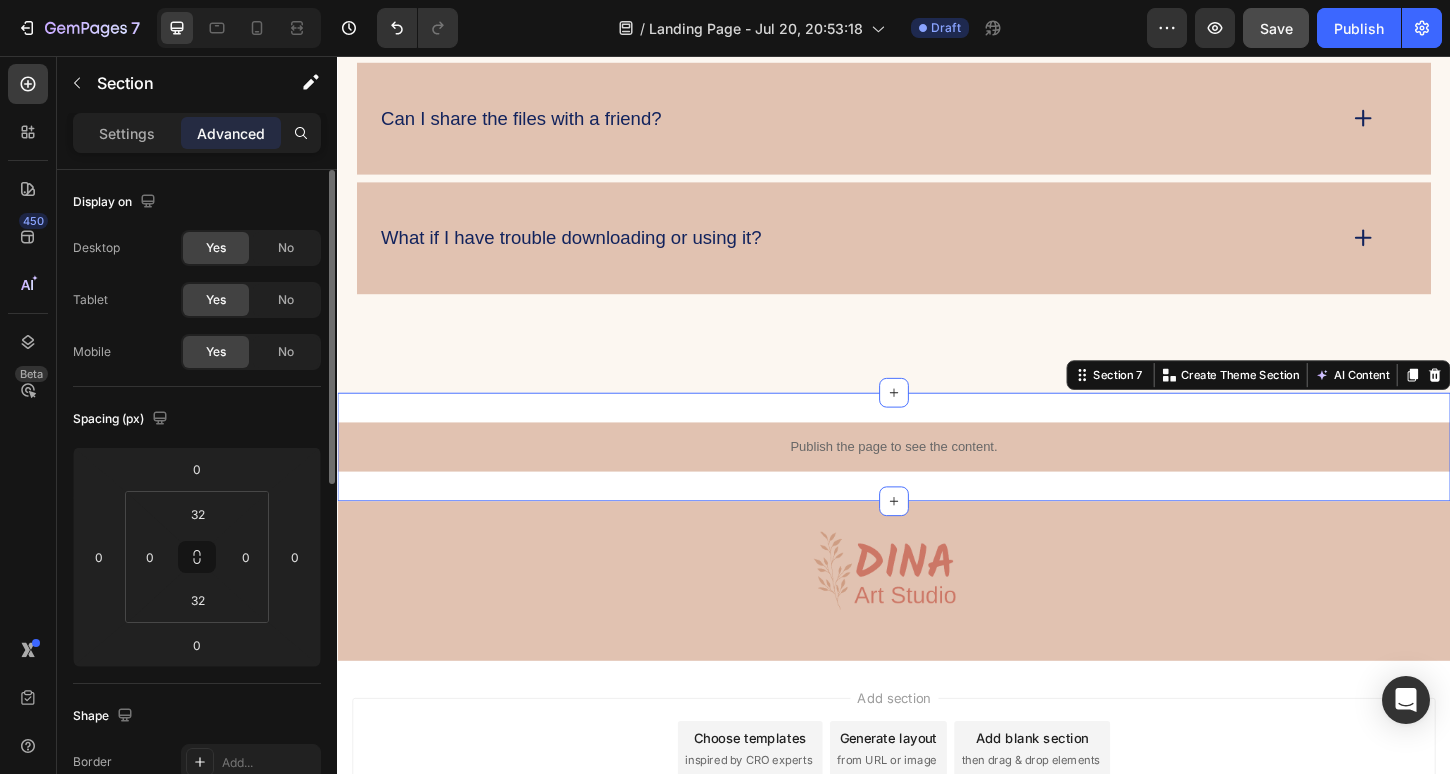 click on "Publish the page to see the content.
Custom Code Section 7   You can create reusable sections Create Theme Section AI Content Write with GemAI What would you like to describe here? Tone and Voice Persuasive Product Mystical Mushrooms Tumbler Show more Generate" at bounding box center (937, 477) 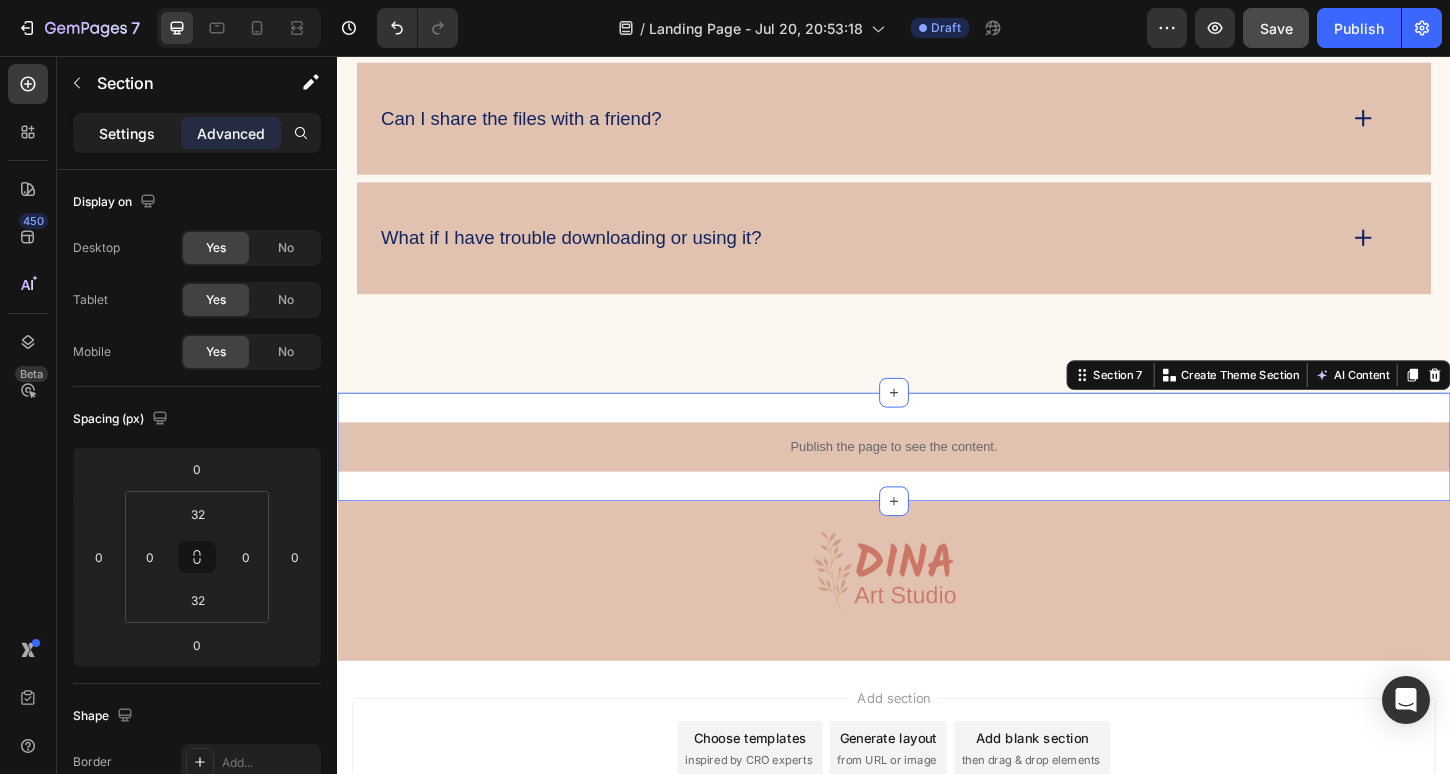 click on "Settings" at bounding box center (127, 133) 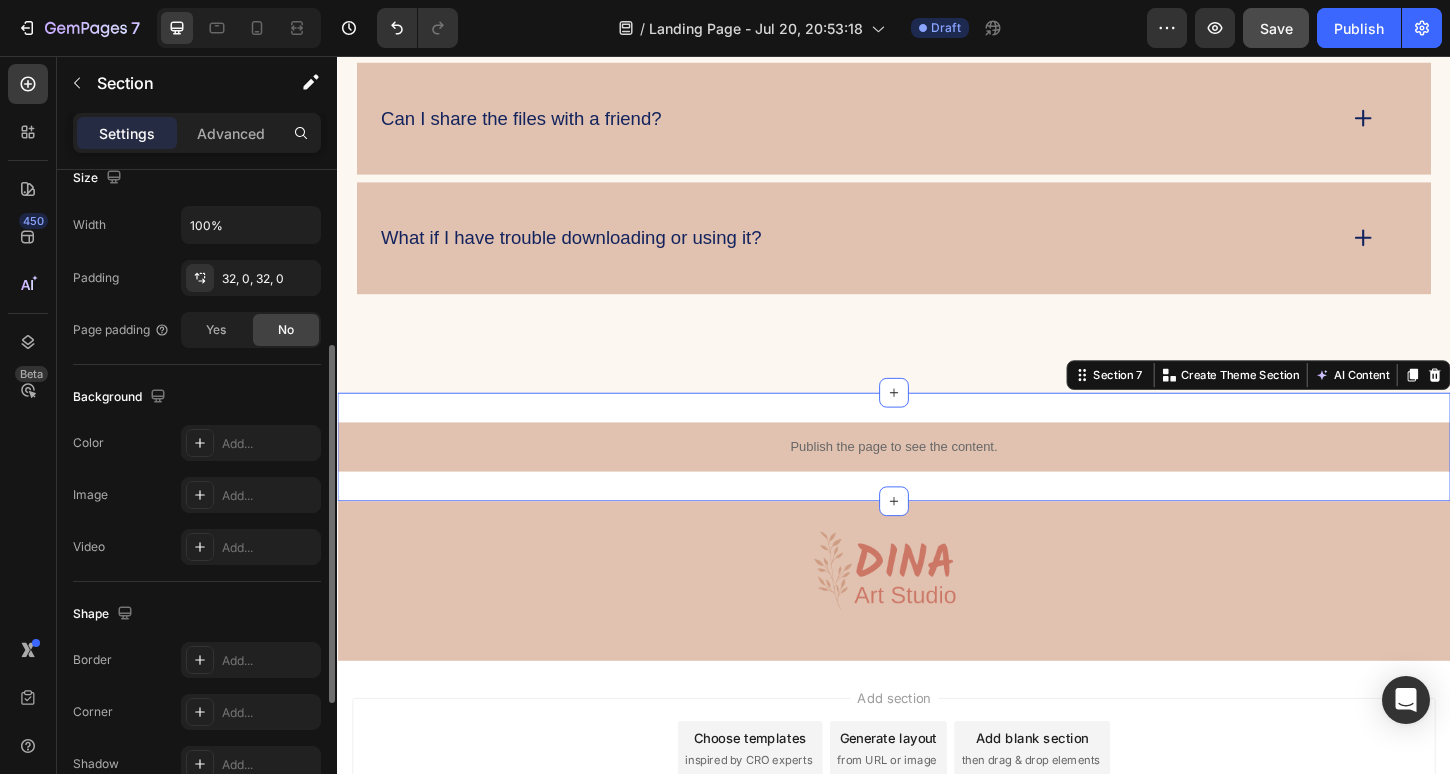 scroll, scrollTop: 382, scrollLeft: 0, axis: vertical 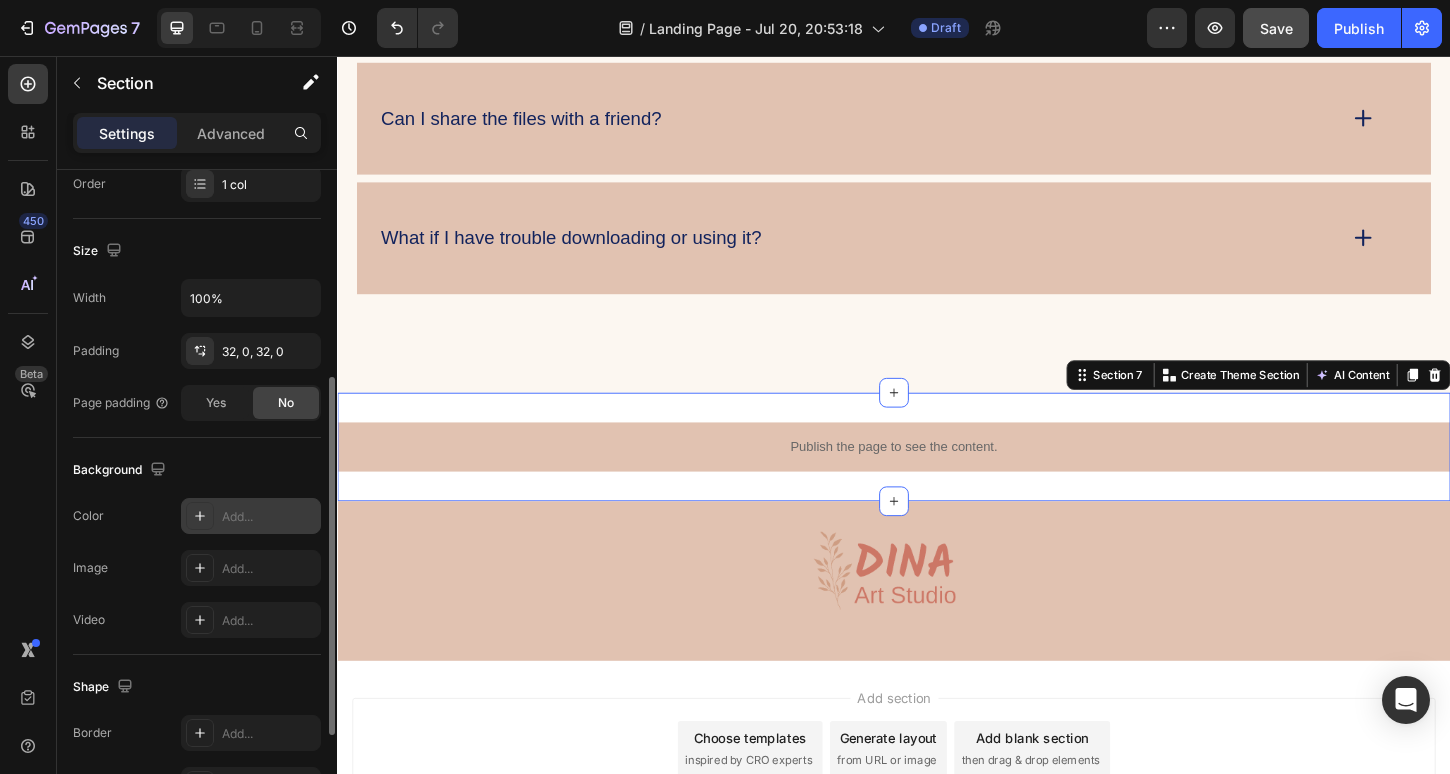 click at bounding box center [200, 516] 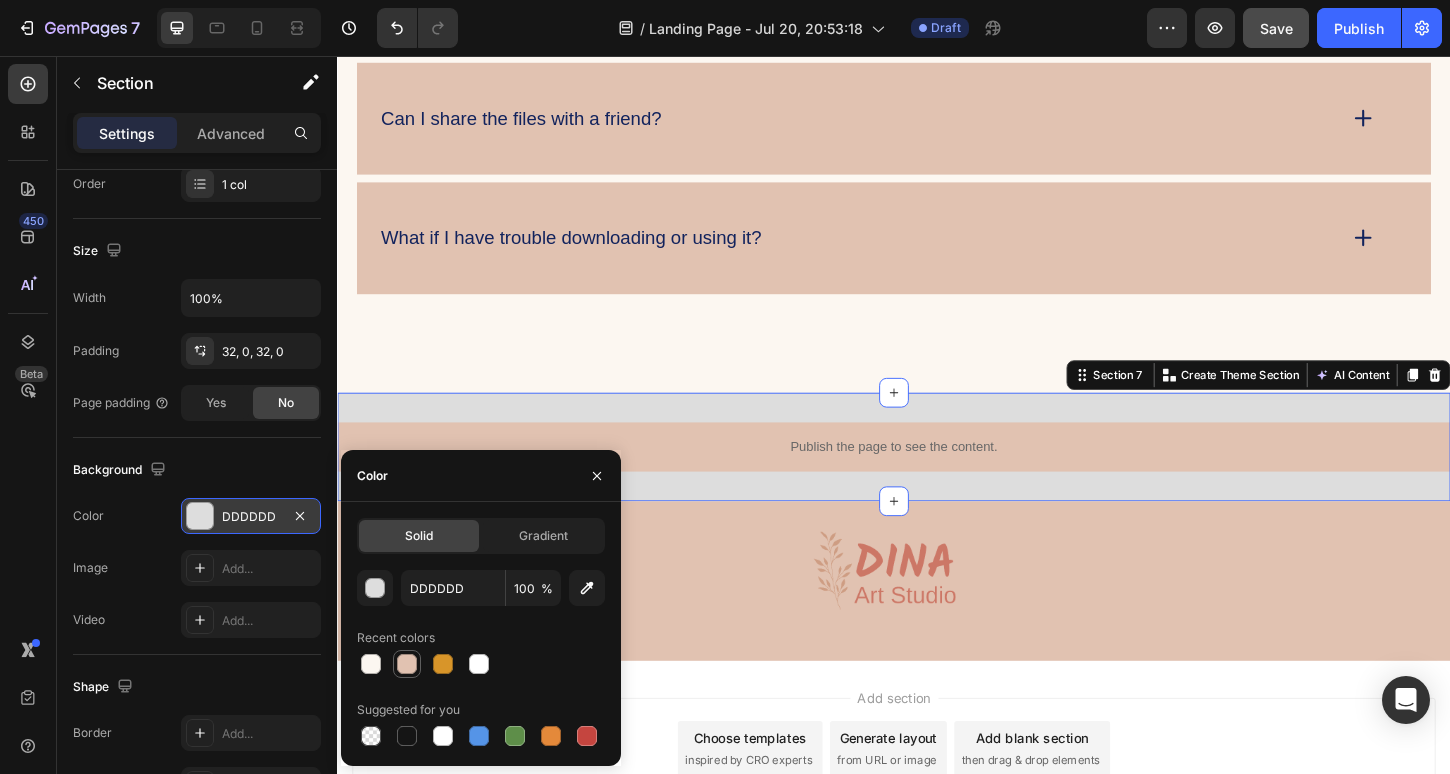 click at bounding box center [407, 664] 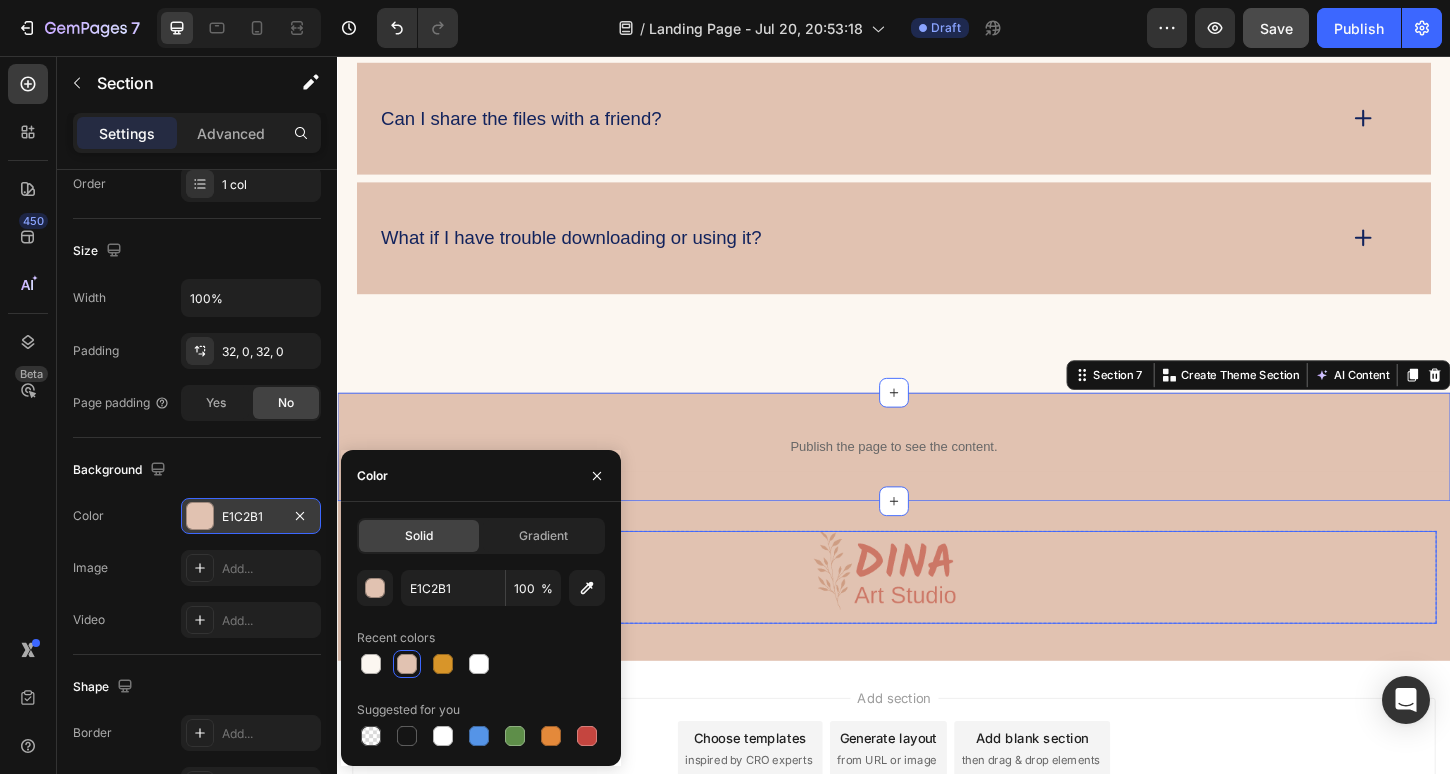 click at bounding box center (937, 618) 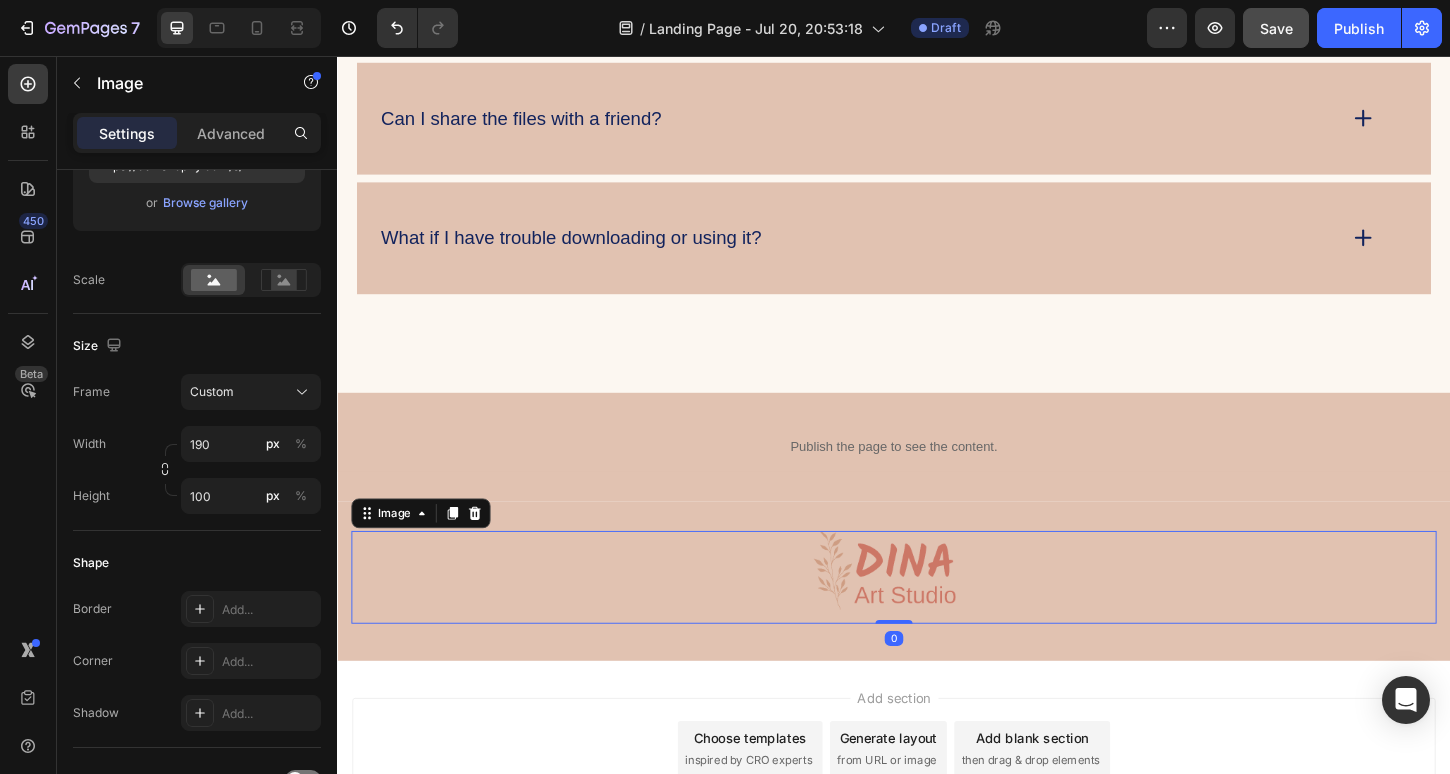 scroll, scrollTop: 0, scrollLeft: 0, axis: both 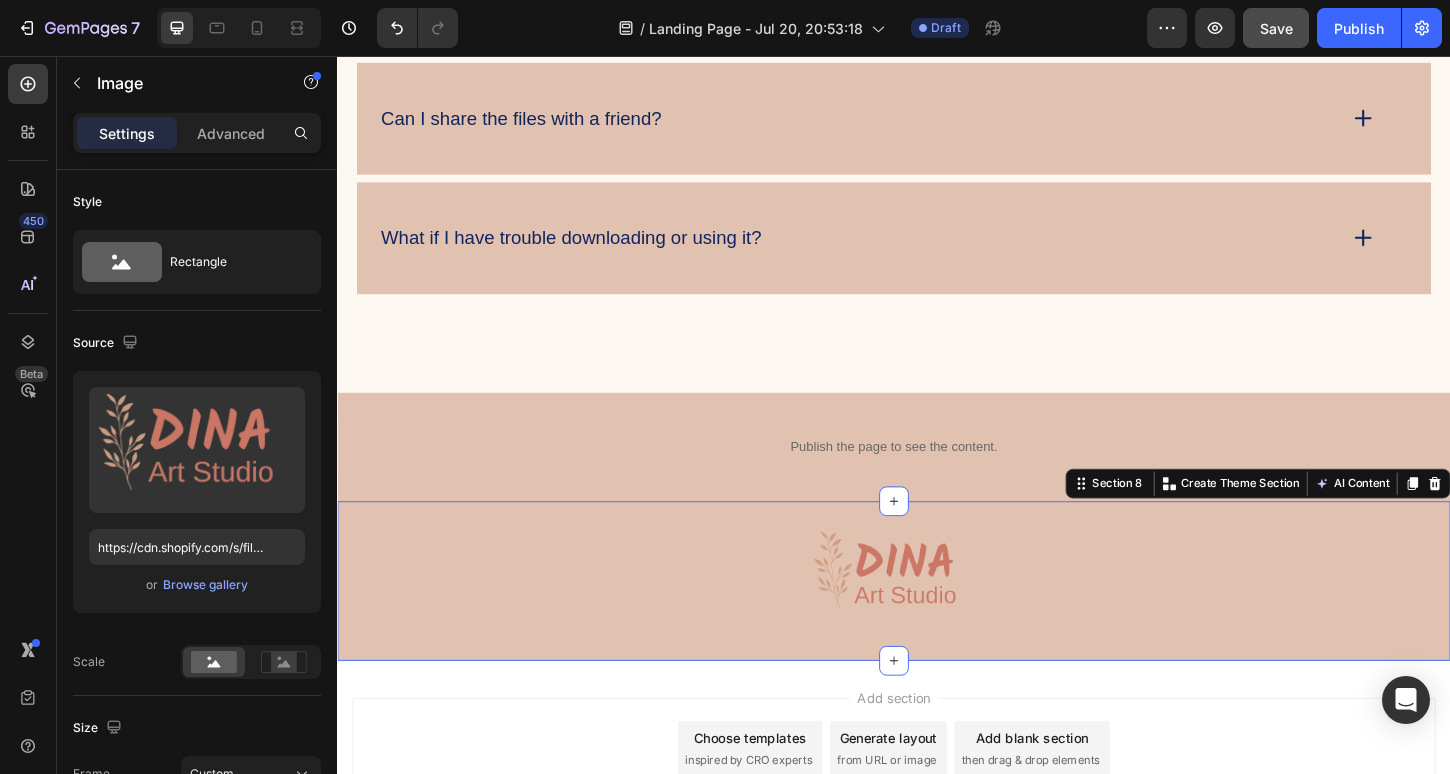 click on "Image Row Section 8   You can create reusable sections Create Theme Section AI Content Write with GemAI What would you like to describe here? Tone and Voice Persuasive Product Mystical Mushrooms Tumbler Show more Generate" at bounding box center [937, 622] 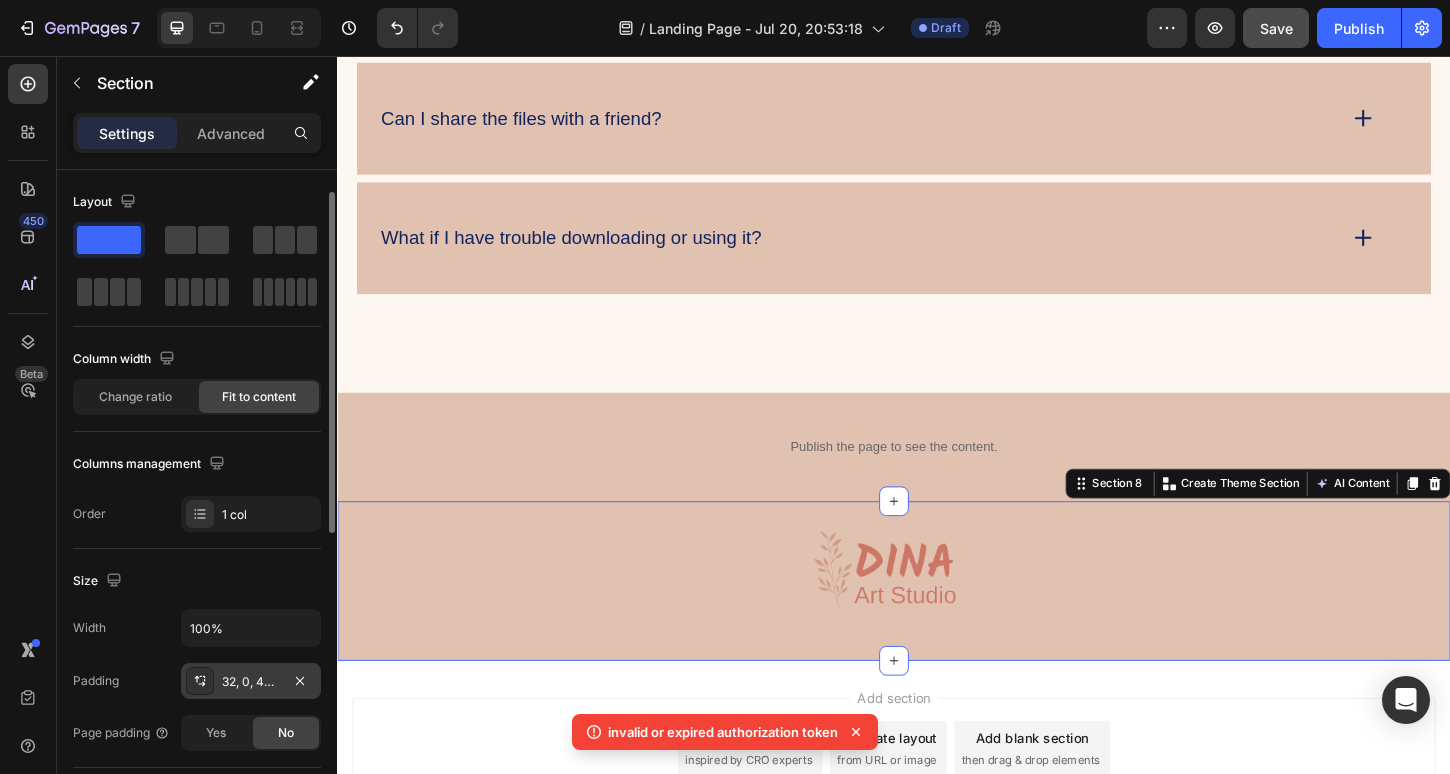 scroll, scrollTop: 620, scrollLeft: 0, axis: vertical 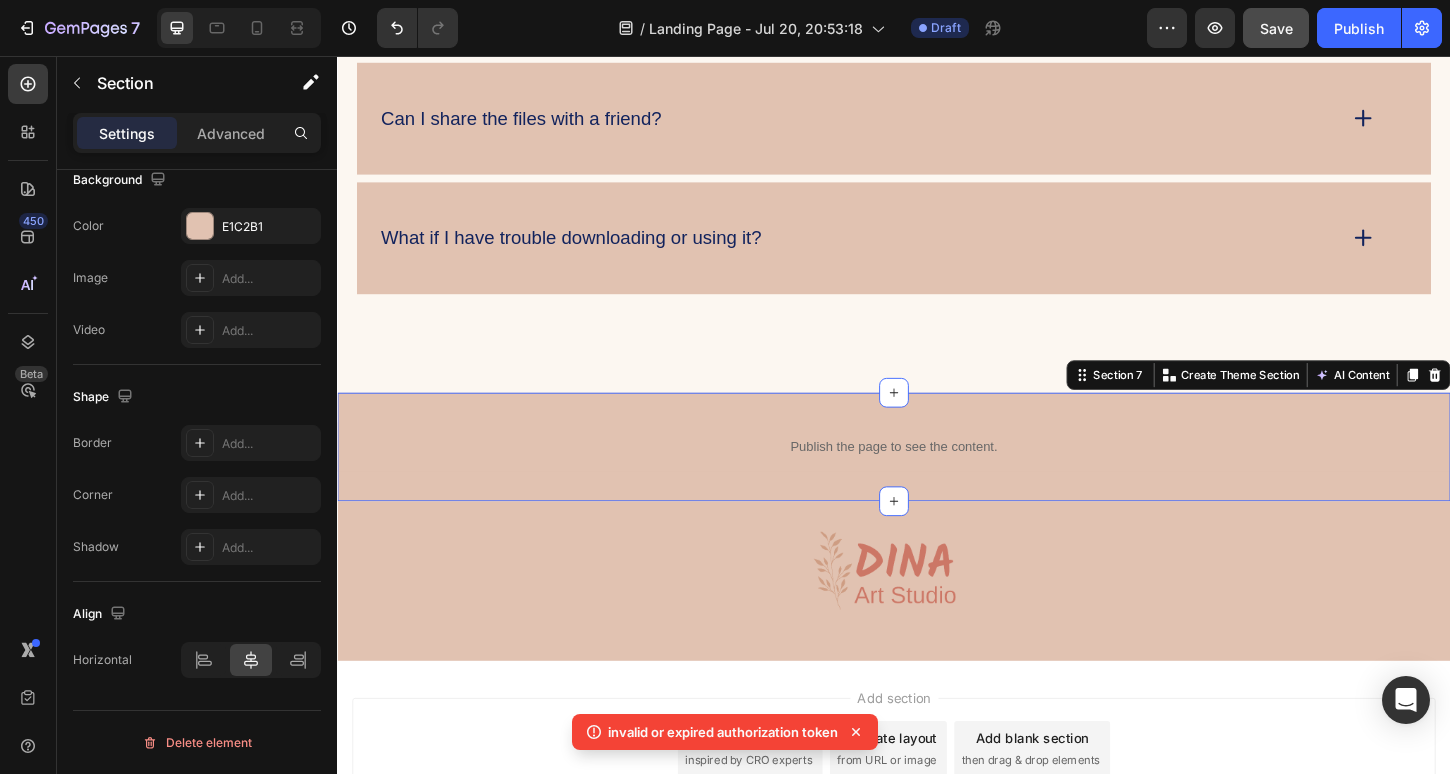 click on "Publish the page to see the content.
Custom Code Section 7   You can create reusable sections Create Theme Section AI Content Write with GemAI What would you like to describe here? Tone and Voice Persuasive Product Mystical Mushrooms Tumbler Show more Generate" at bounding box center (937, 477) 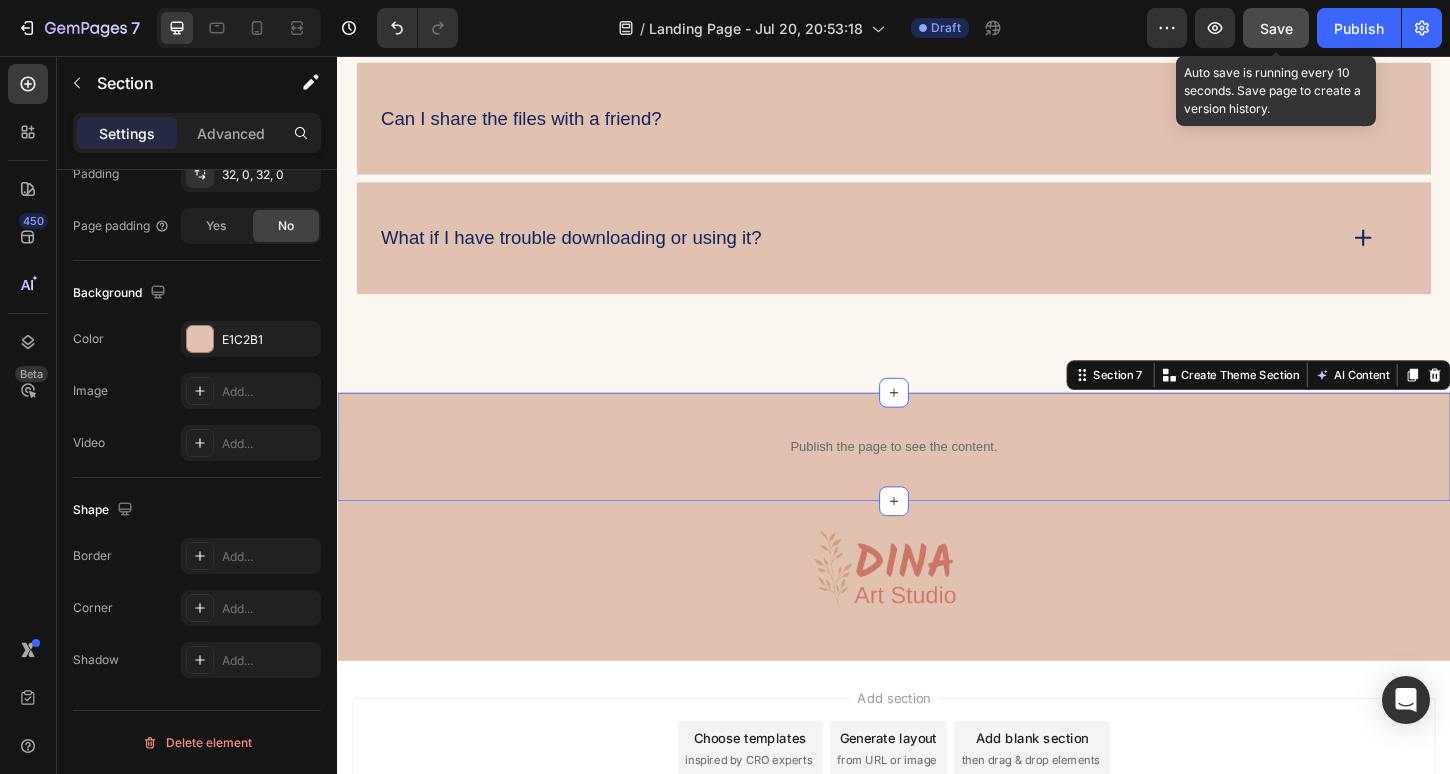 click on "Save" at bounding box center (1276, 28) 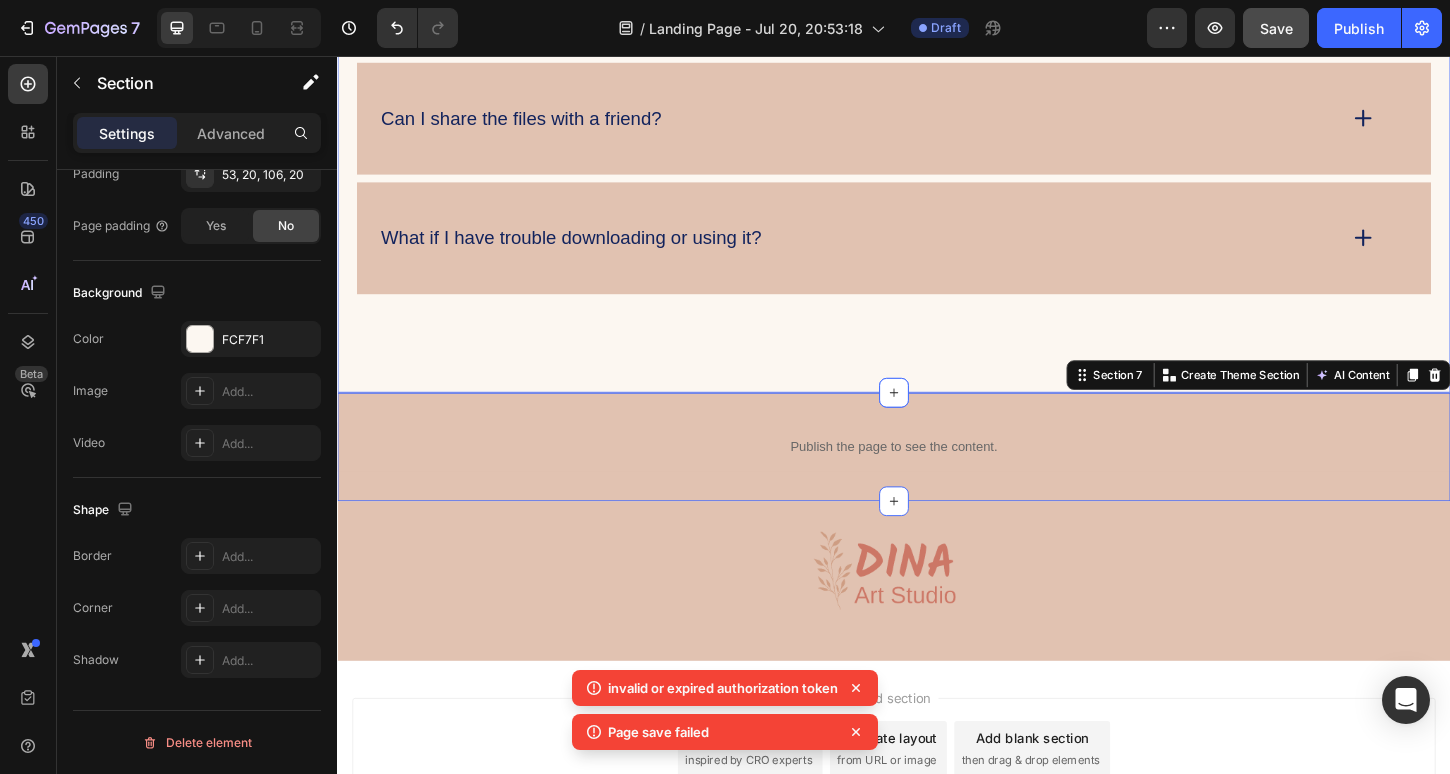 click on "FAQs Heading
What’s included in the Planner Starter Kit Bundle?
How do I use a digital planner? I’m new to this!
Can I use this on my phone or laptop?
Are the pages dated or undated?
Can I print the planner? Accordion
Can I reuse the stickers and pages?
Is this a physical product?
Can I share the files with a friend?
What if I have trouble downloading or using it? Accordion Row Section 6" at bounding box center (937, -295) 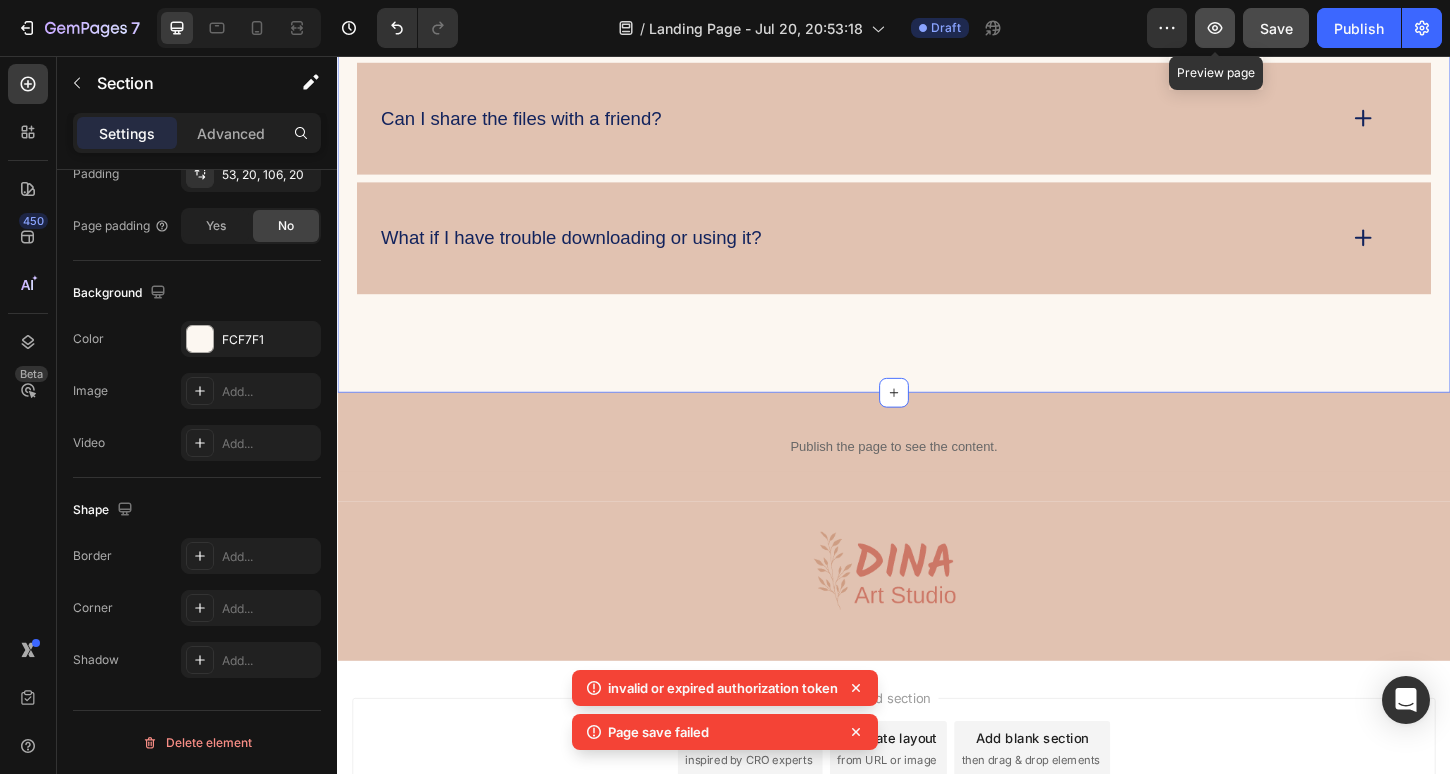 click 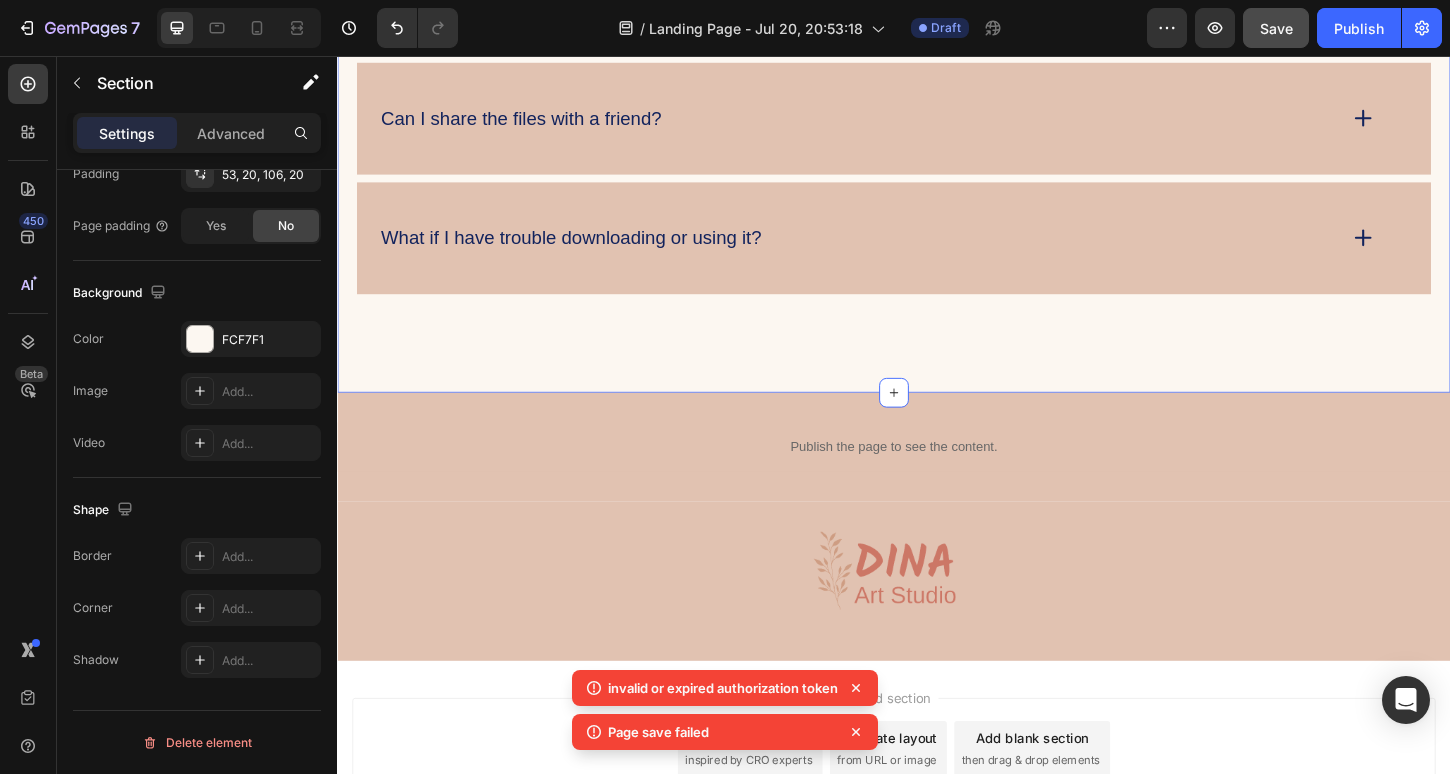 type 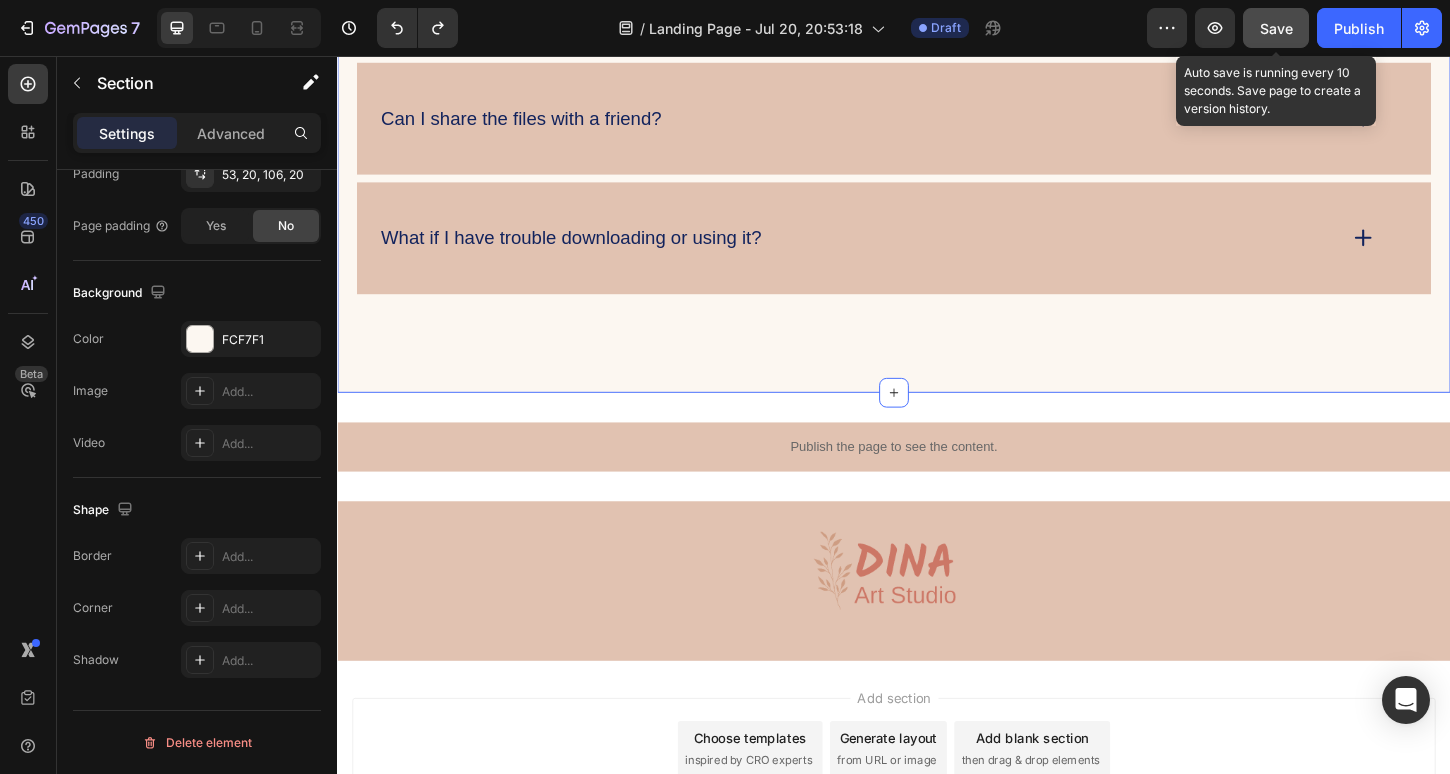 click on "Save" at bounding box center [1276, 28] 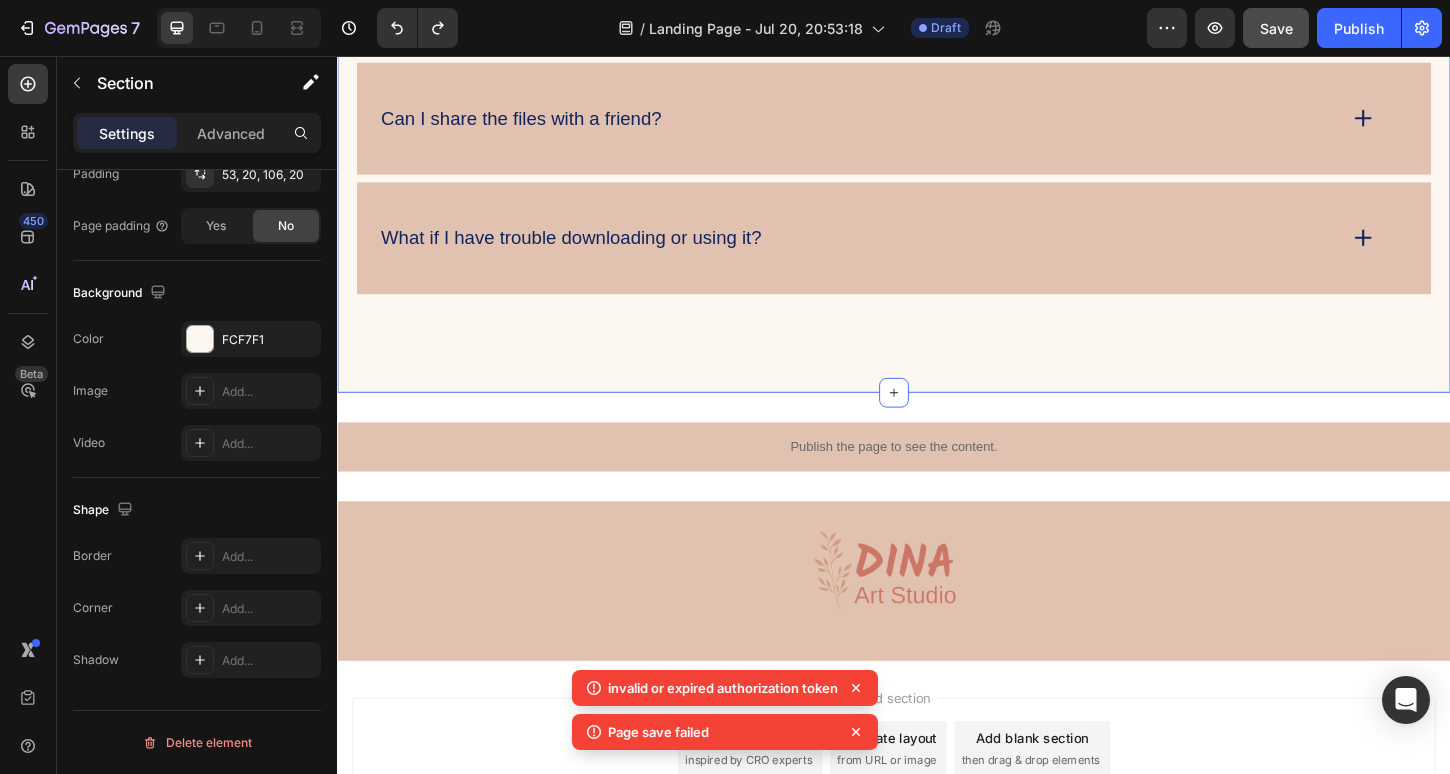 click 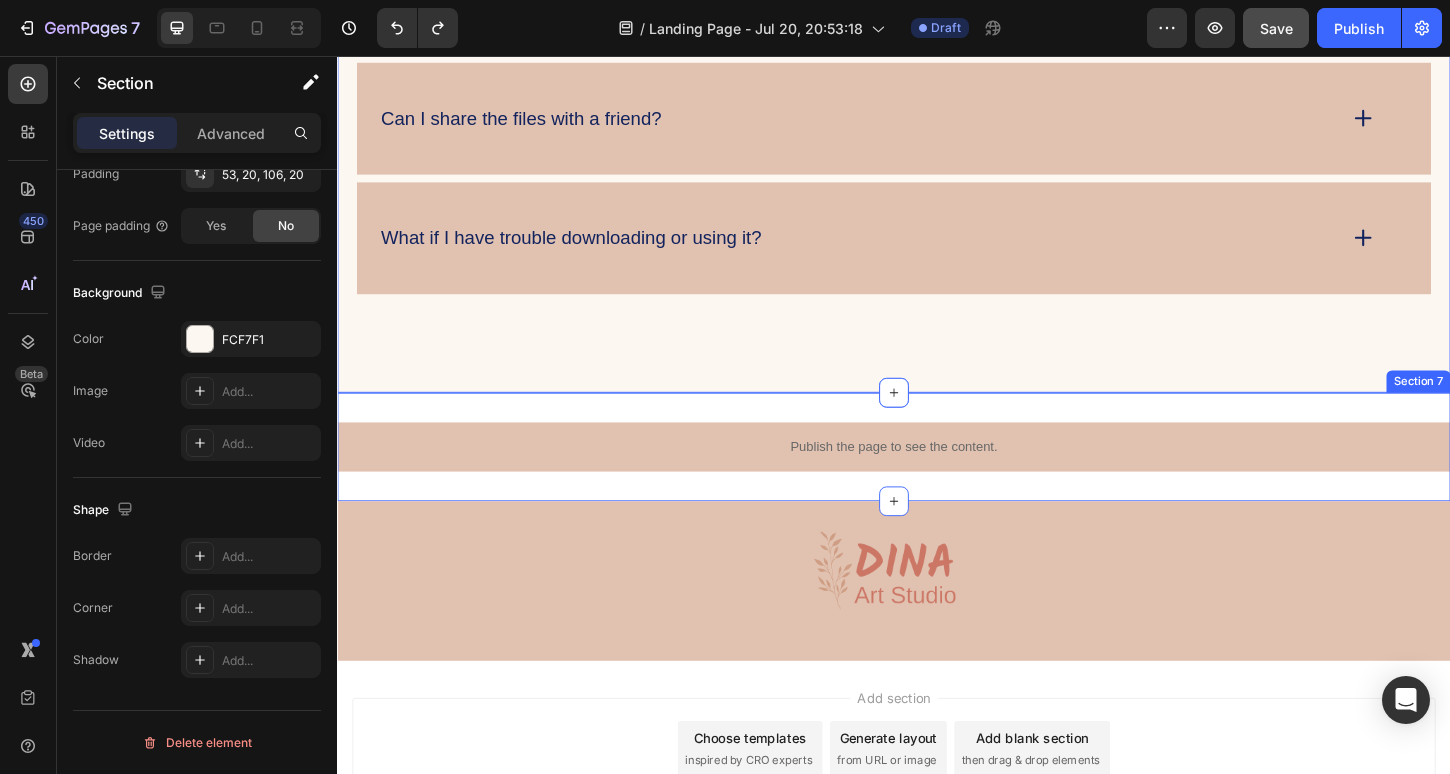 click on "Publish the page to see the content.
Custom Code Section 7" at bounding box center [937, 477] 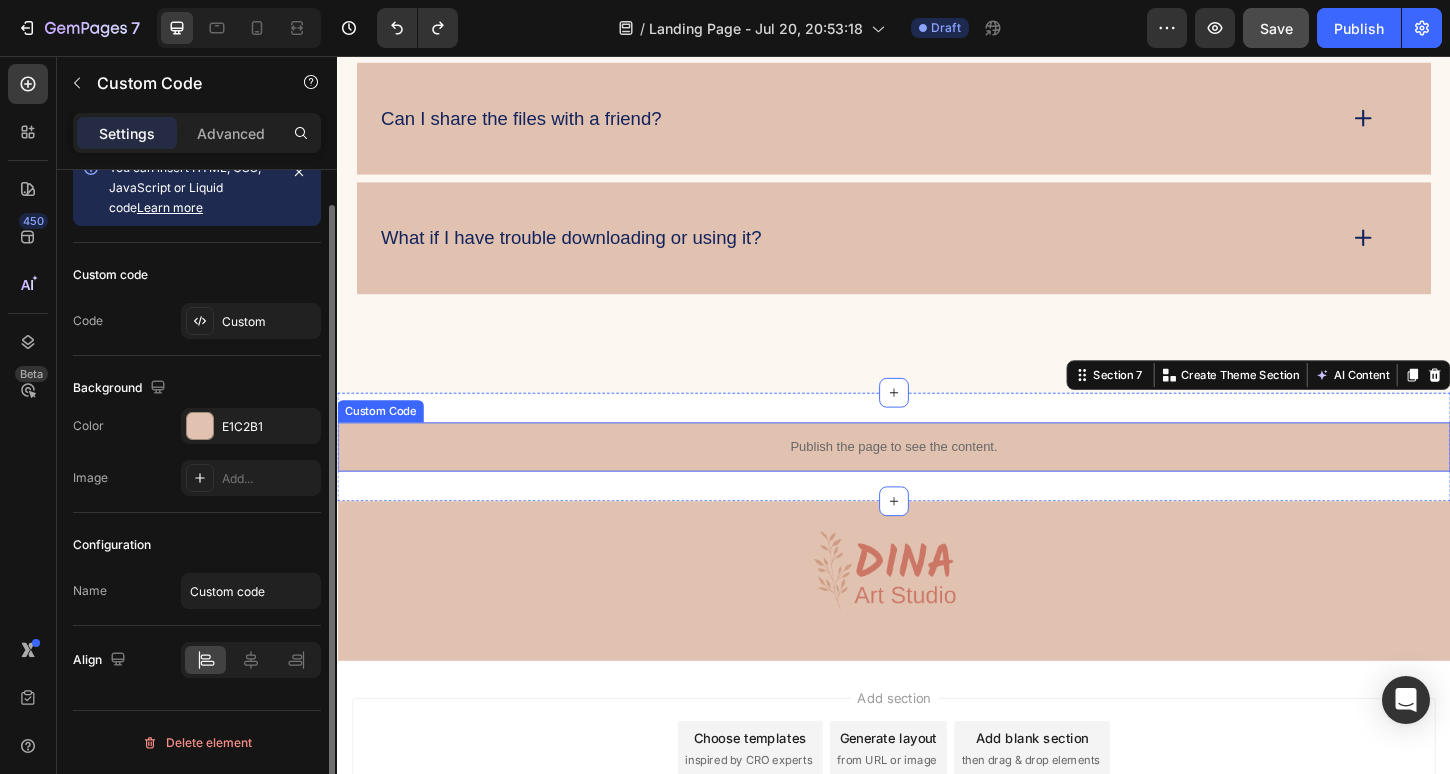 click on "Publish the page to see the content." at bounding box center (937, 477) 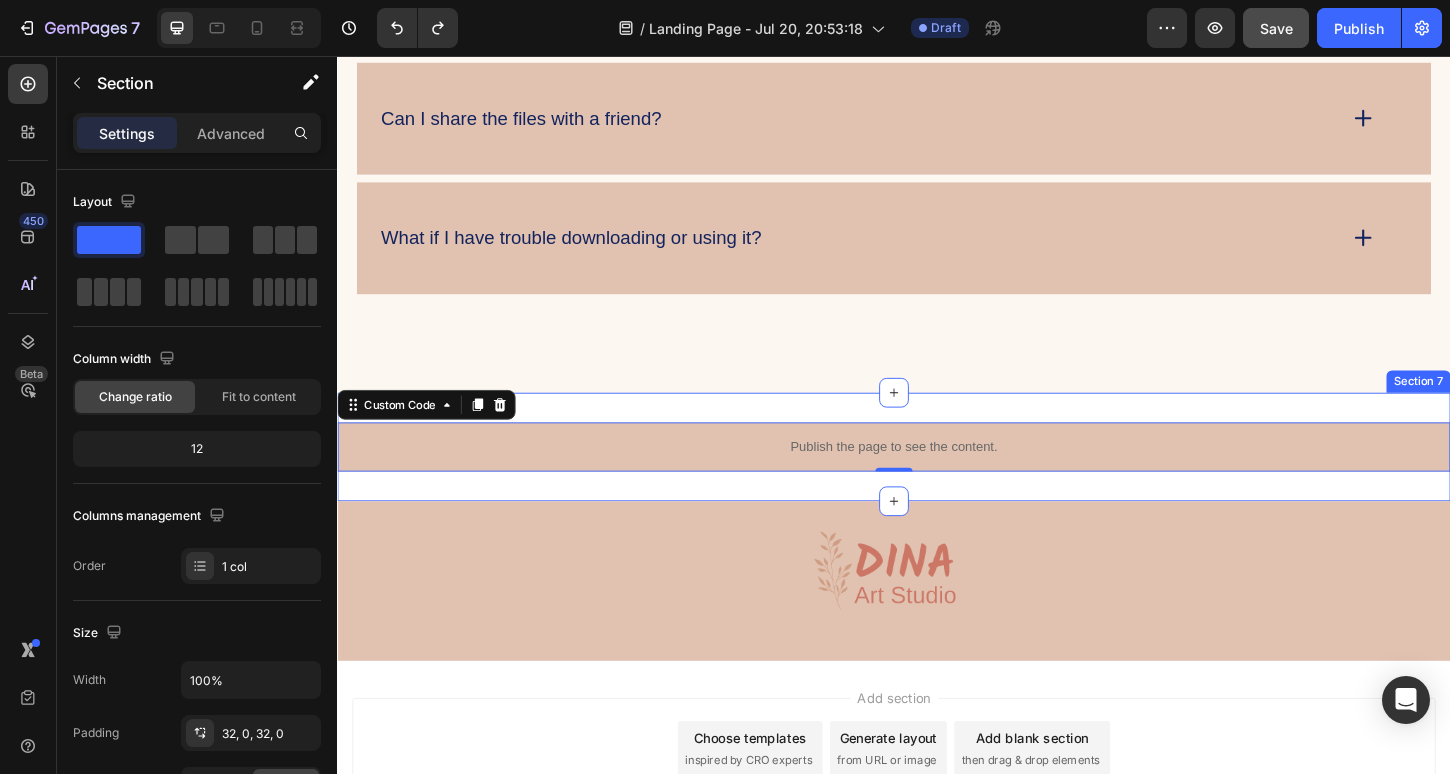 click on "Publish the page to see the content.
Custom Code   0 Section 7" at bounding box center [937, 477] 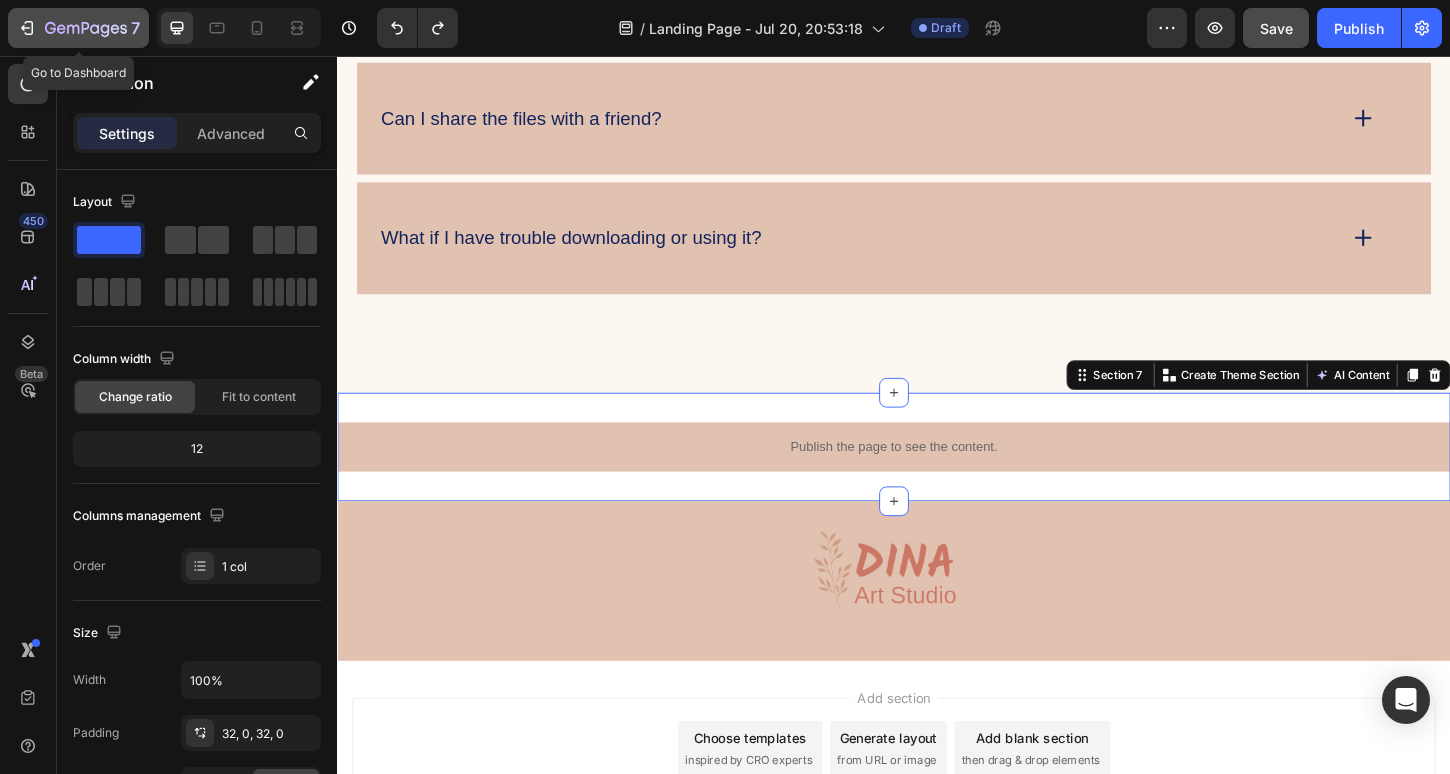 click 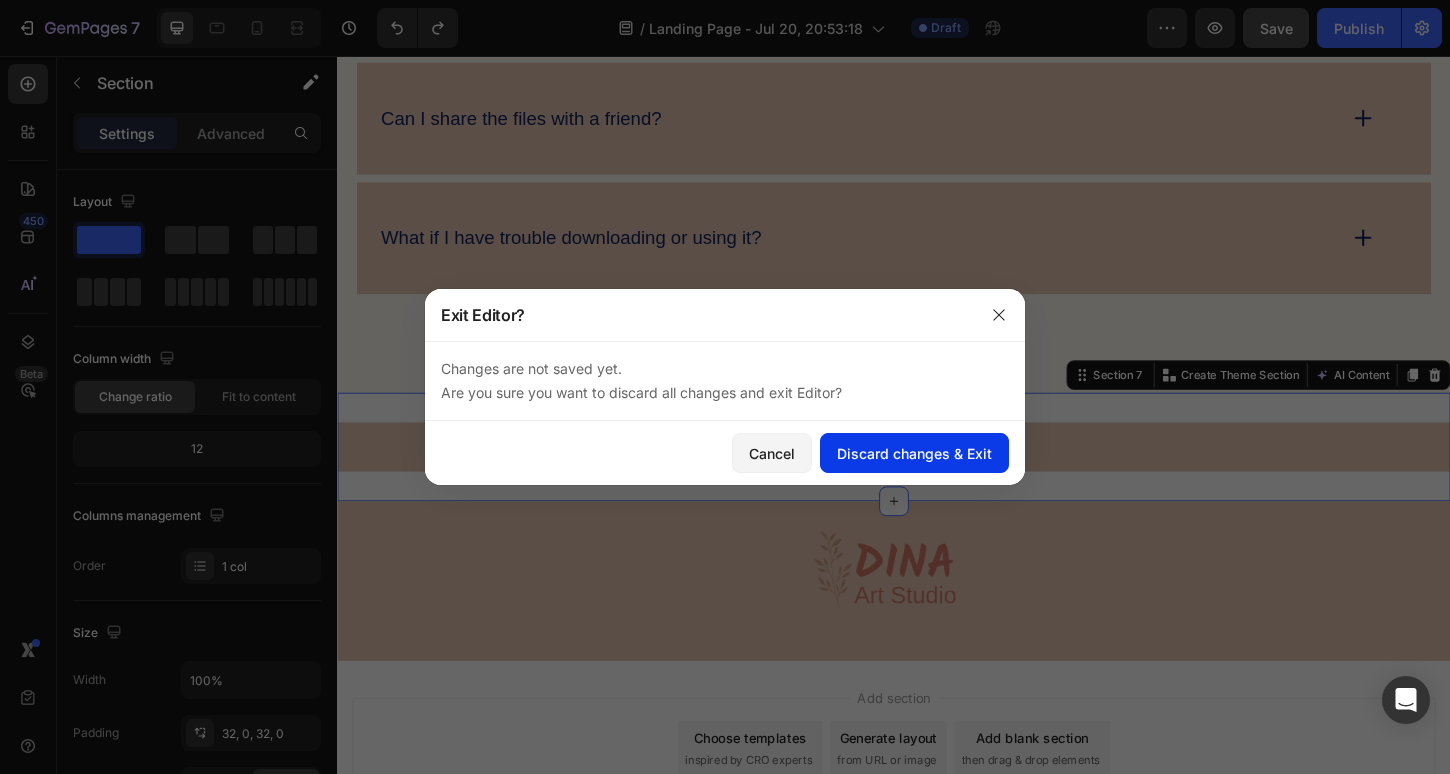 click on "Discard changes & Exit" at bounding box center [914, 453] 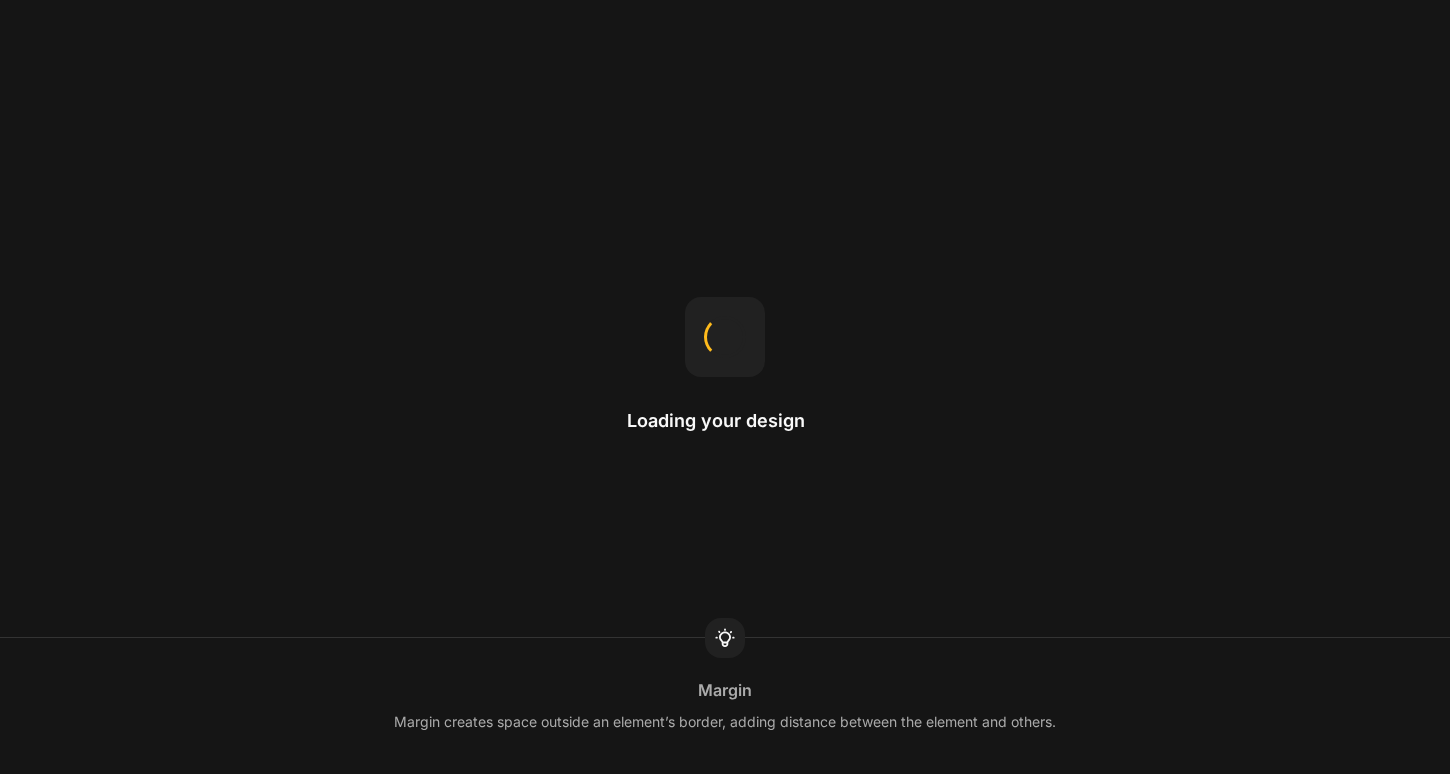 scroll, scrollTop: 0, scrollLeft: 0, axis: both 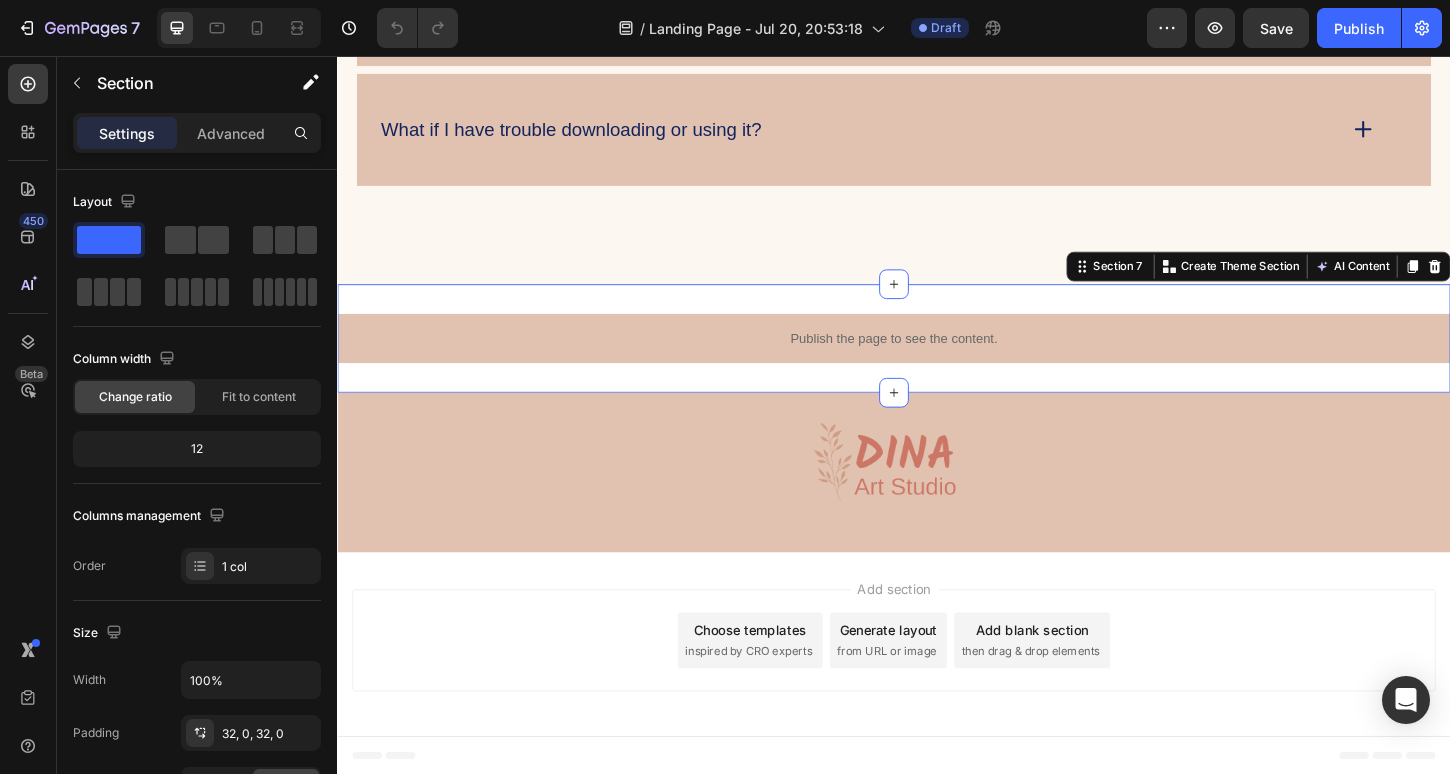 click on "Publish the page to see the content.
Custom Code Section 7   You can create reusable sections Create Theme Section AI Content Write with GemAI What would you like to describe here? Tone and Voice Persuasive Product Getting products... Show more Generate" at bounding box center (937, 360) 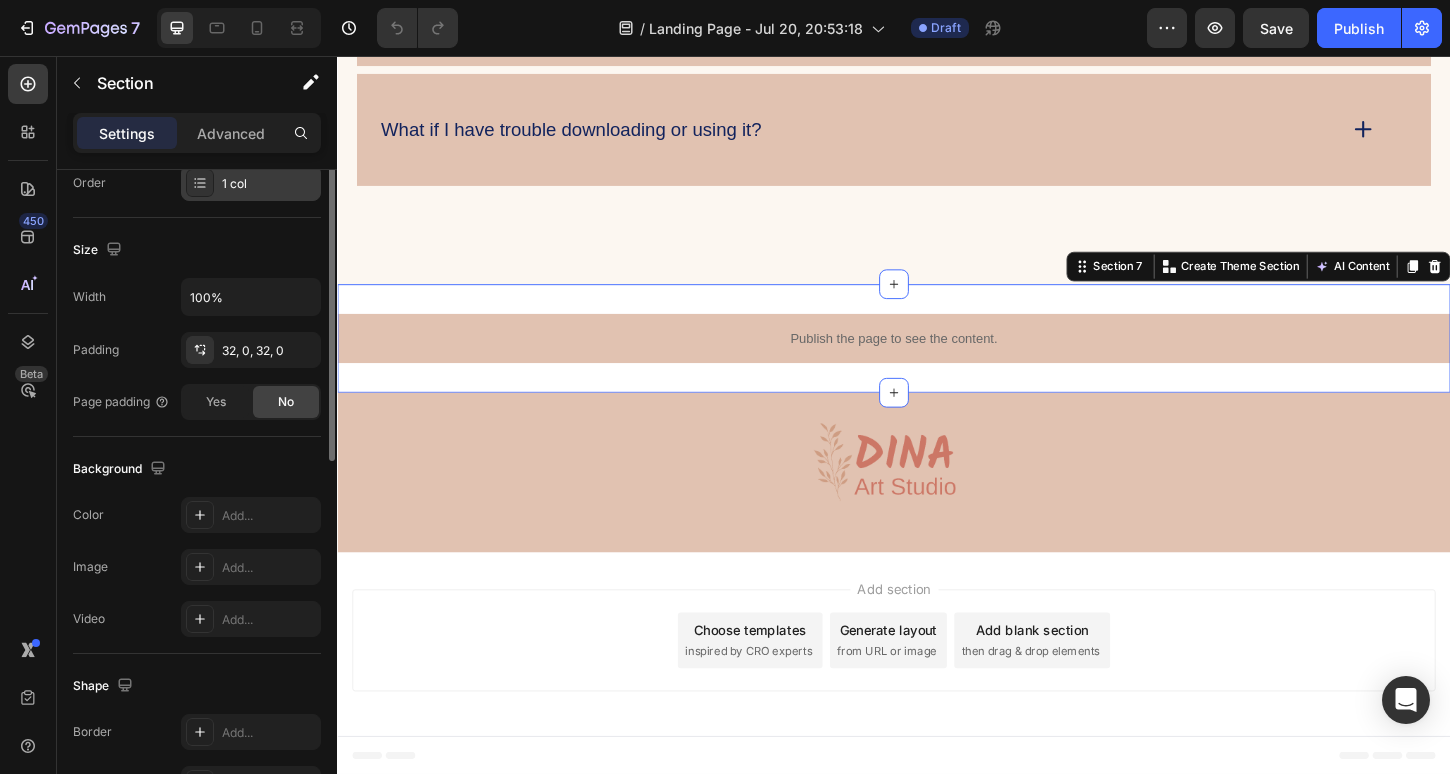scroll, scrollTop: 559, scrollLeft: 0, axis: vertical 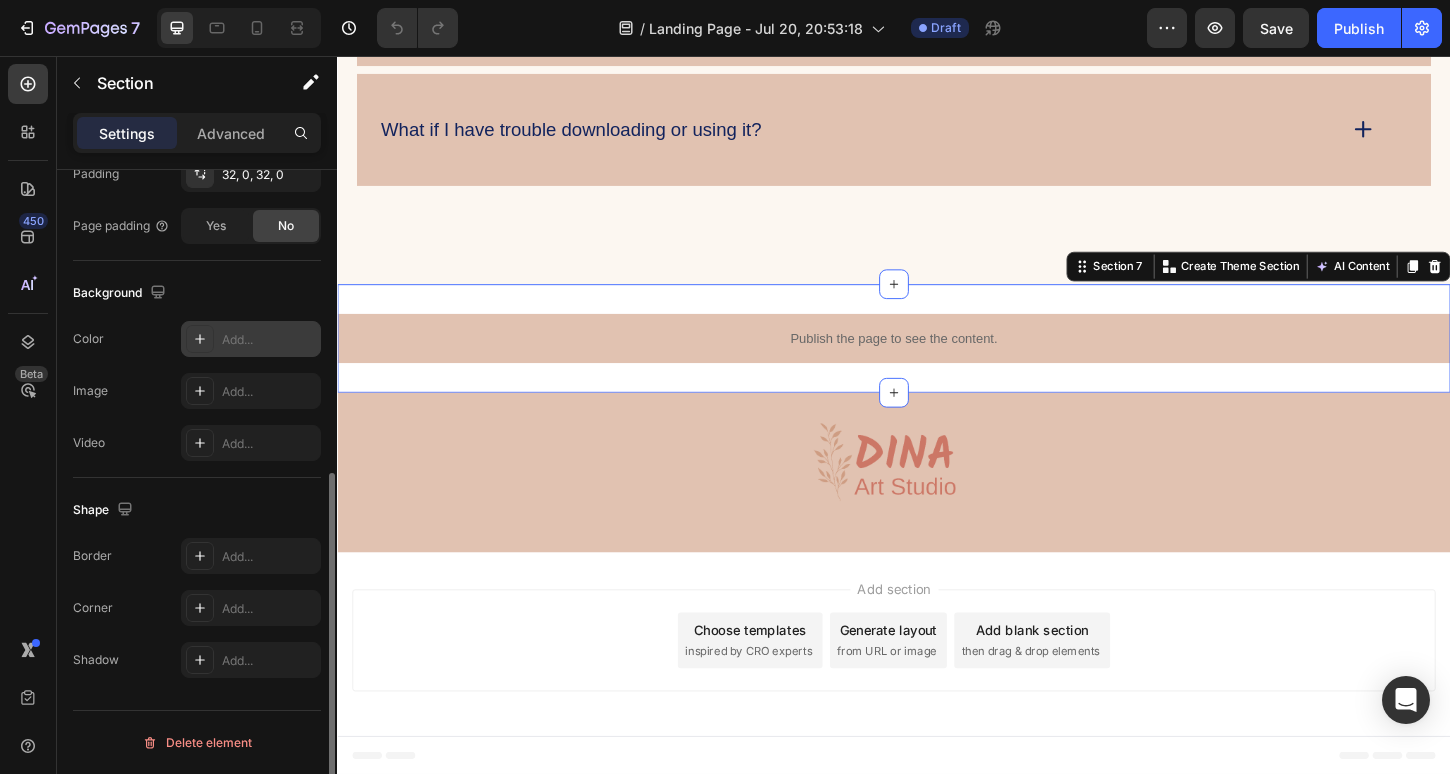 click on "Add..." at bounding box center [251, 339] 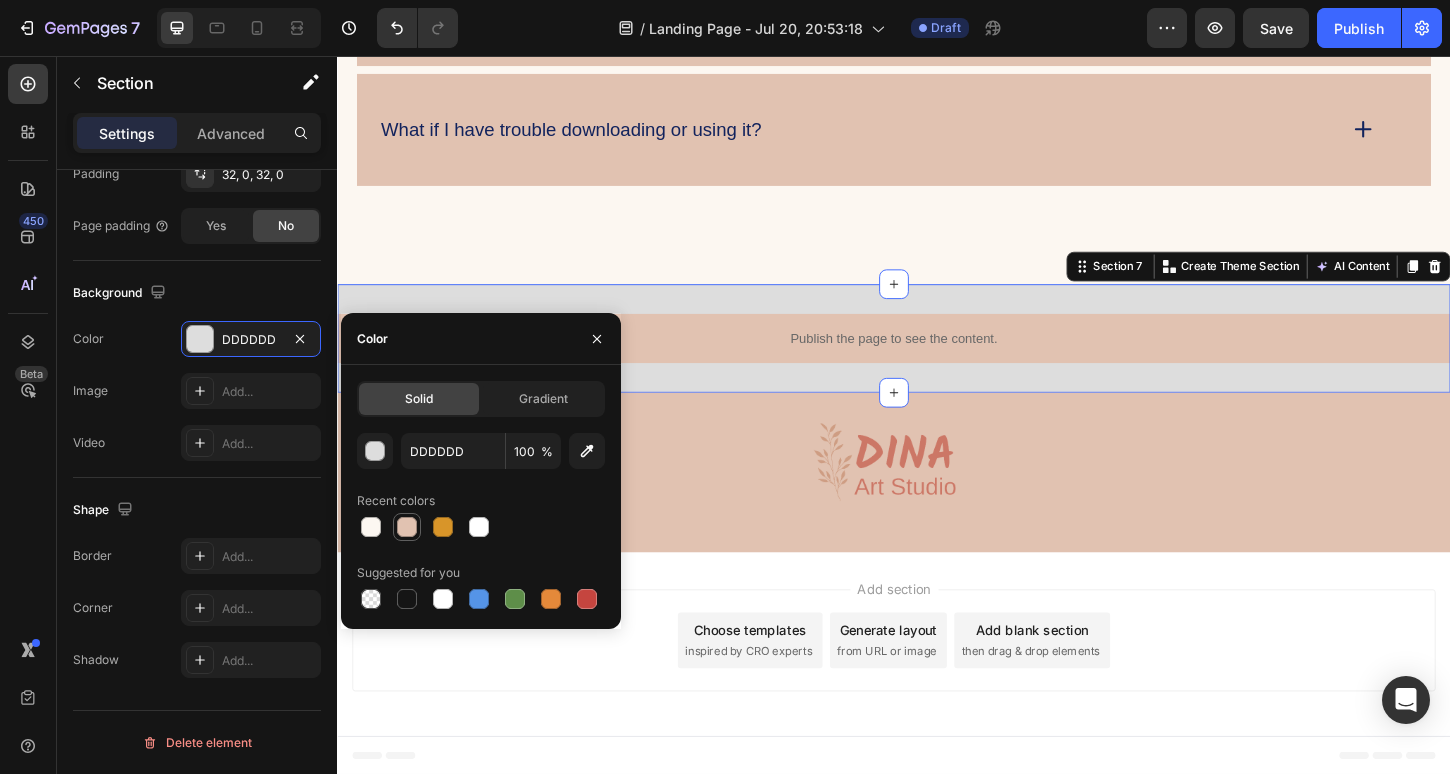 click at bounding box center (407, 527) 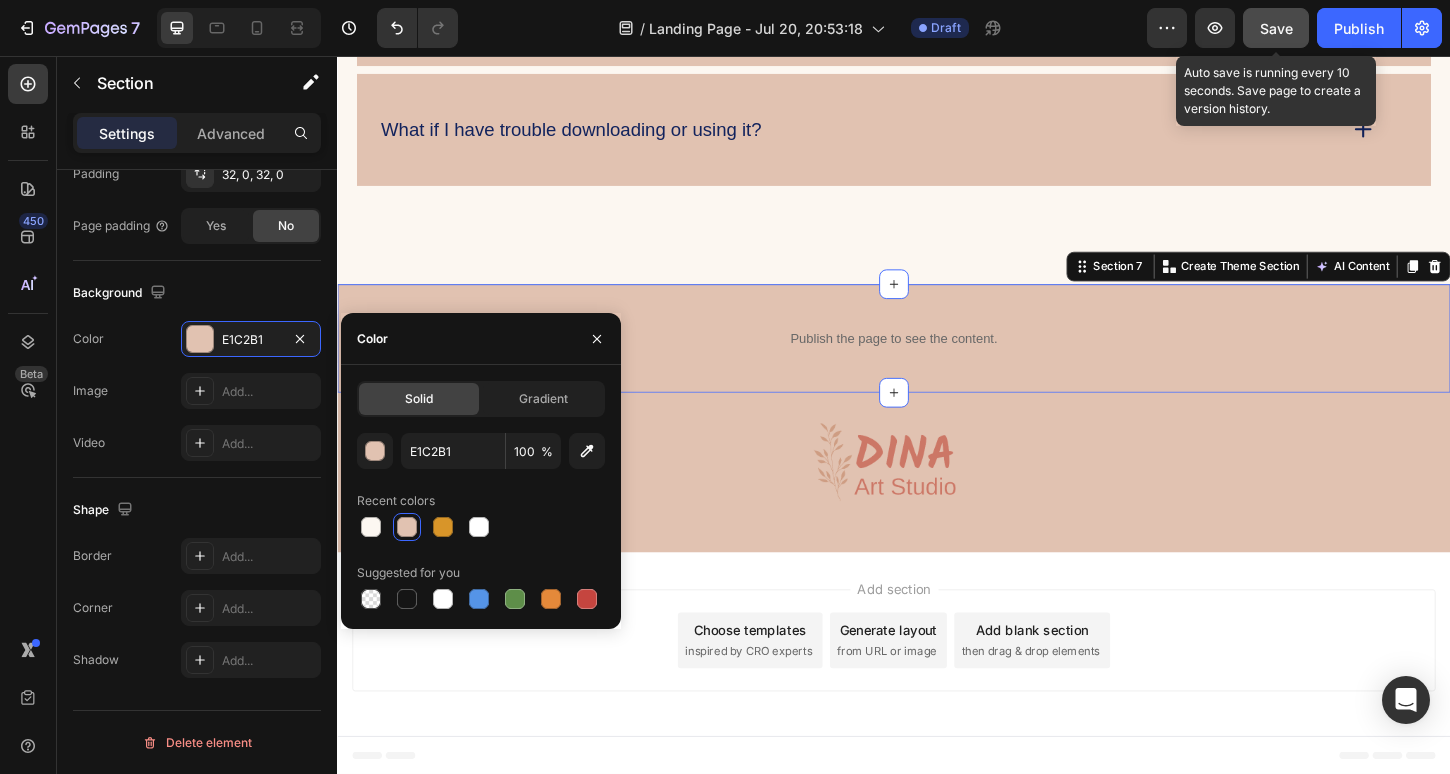 click on "Save" 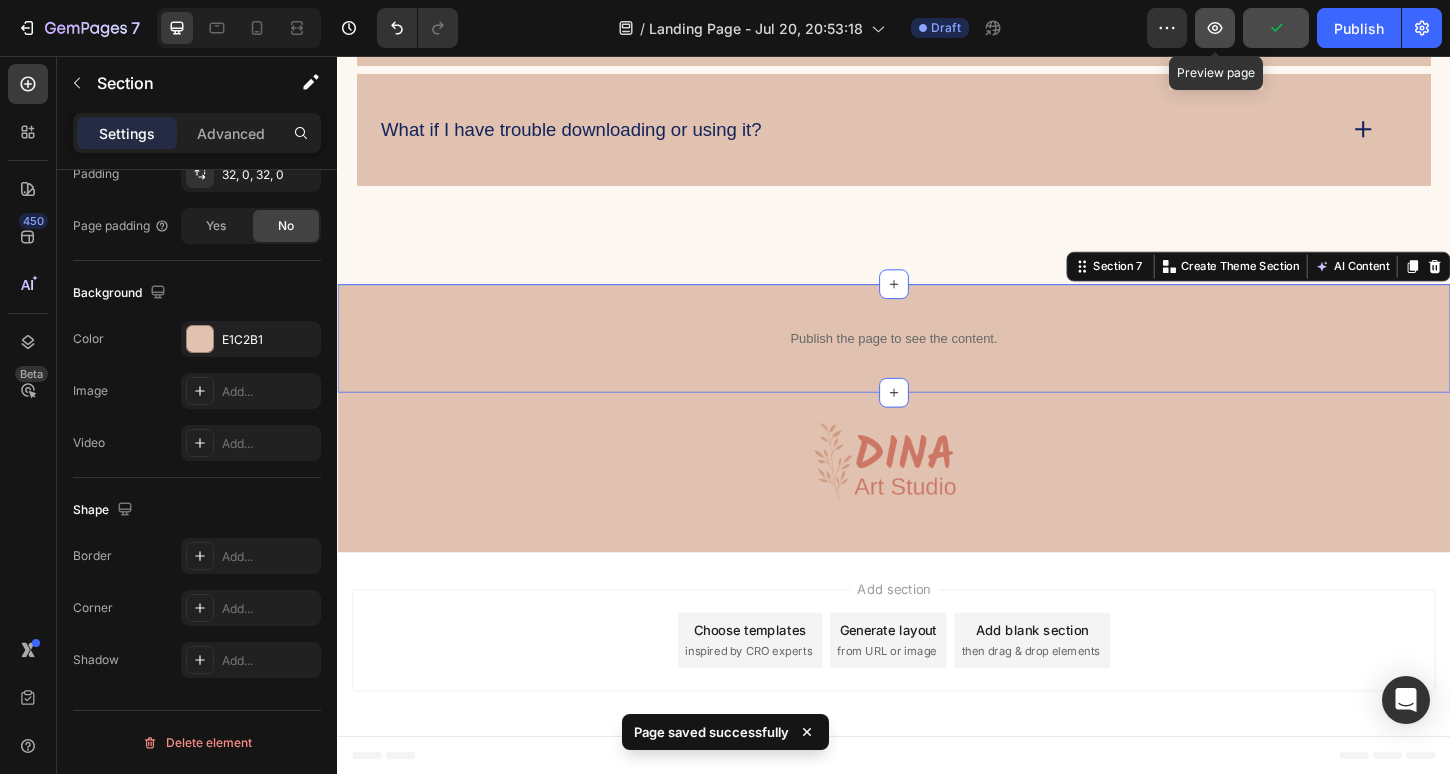 click 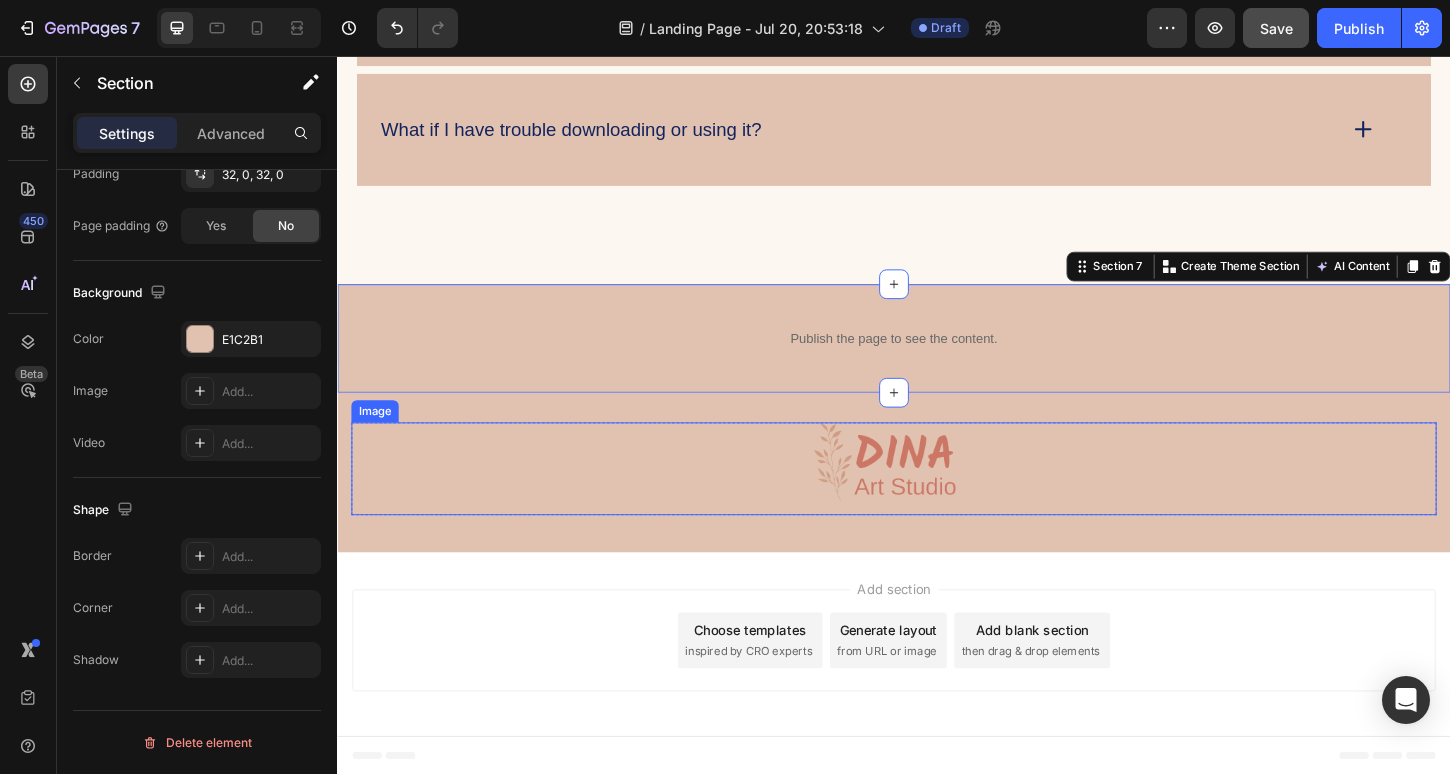 click at bounding box center (937, 501) 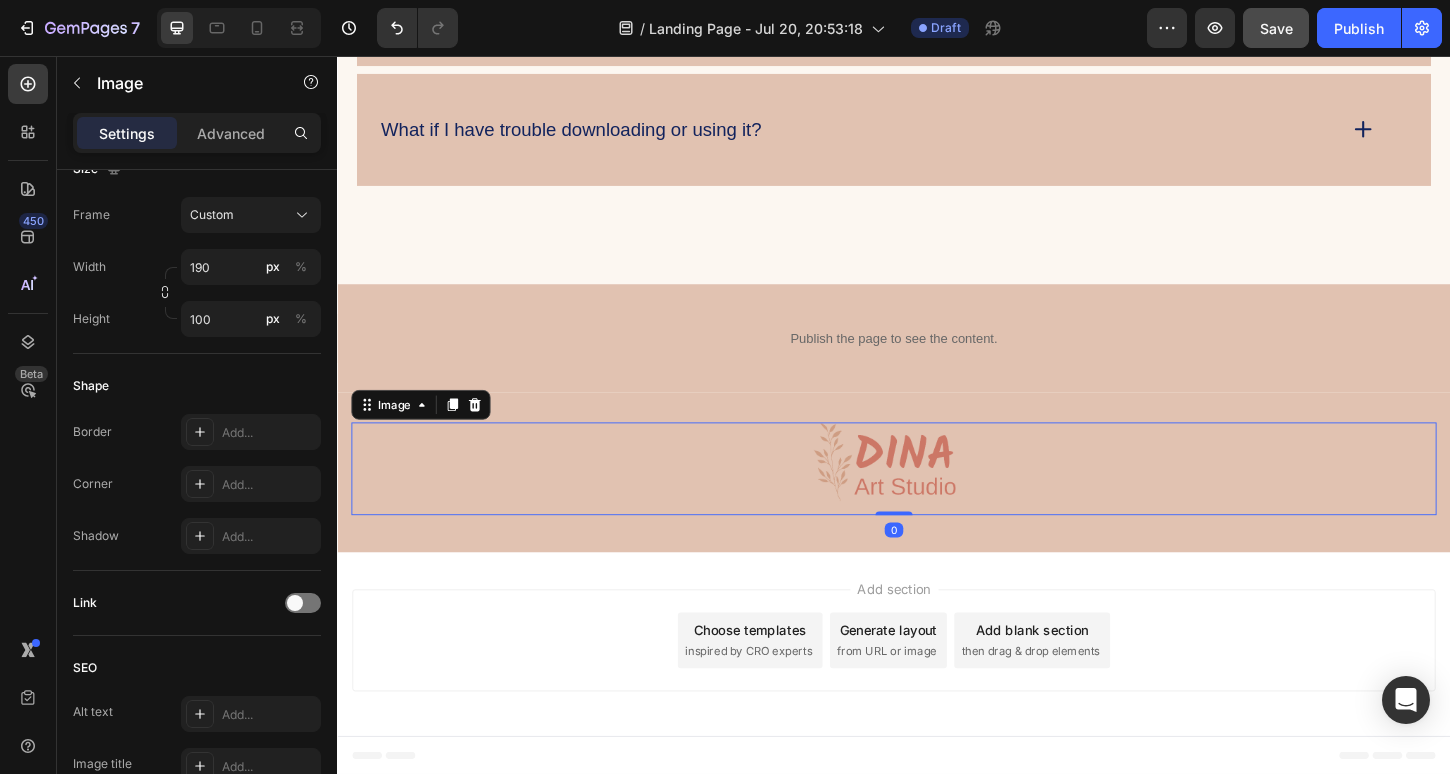 scroll, scrollTop: 0, scrollLeft: 0, axis: both 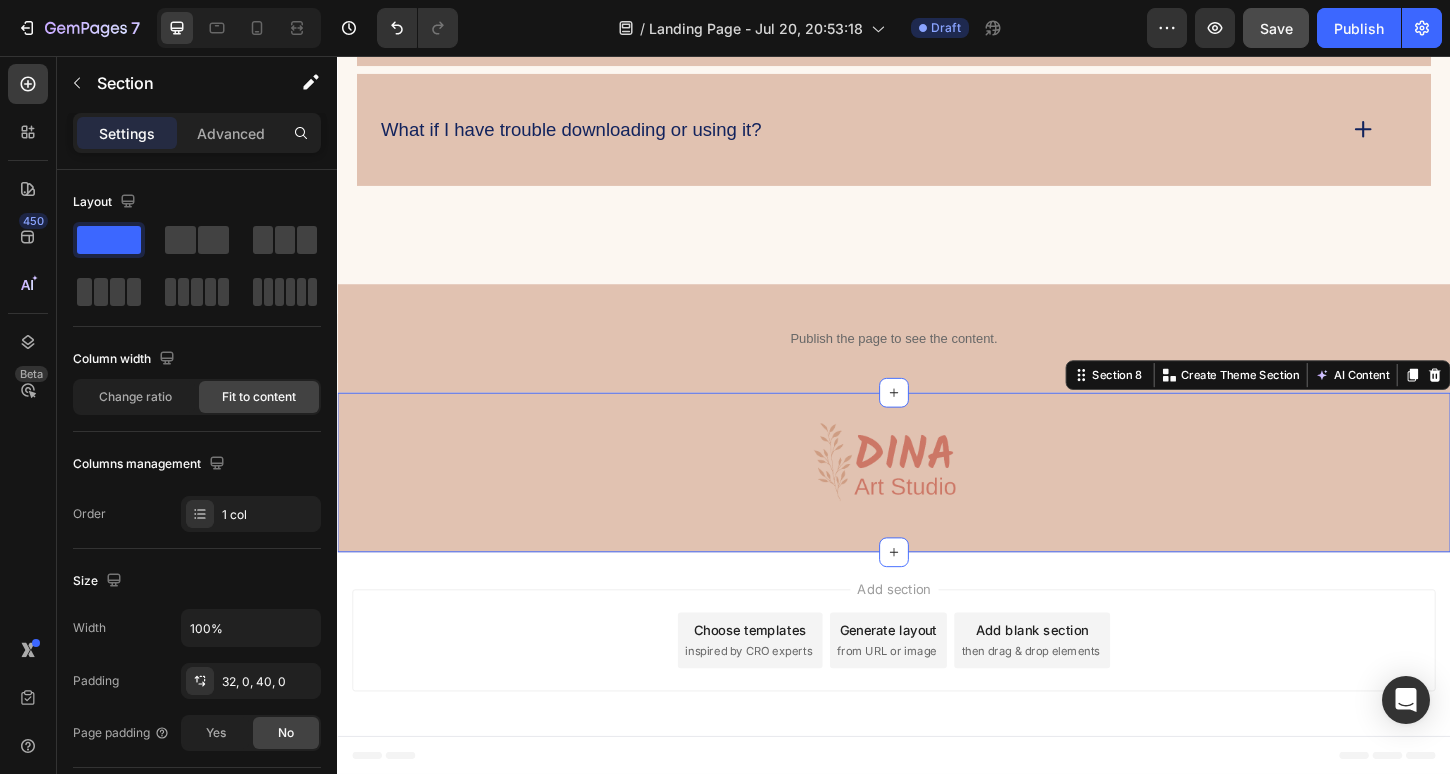 click on "Image Row Section 8   You can create reusable sections Create Theme Section AI Content Write with GemAI What would you like to describe here? Tone and Voice Persuasive Product Mystical Mushrooms Tumbler Show more Generate" at bounding box center [937, 505] 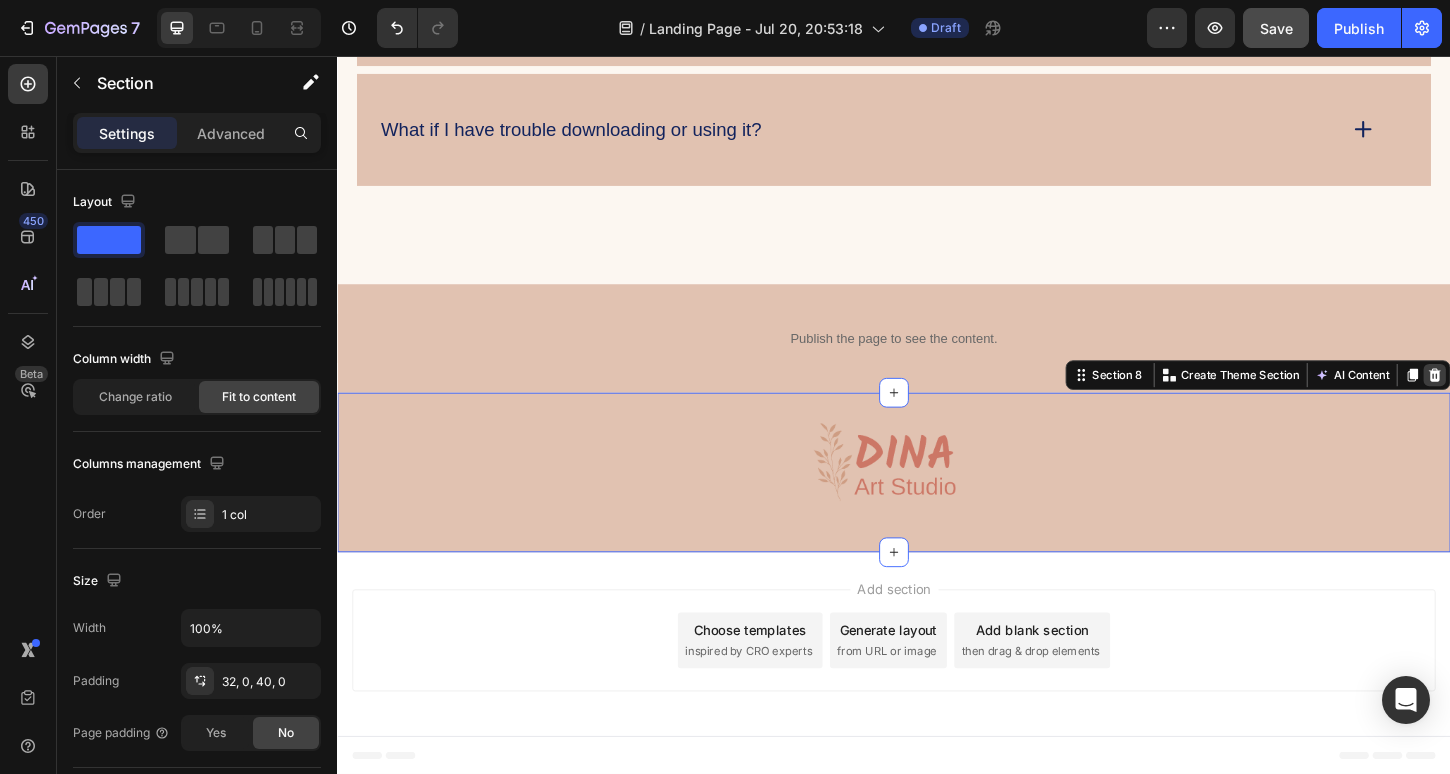 click 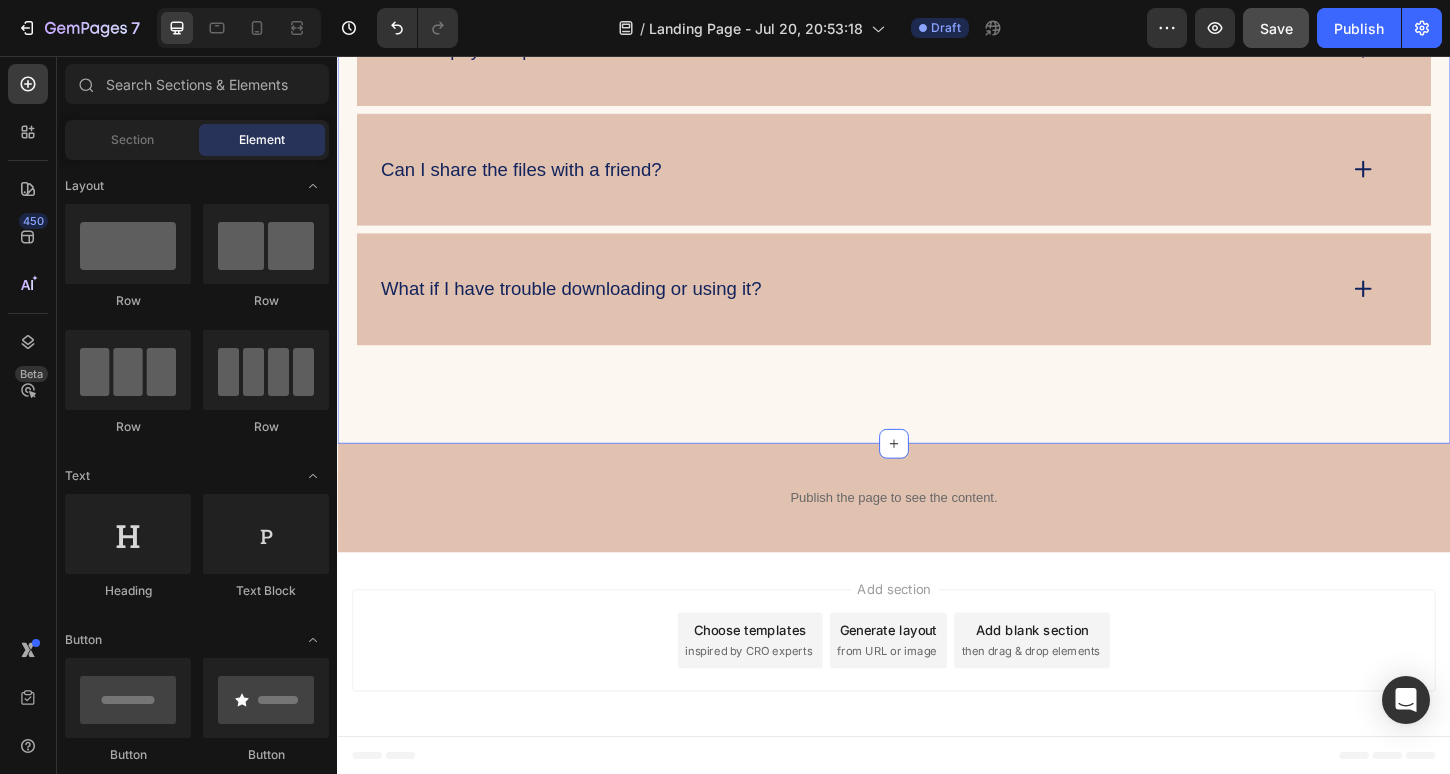 click on "FAQs Heading
What’s included in the Planner Starter Kit Bundle?
How do I use a digital planner? I’m new to this!
Can I use this on my phone or laptop?
Are the pages dated or undated?
Can I print the planner? Accordion
Can I reuse the stickers and pages?
Is this a physical product?
Can I share the files with a friend?
What if I have trouble downloading or using it? Accordion Row Section 6" at bounding box center [937, -240] 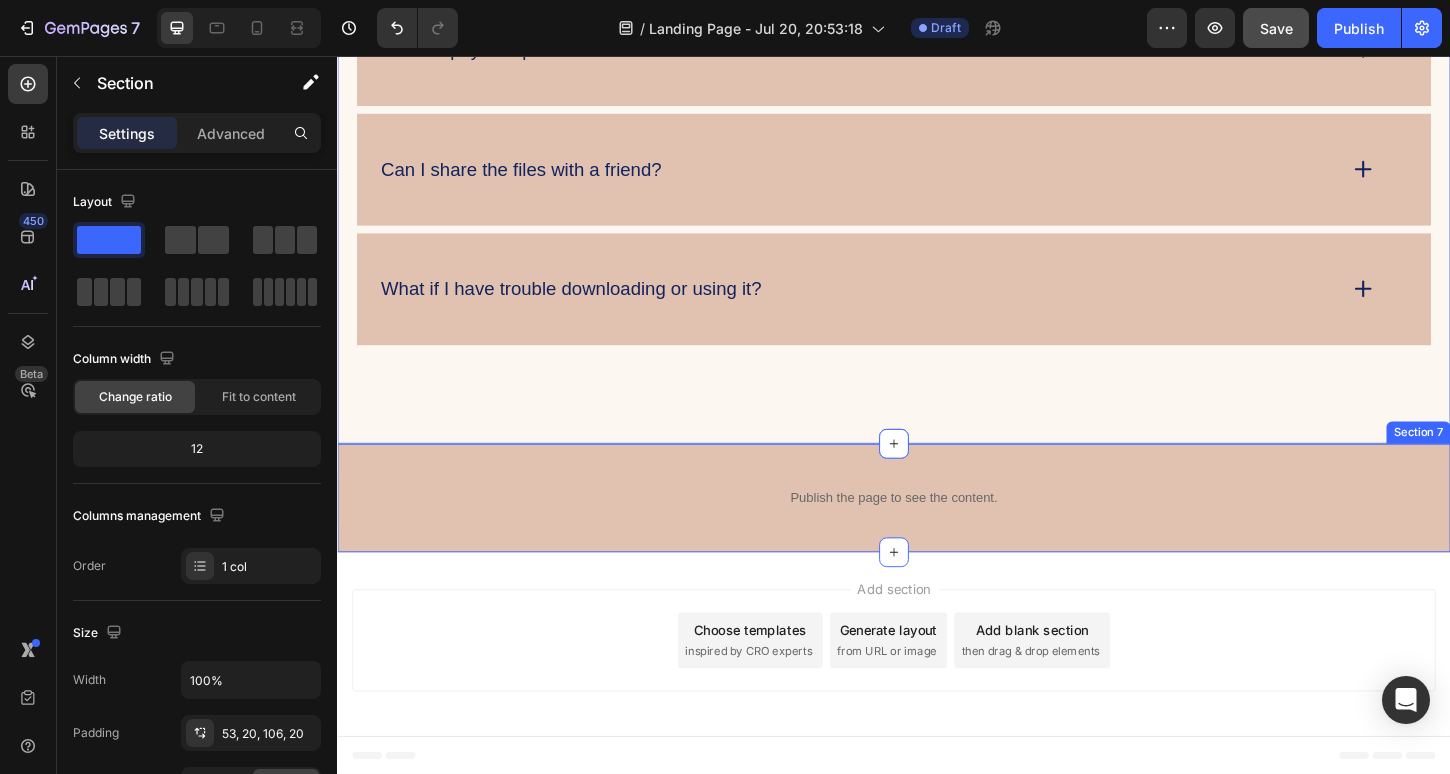 click on "Publish the page to see the content.
Custom Code Section 7" at bounding box center [937, 532] 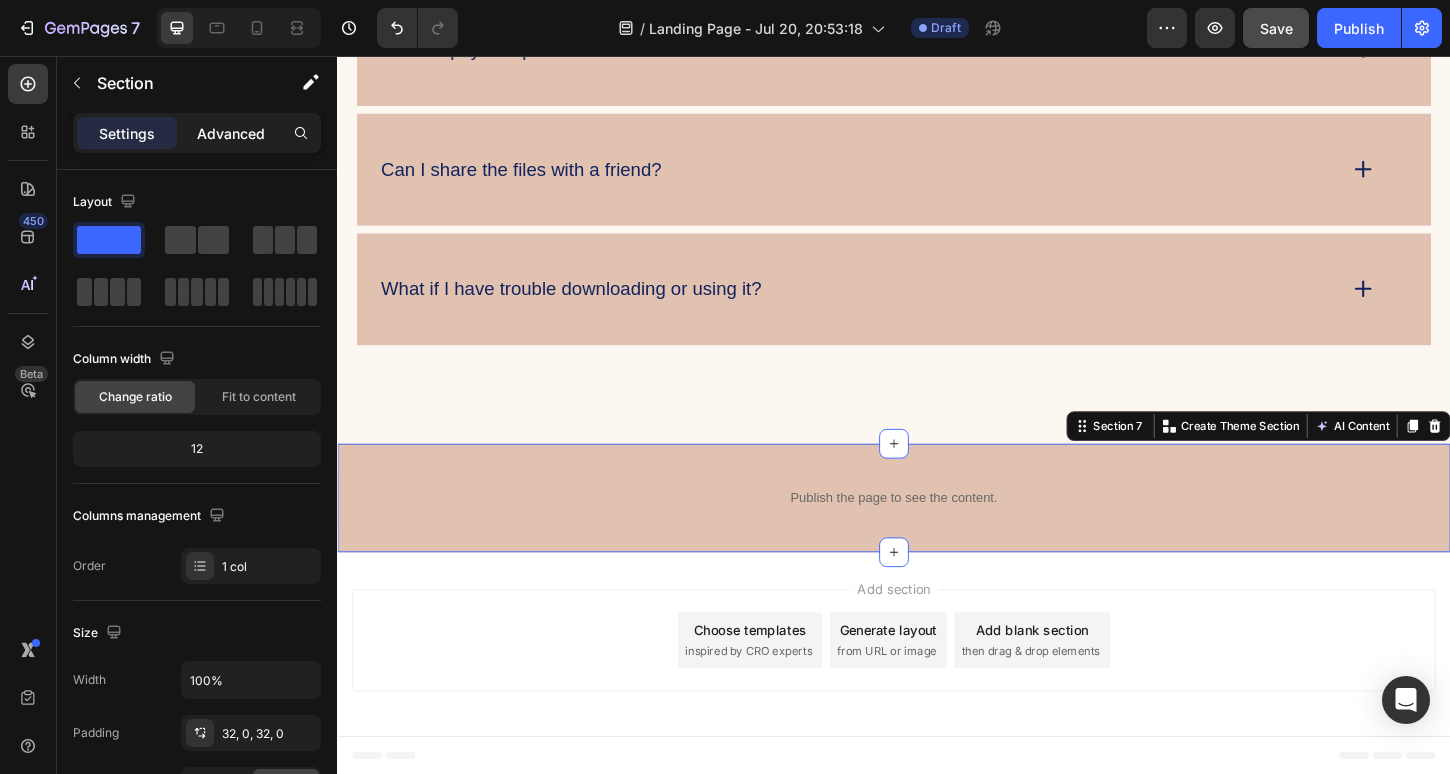 click on "Advanced" 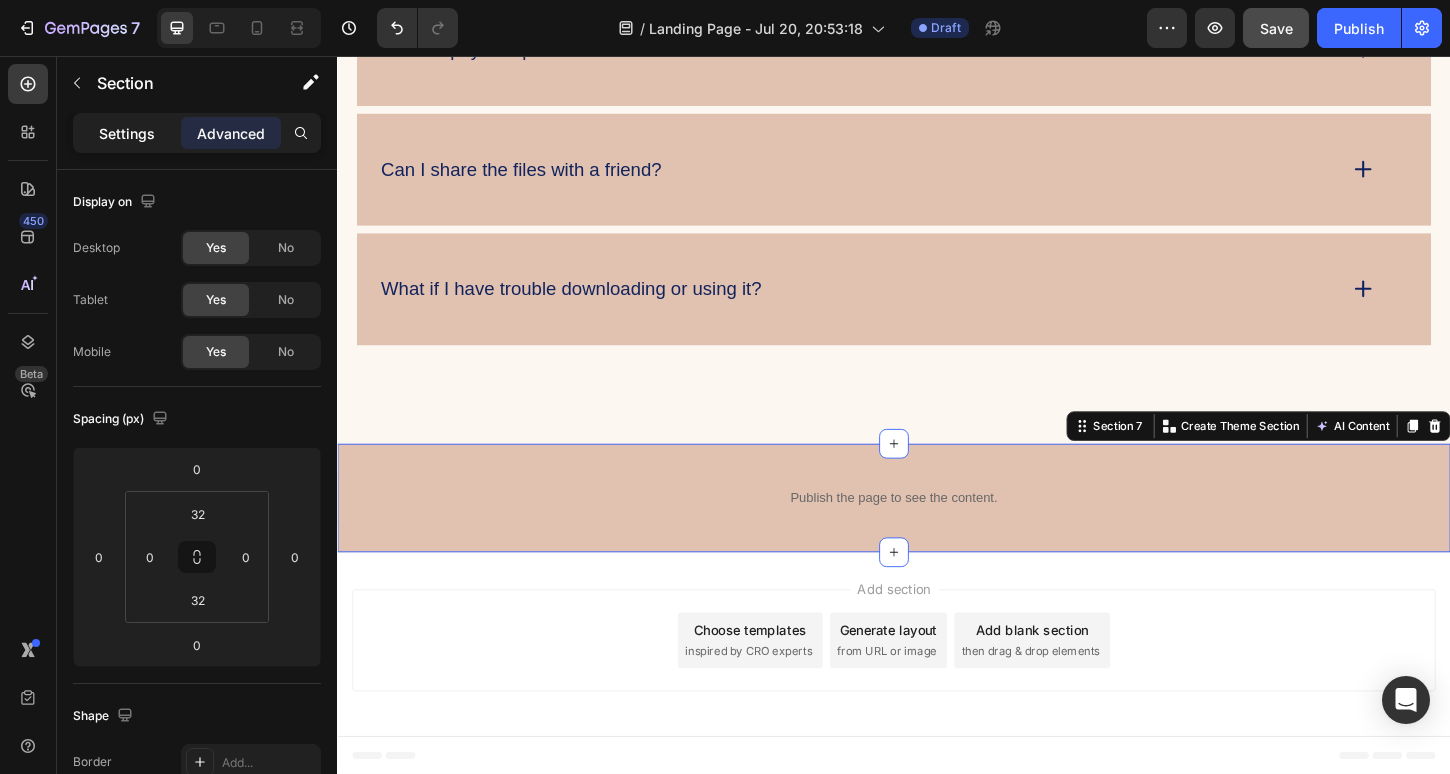 click on "Settings" at bounding box center [127, 133] 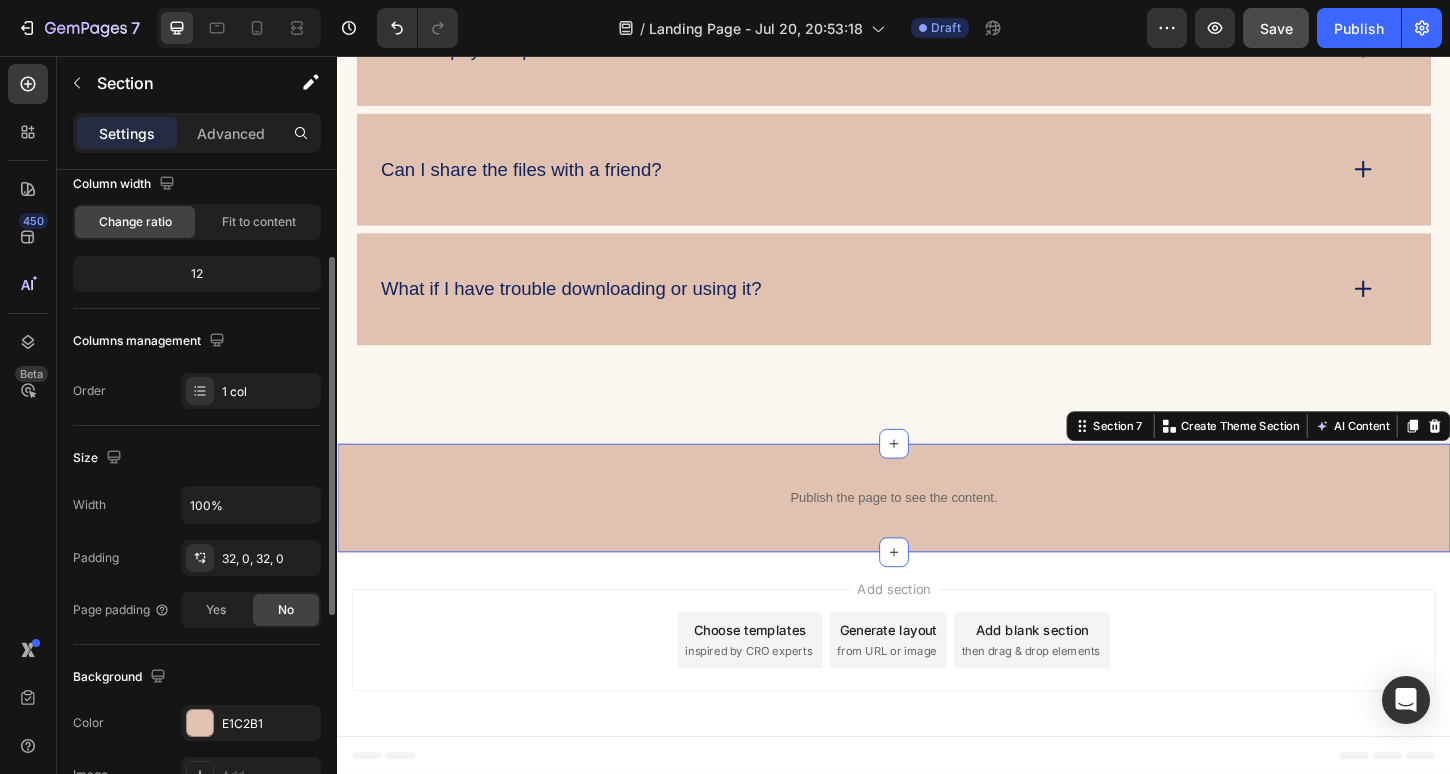 scroll, scrollTop: 191, scrollLeft: 0, axis: vertical 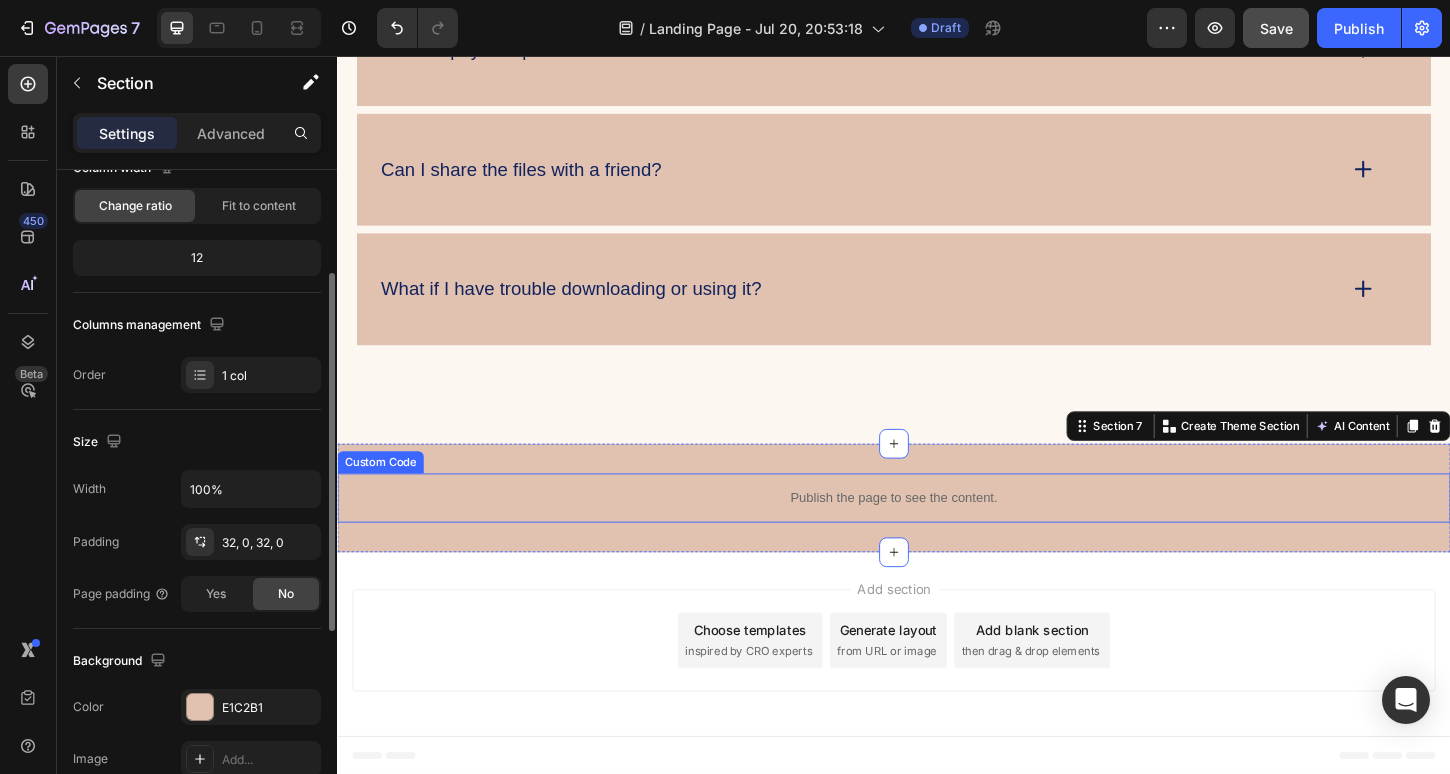 click on "Publish the page to see the content." at bounding box center (937, 532) 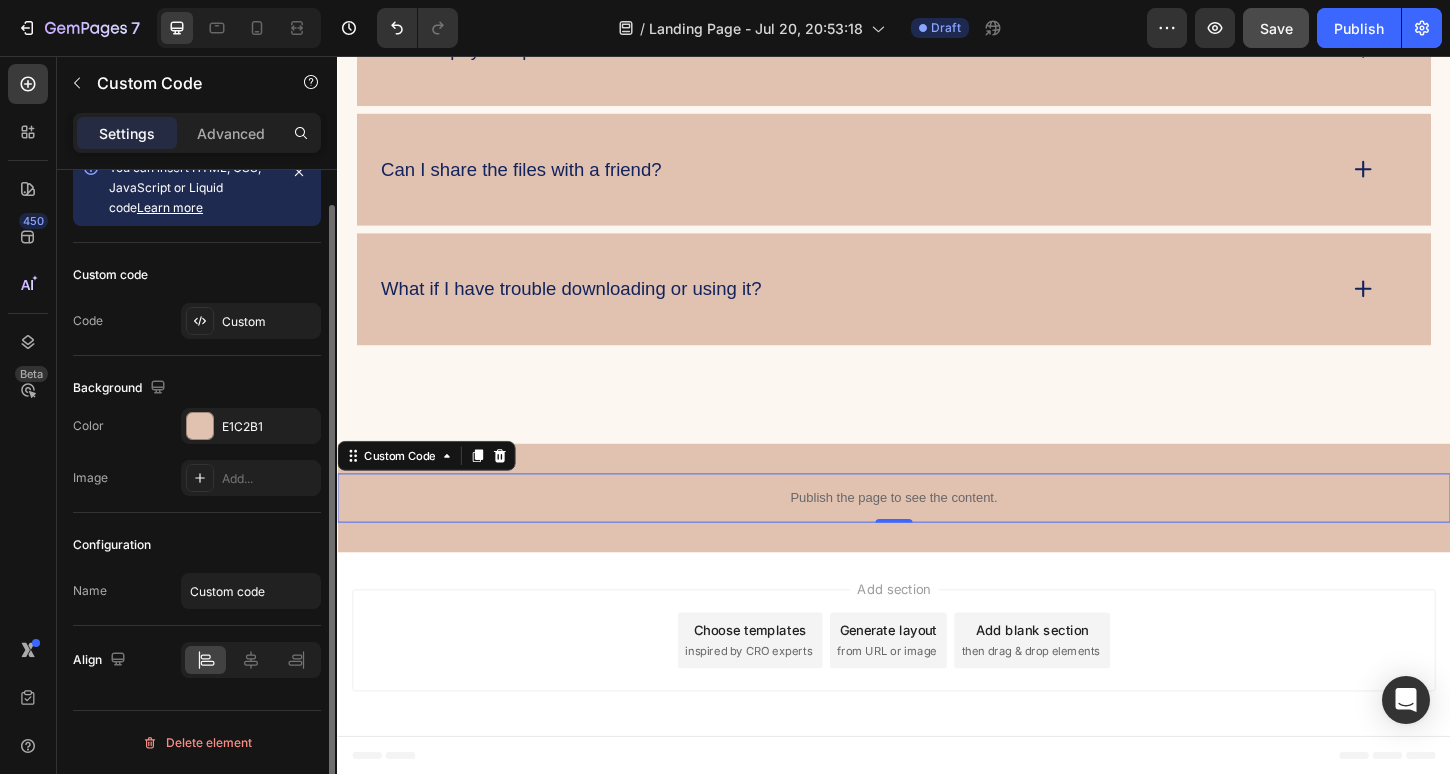 scroll, scrollTop: 0, scrollLeft: 0, axis: both 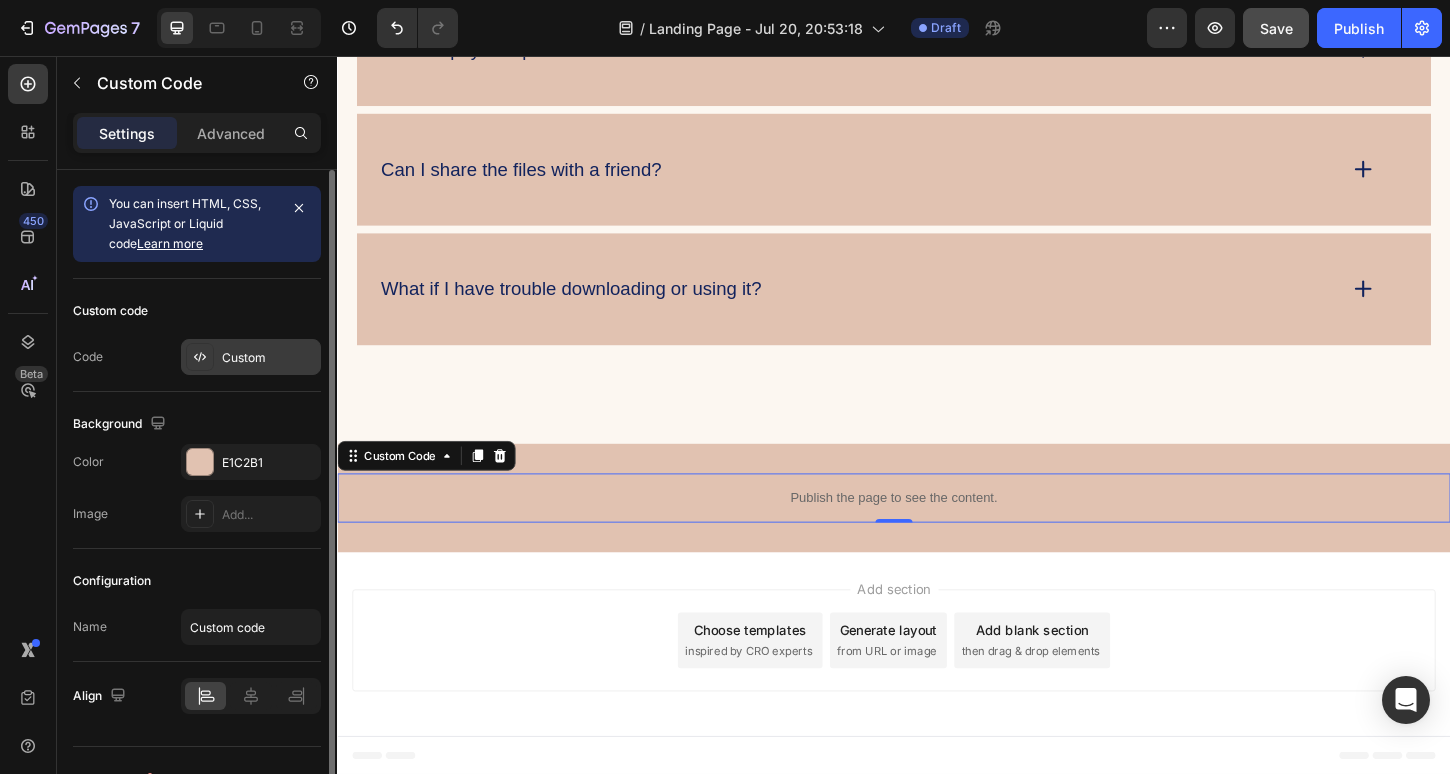 click on "Custom" at bounding box center (269, 358) 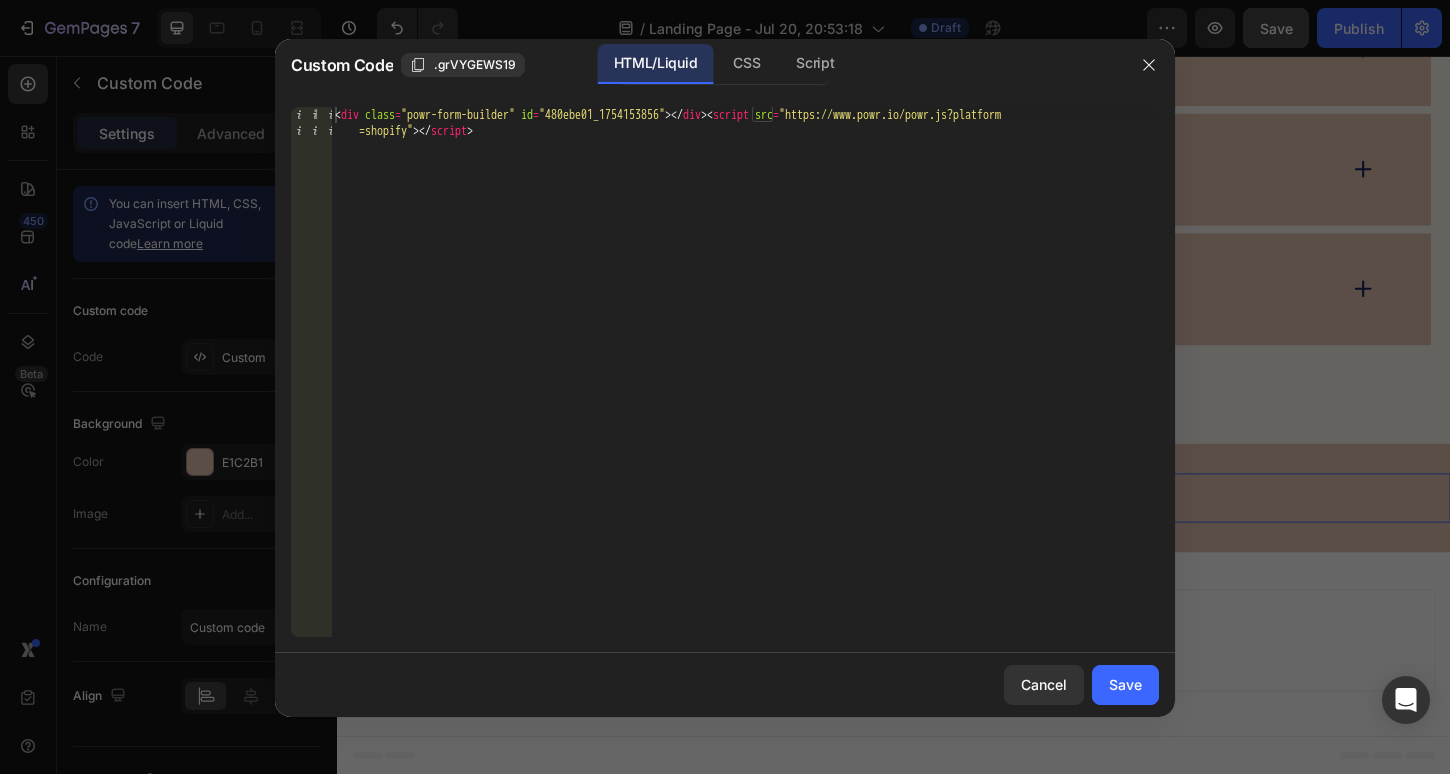 type on "<div class="powr-form-builder" id="480ebe01_1754153856"></div><script src="https://www.powr.io/powr.js?platform=shopify"></script>" 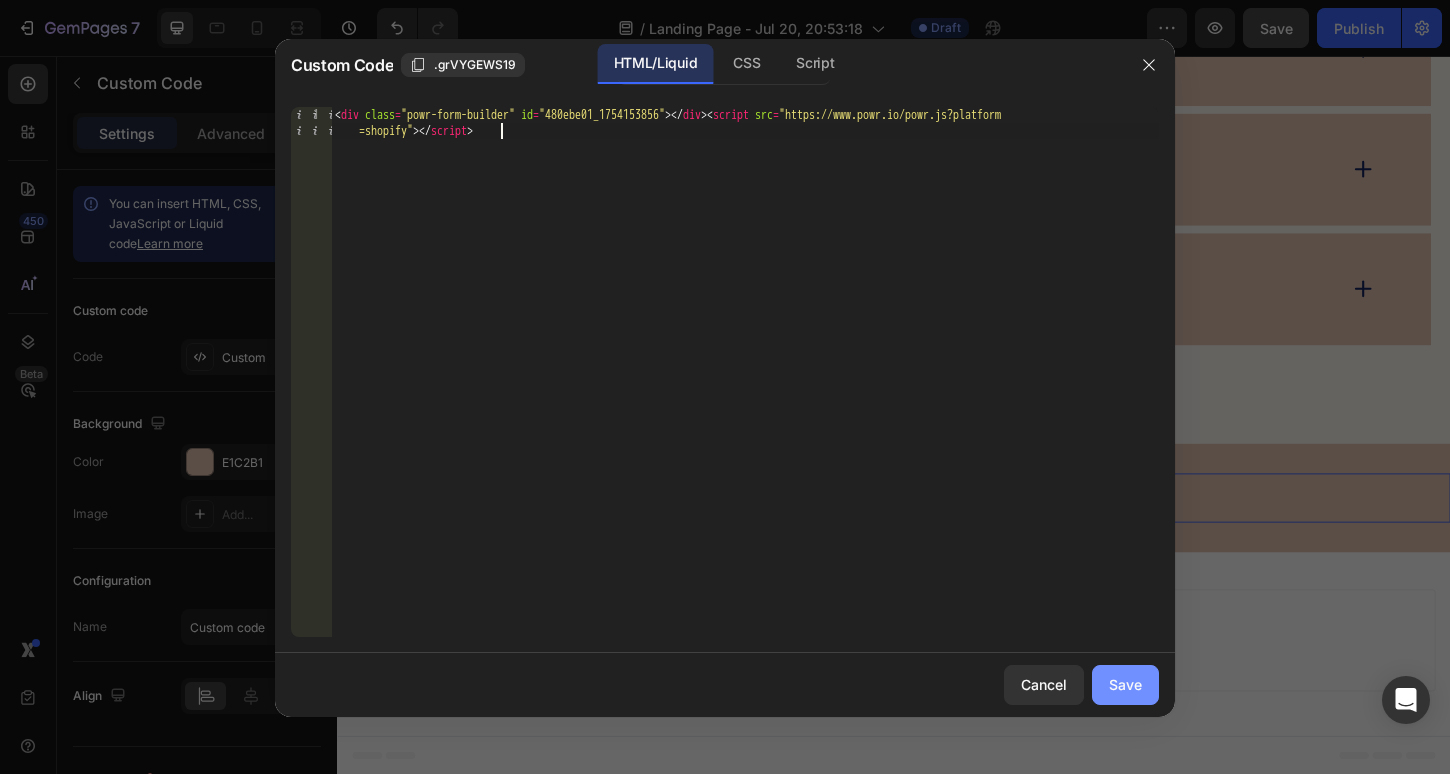 click on "Save" 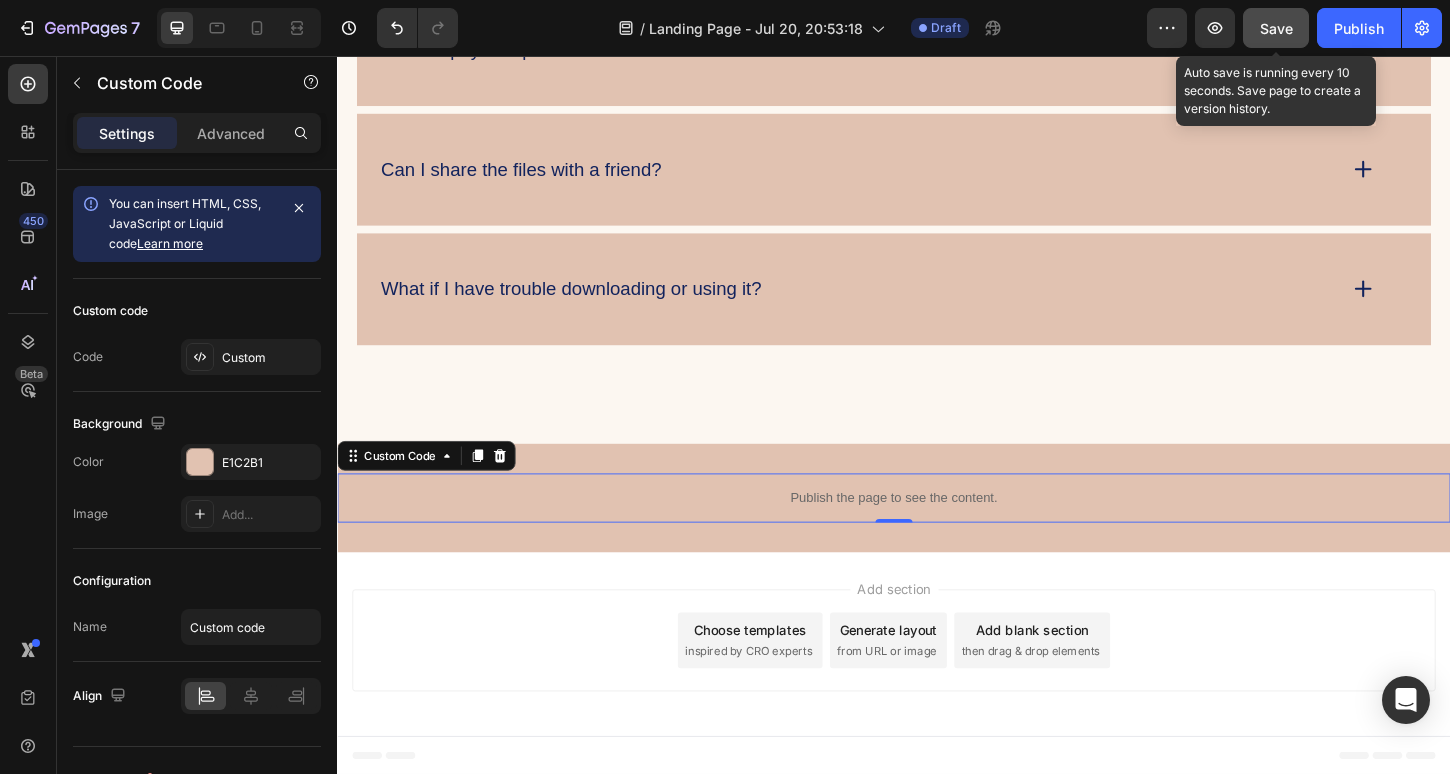 click on "Save" at bounding box center (1276, 28) 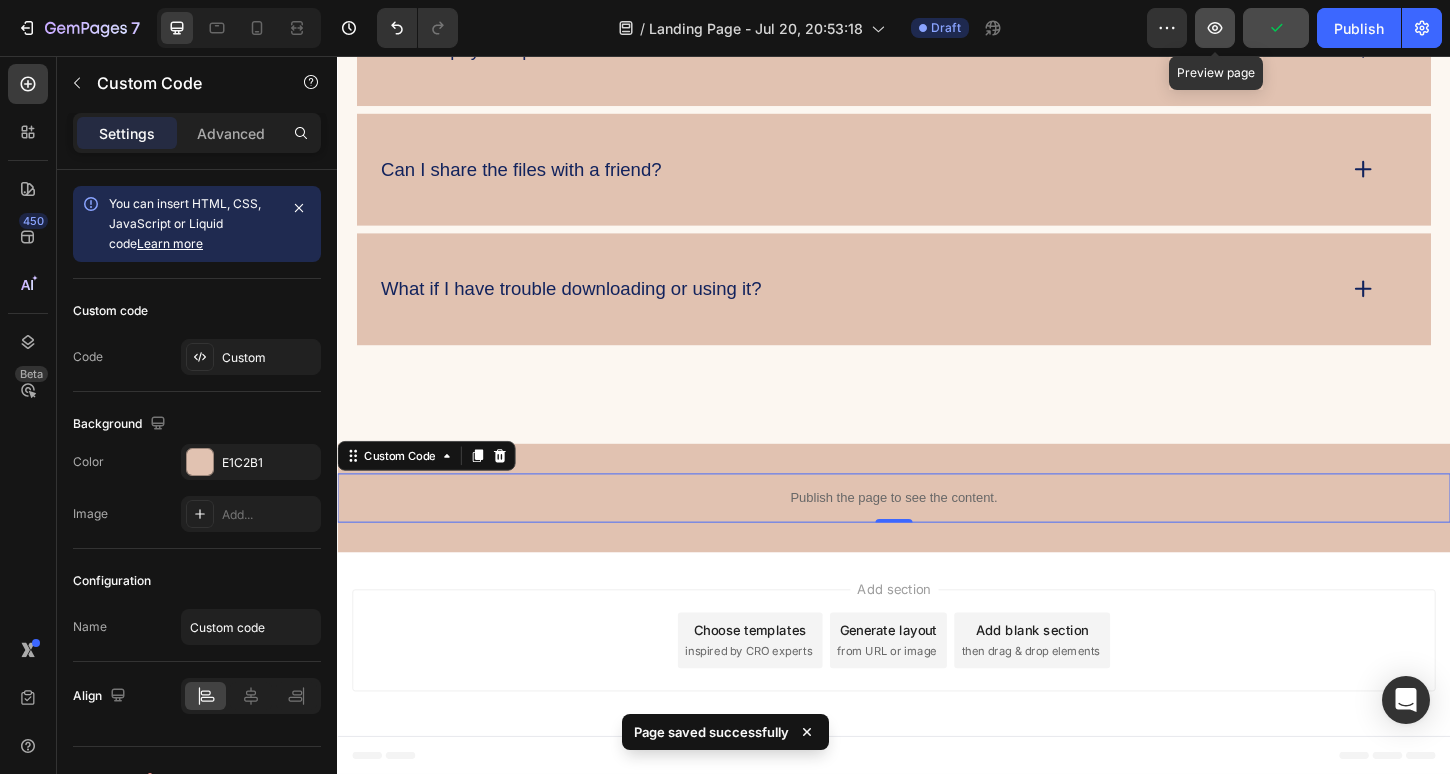 click 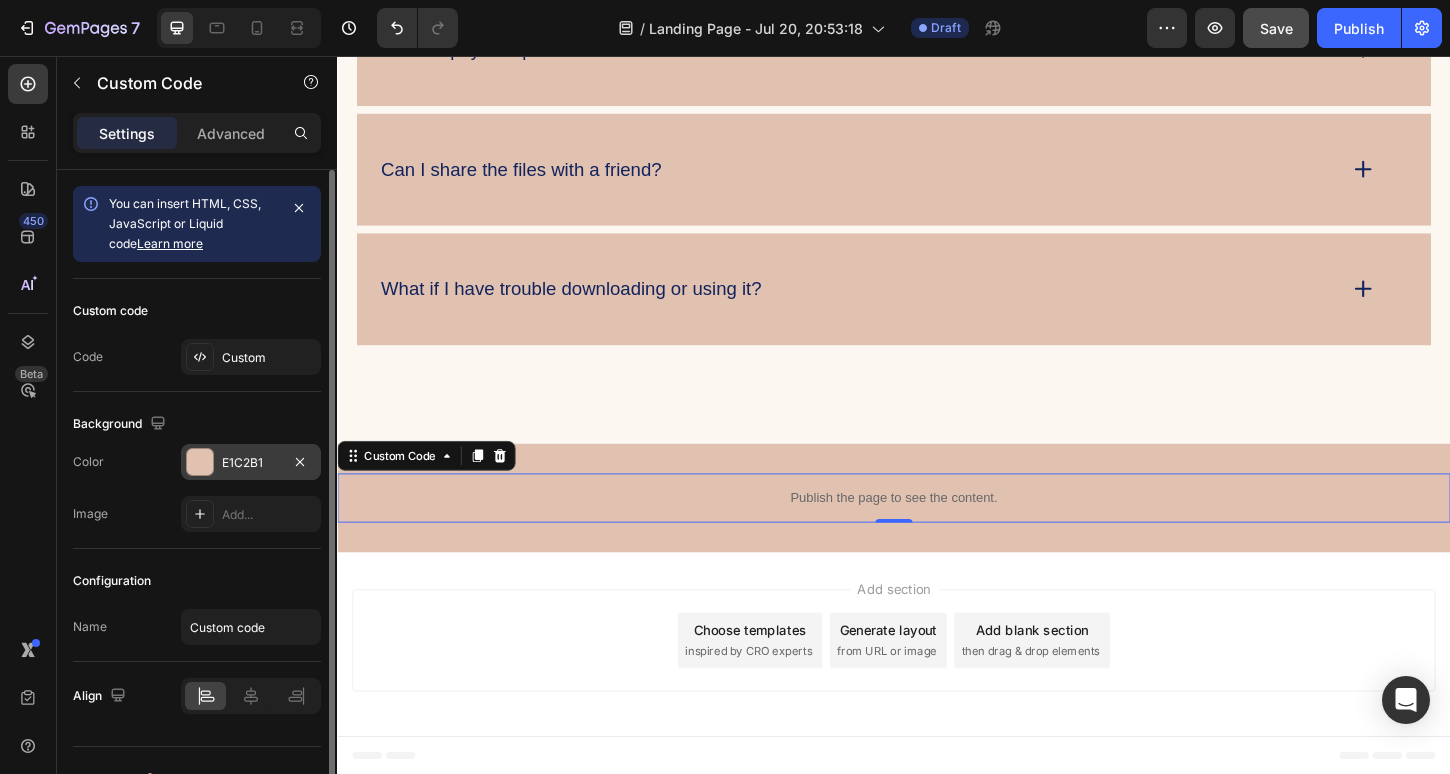click on "E1C2B1" at bounding box center (251, 463) 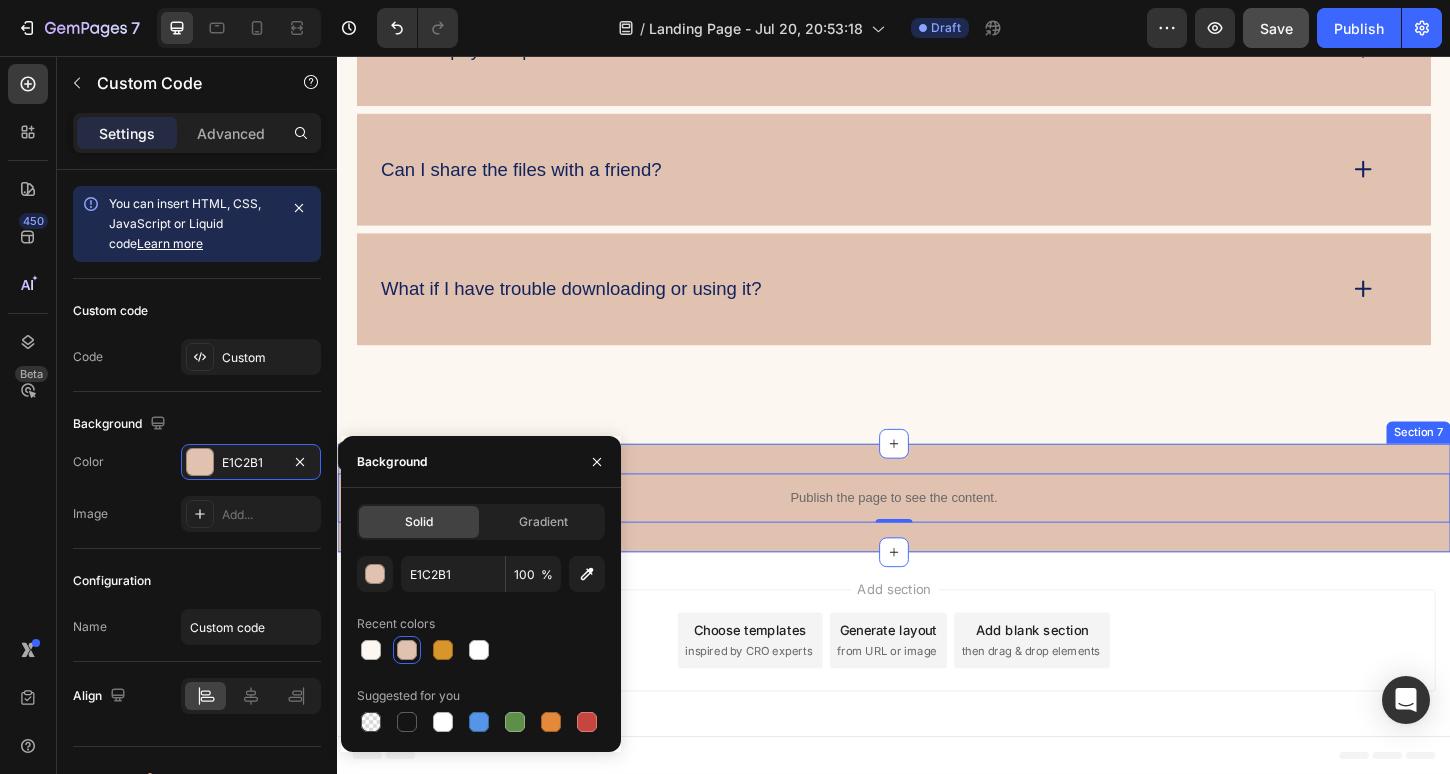 click on "Publish the page to see the content.
Custom Code   0 Section 7" at bounding box center [937, 532] 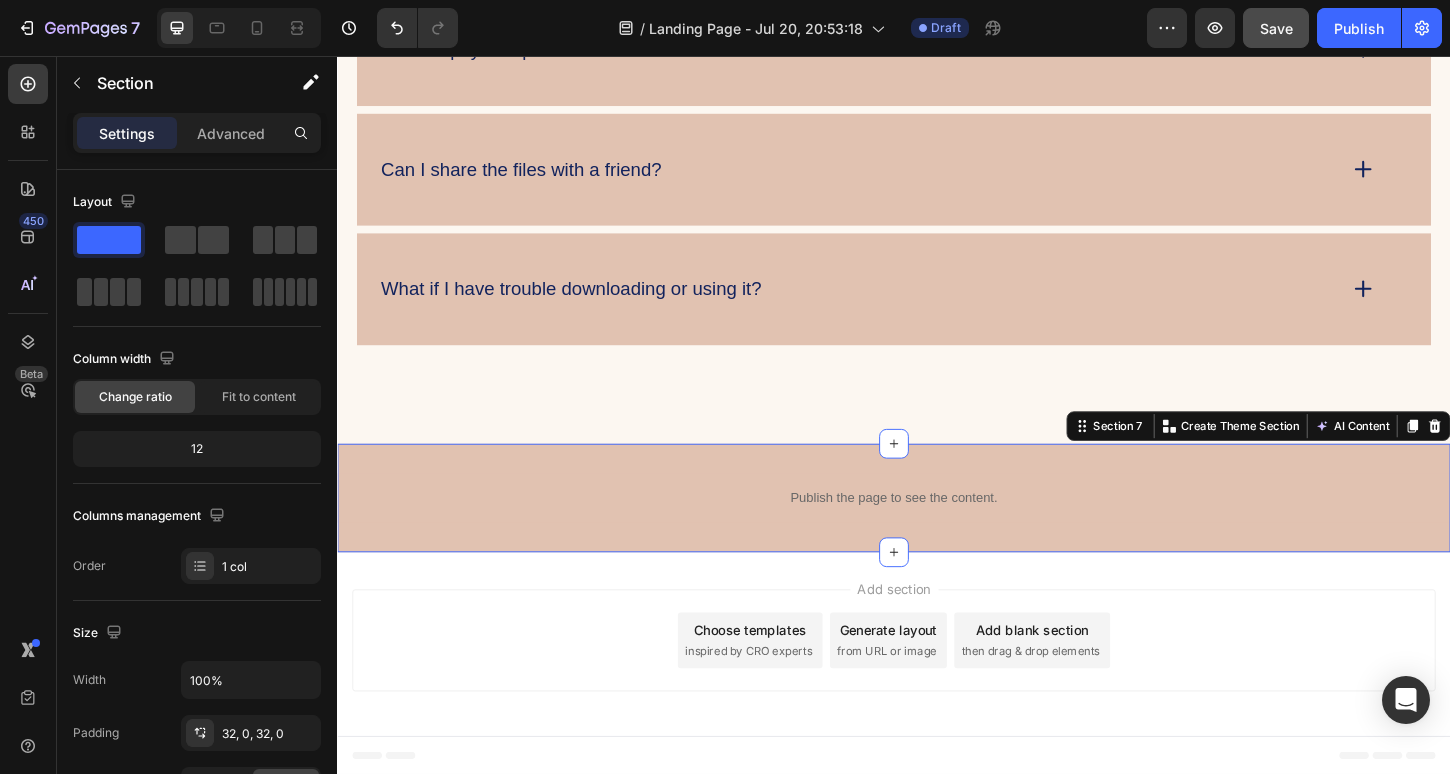 click on "Publish the page to see the content.
Custom Code Section 7   You can create reusable sections Create Theme Section AI Content Write with GemAI What would you like to describe here? Tone and Voice Persuasive Product Mystical Mushrooms Tumbler Show more Generate" at bounding box center [937, 532] 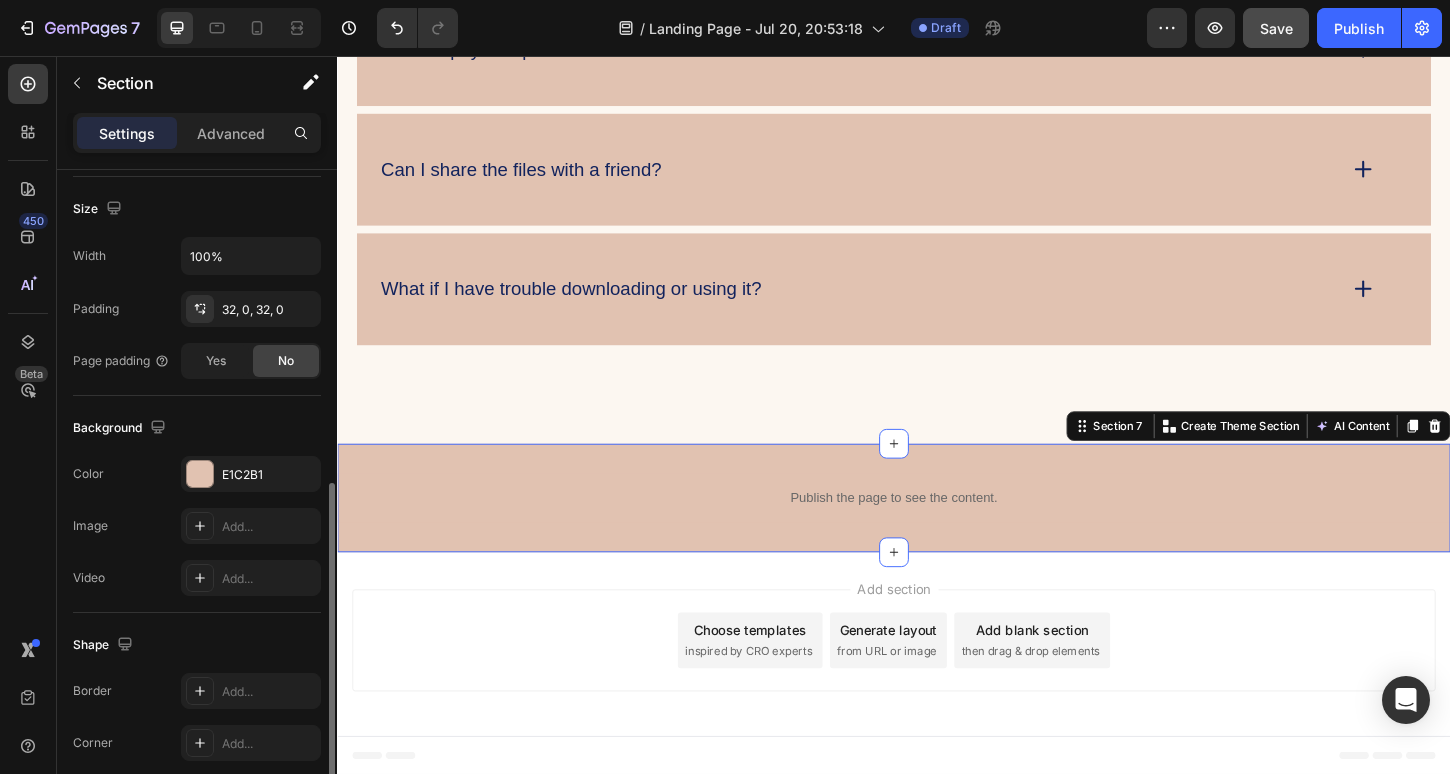 scroll, scrollTop: 559, scrollLeft: 0, axis: vertical 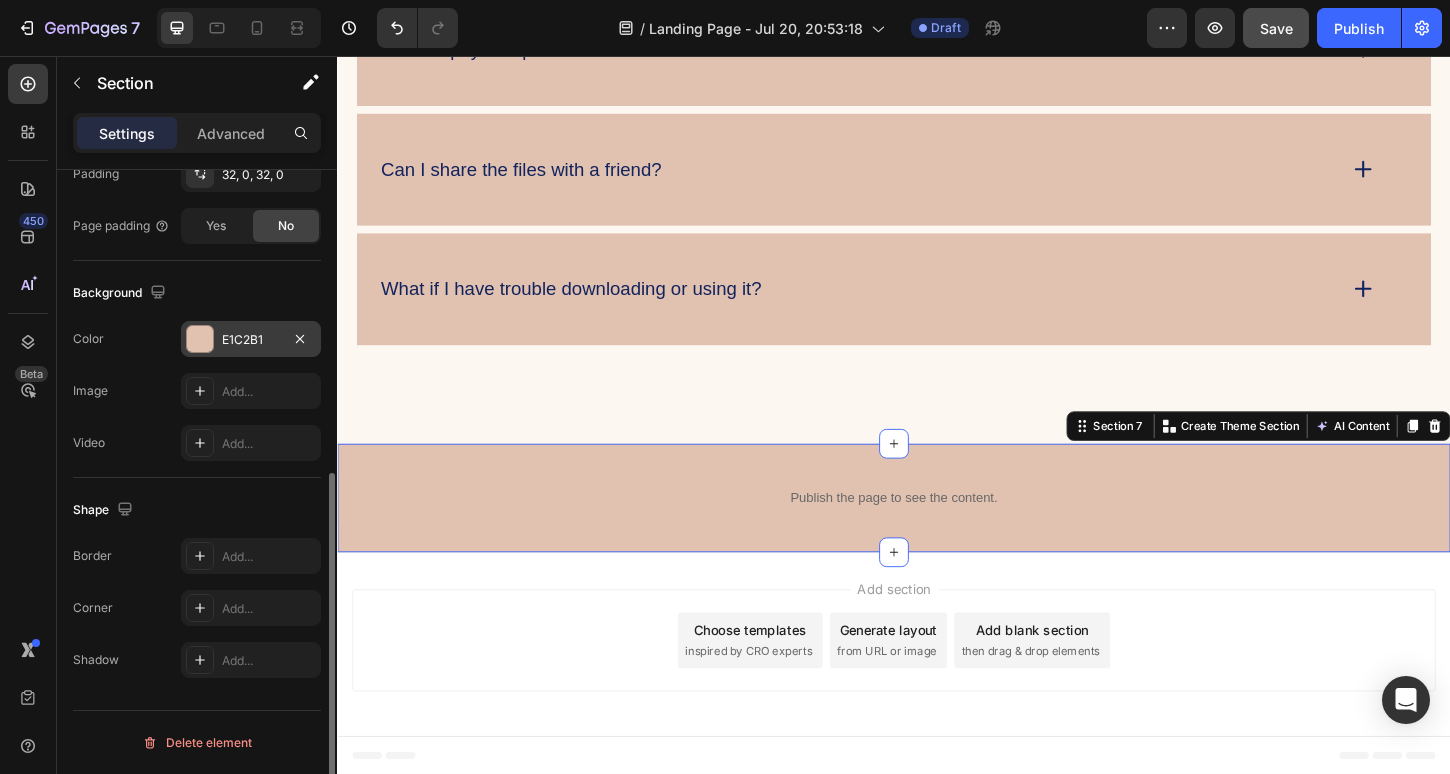 click on "E1C2B1" at bounding box center (251, 340) 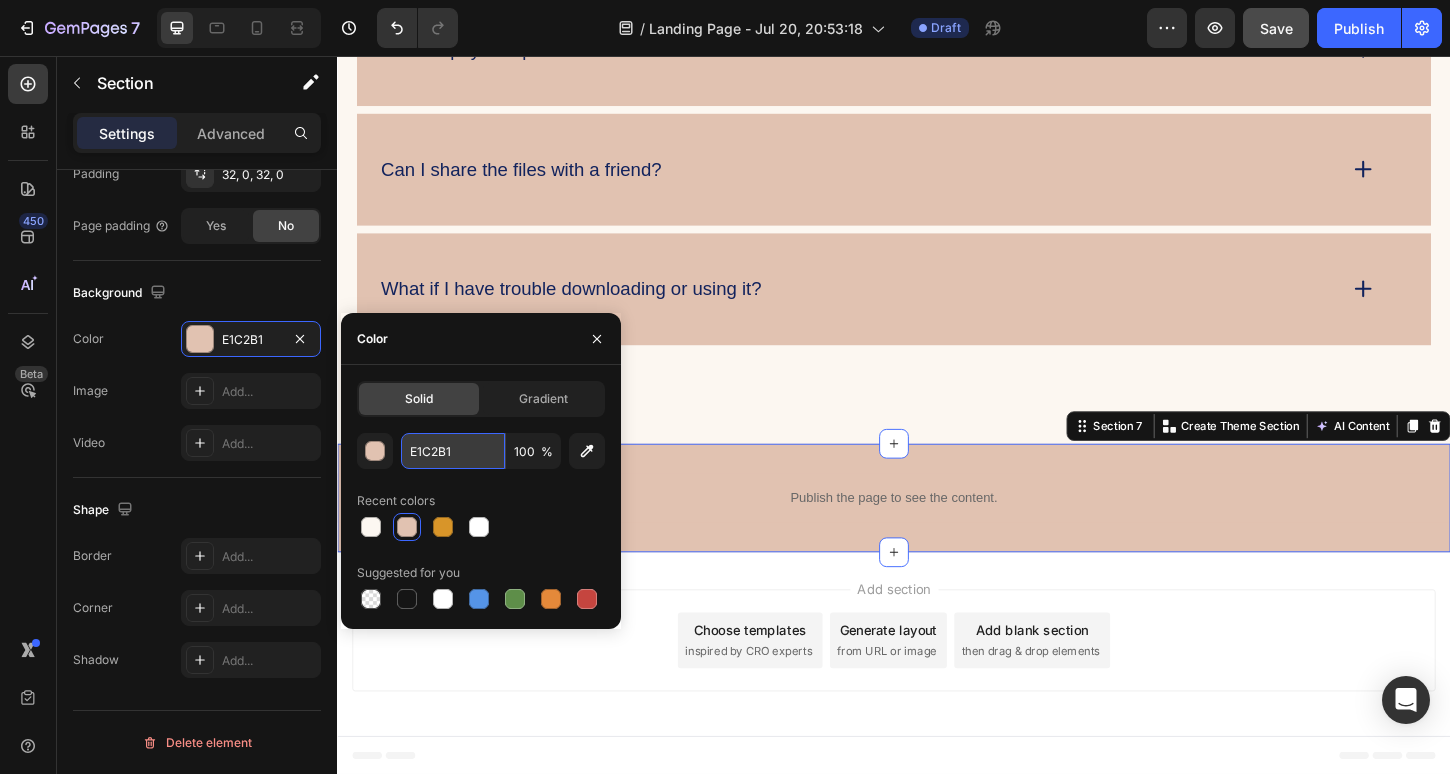 click on "E1C2B1" at bounding box center [453, 451] 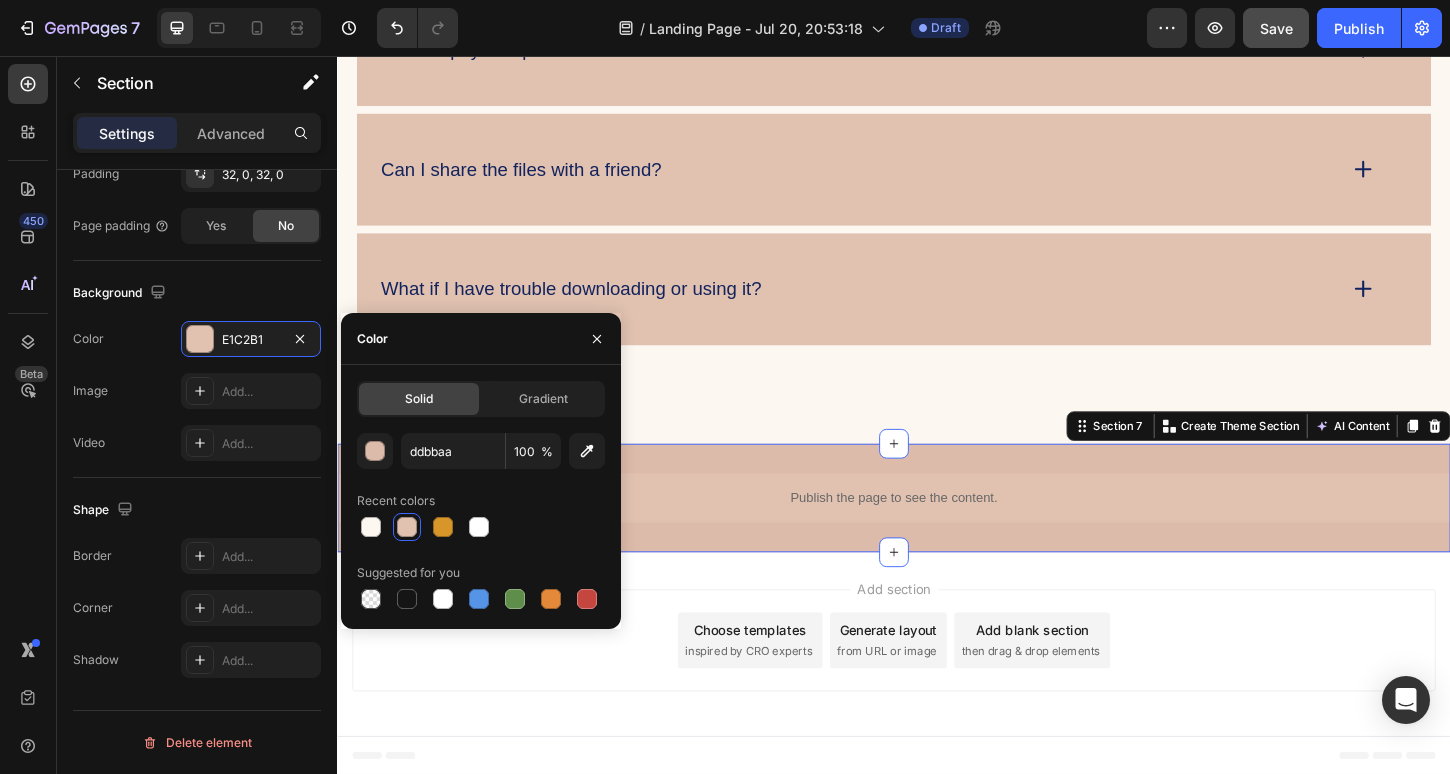 click on "Add section Choose templates inspired by CRO experts Generate layout from URL or image Add blank section then drag & drop elements" at bounding box center (937, 690) 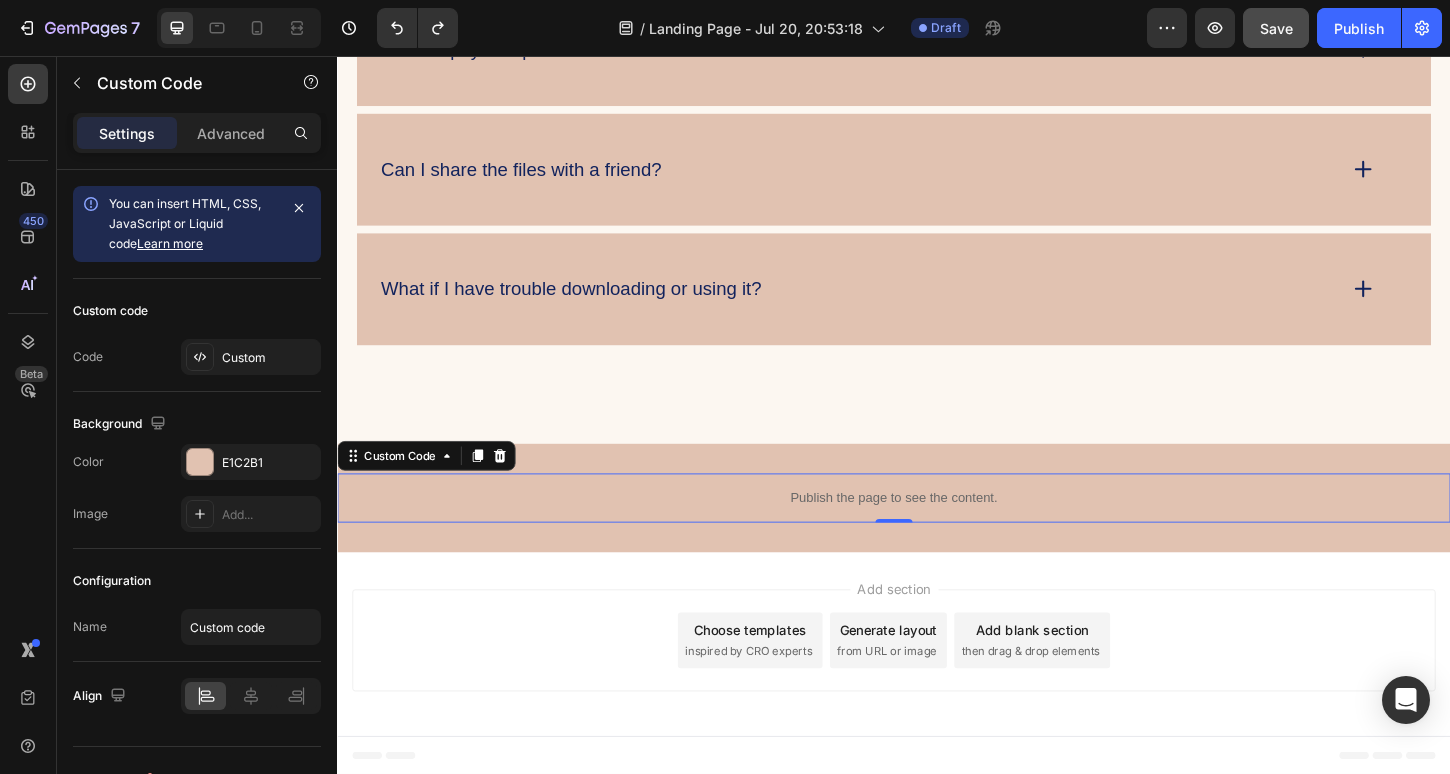 click on "Publish the page to see the content." at bounding box center (937, 532) 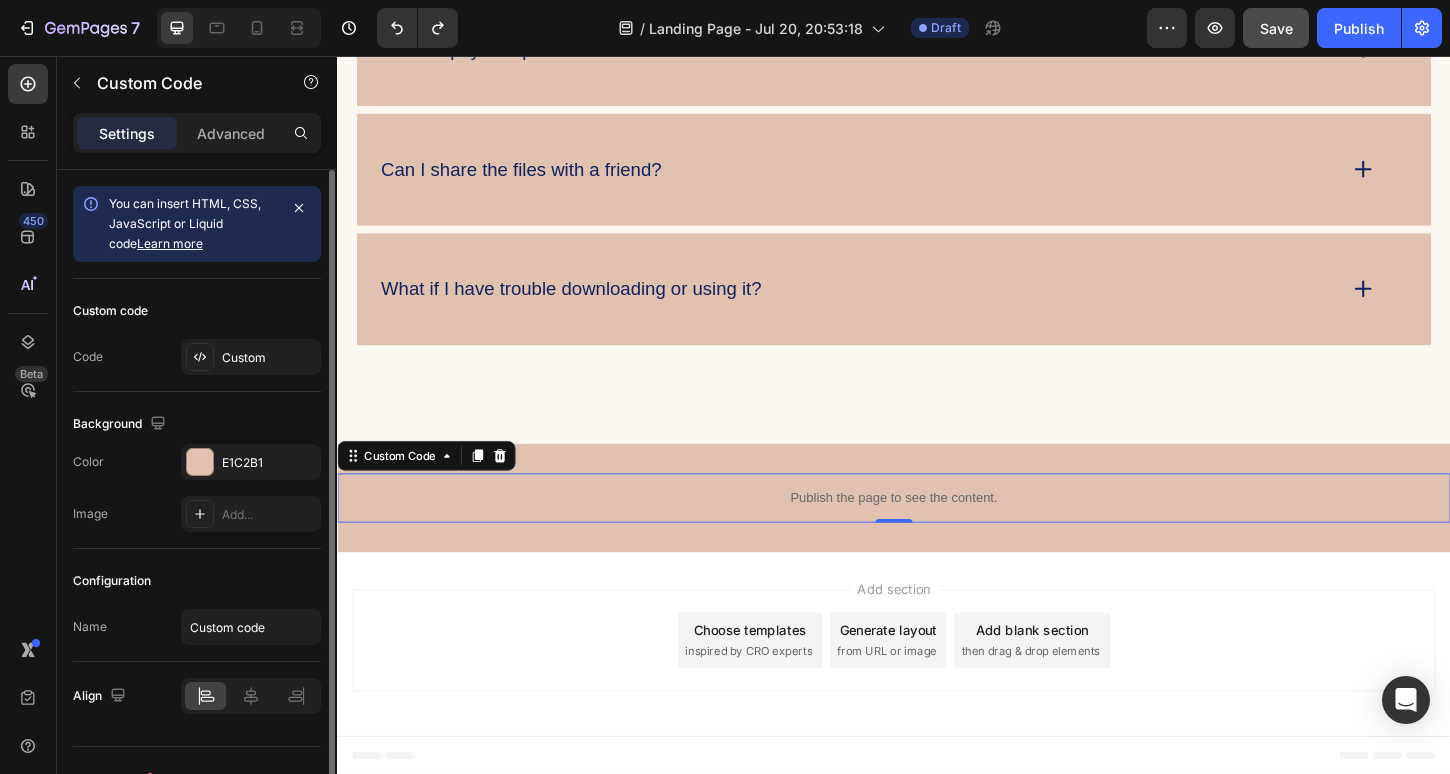 click on "Custom code Code Custom" 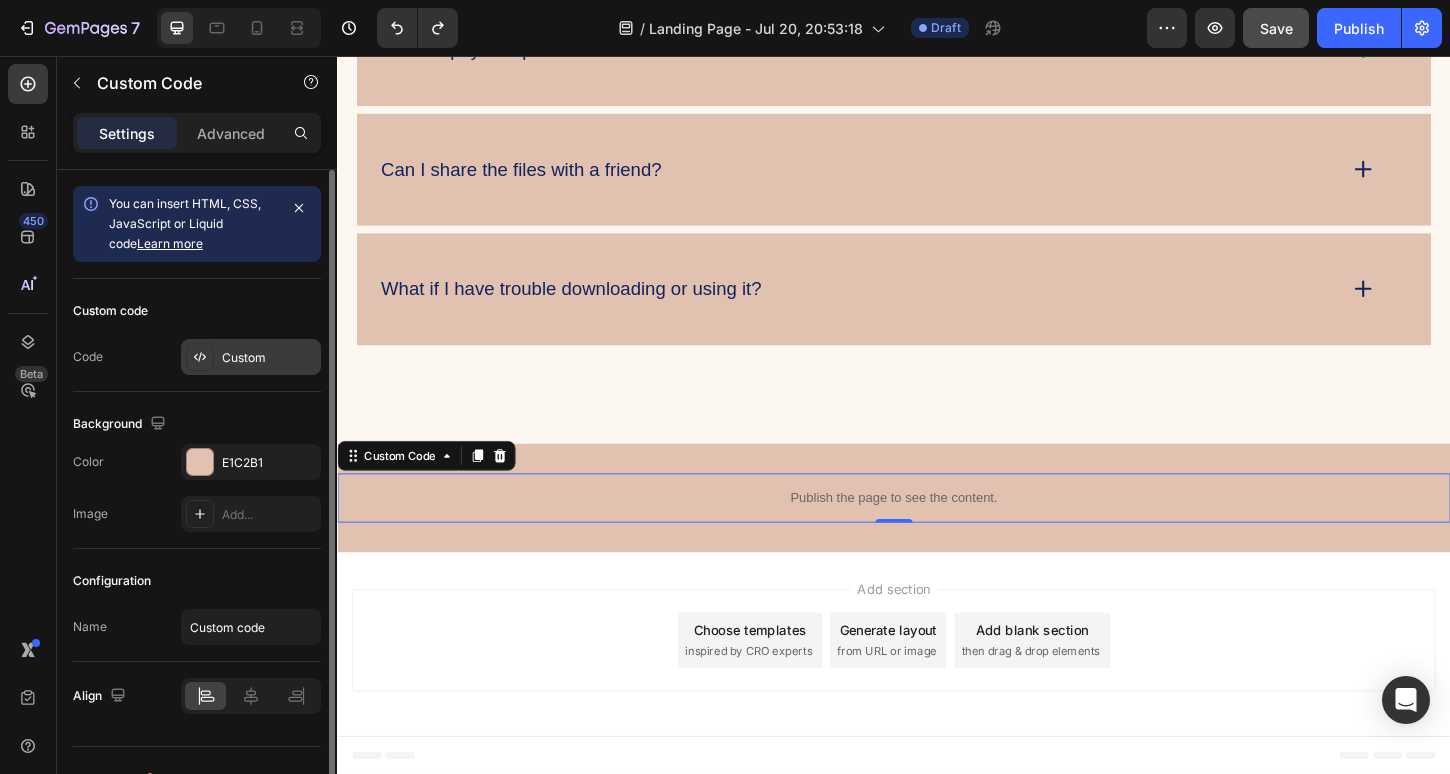 click on "Custom" at bounding box center [251, 357] 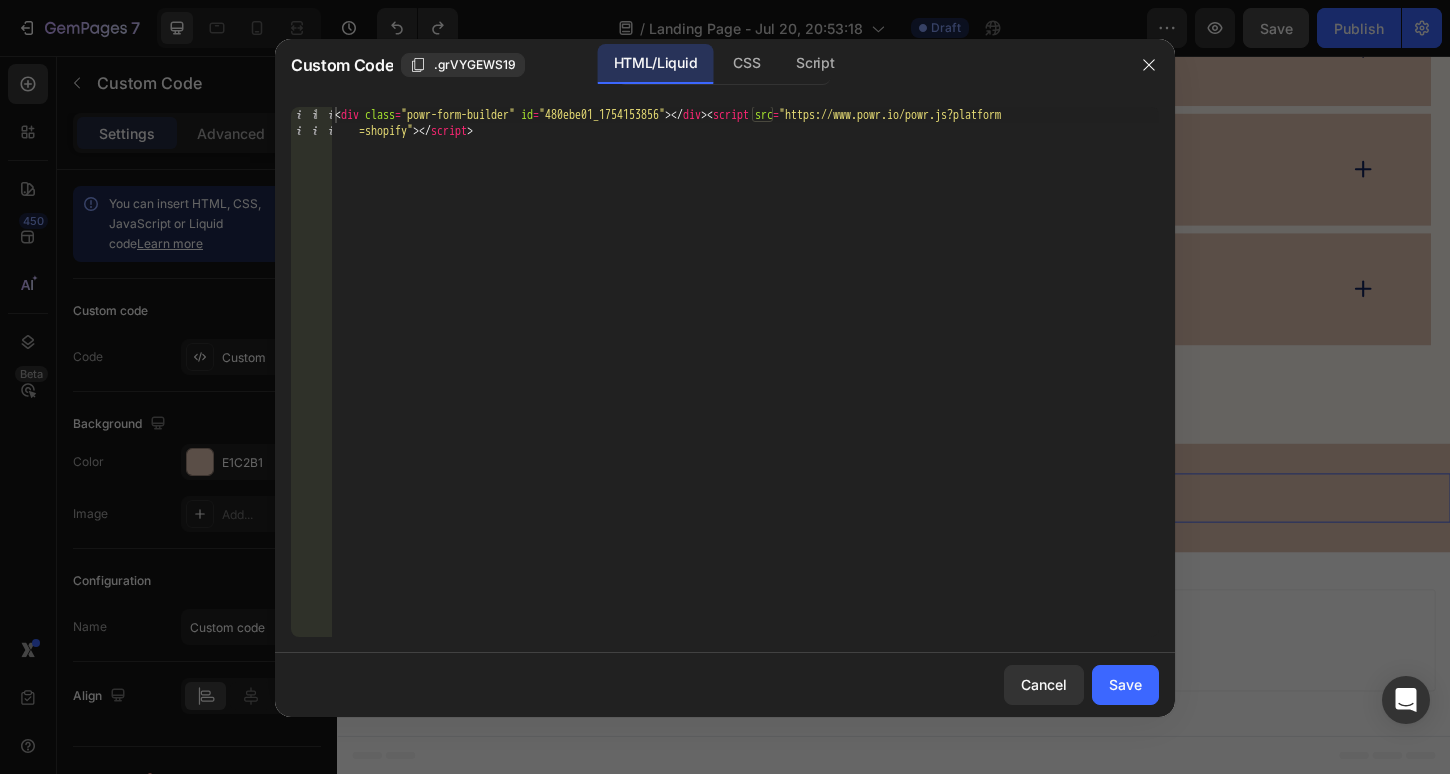 type on "<div class="powr-form-builder" id="480ebe01_1754153856"></div><script src="https://www.powr.io/powr.js?platform=shopify"></script>" 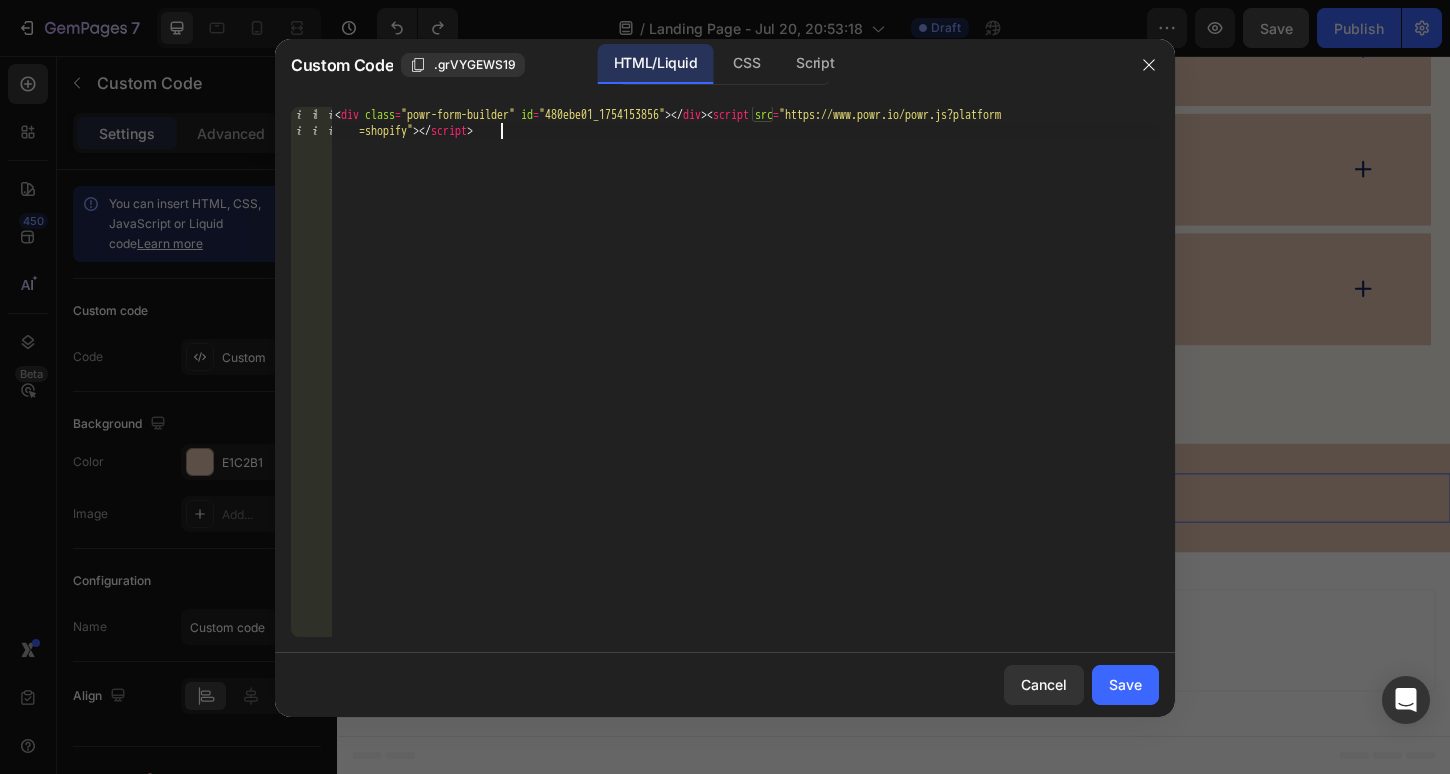 click on "< div   class = "powr-form-builder"   id = "480ebe01_1754153856" > </ div > < script   src = "https://www.powr.io/powr.js?platform      =shopify" > </ script >" at bounding box center [745, 404] 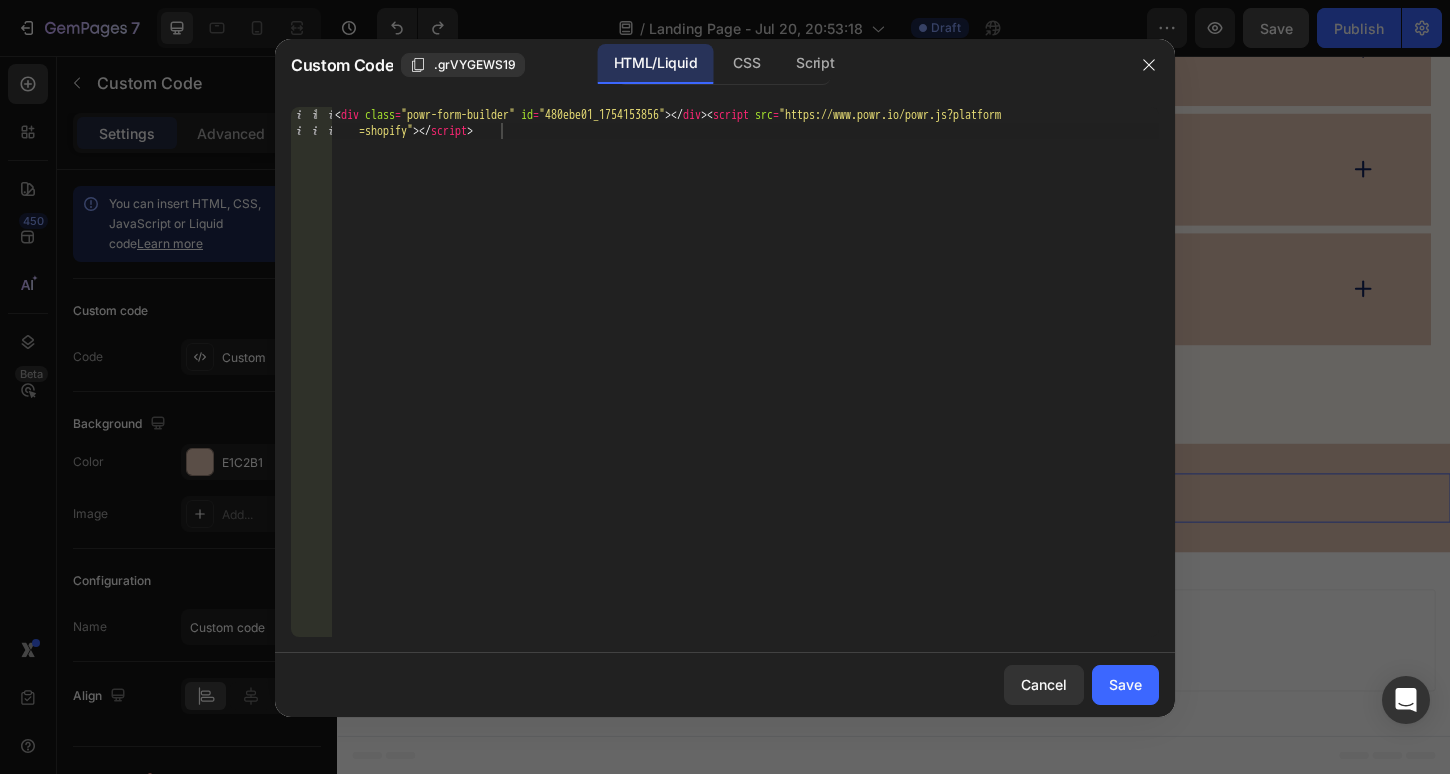 click on "Cancel Save" at bounding box center [725, 685] 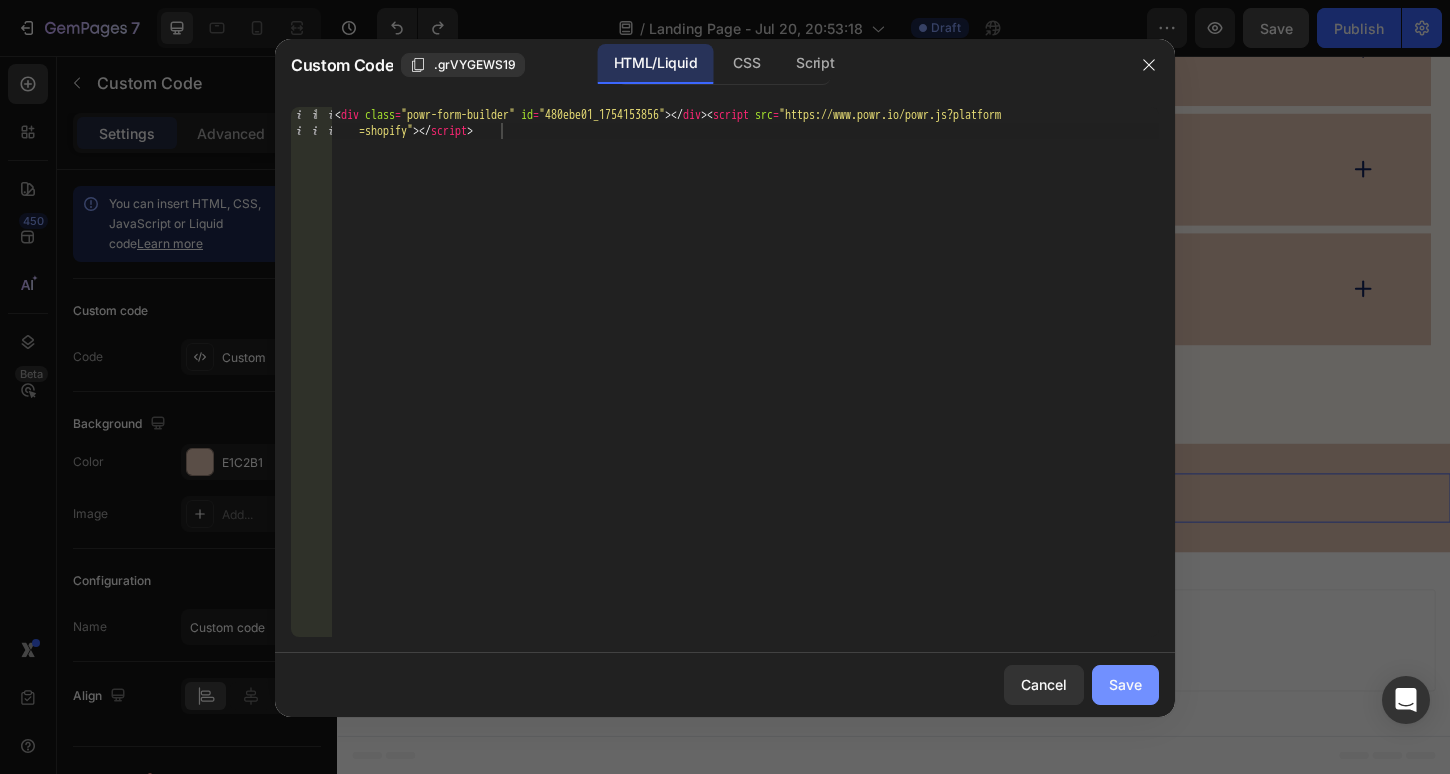 click on "Save" at bounding box center (1125, 684) 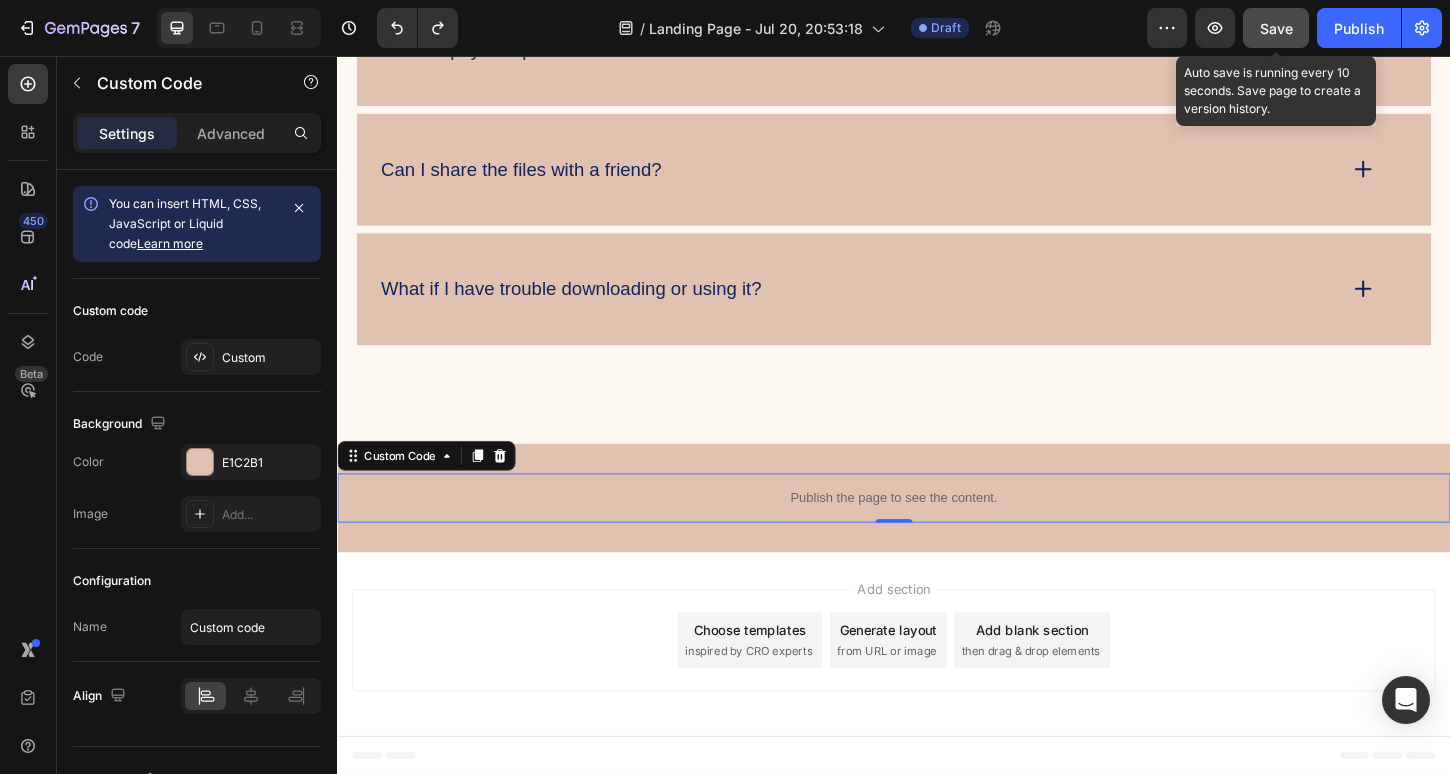 click on "Save" at bounding box center [1276, 28] 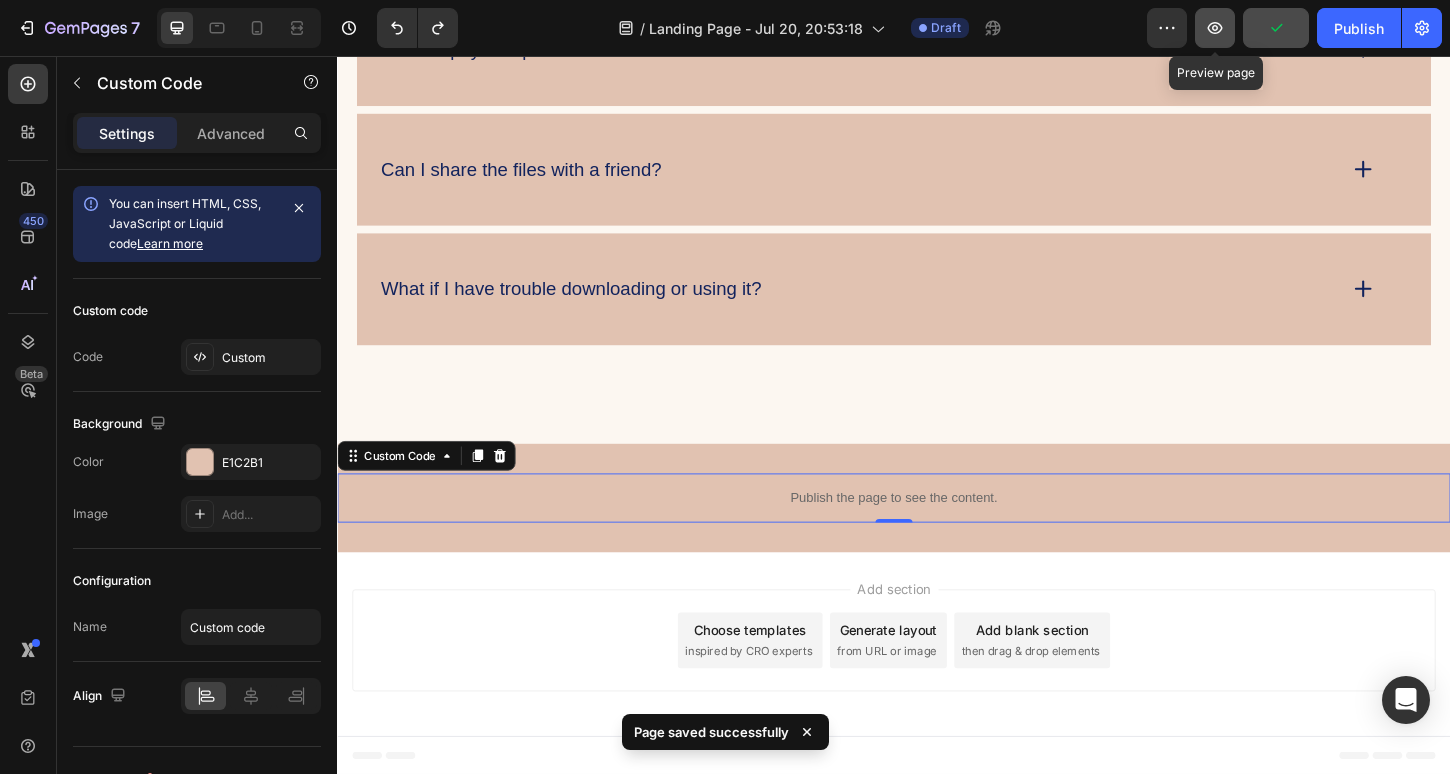 click 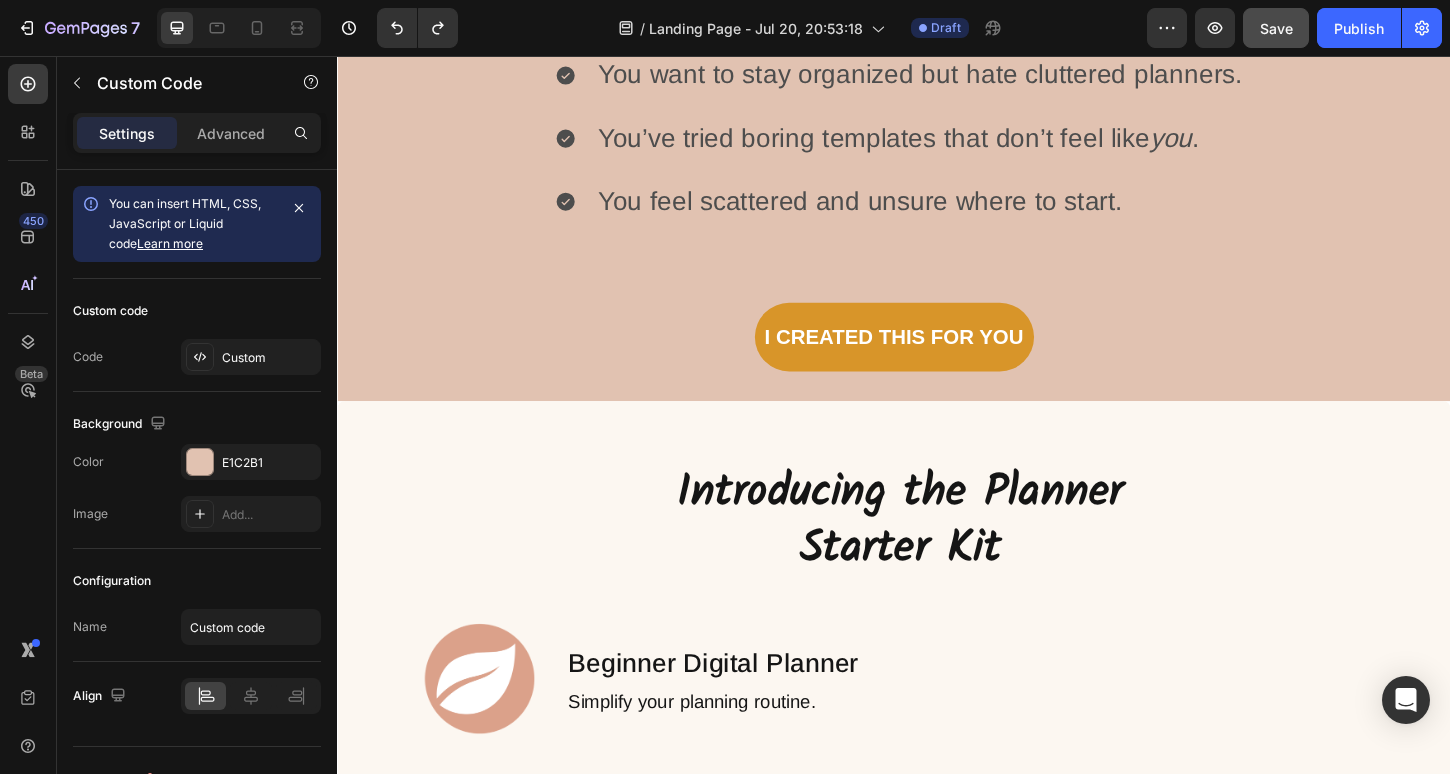 scroll, scrollTop: 1910, scrollLeft: 0, axis: vertical 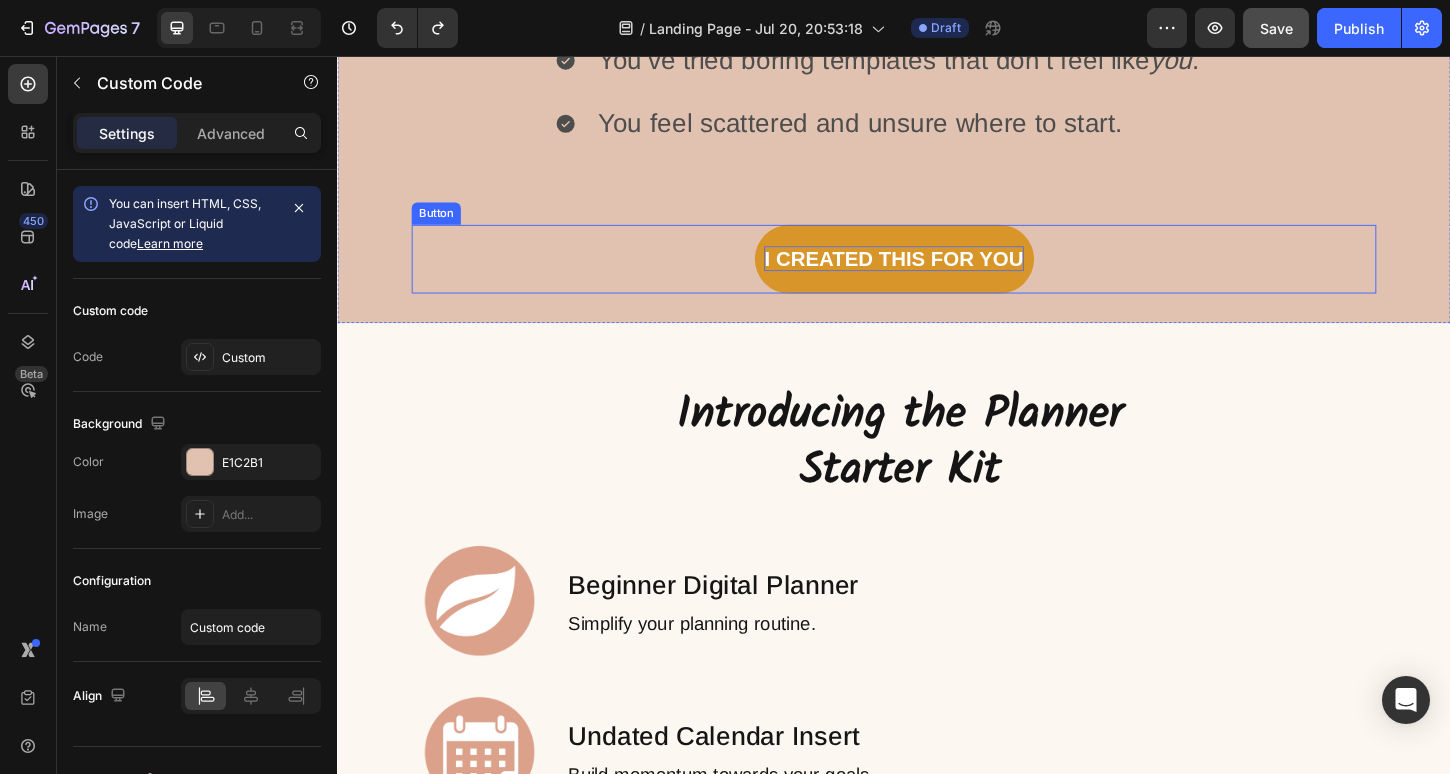 click on "I created this for you" at bounding box center [936, 275] 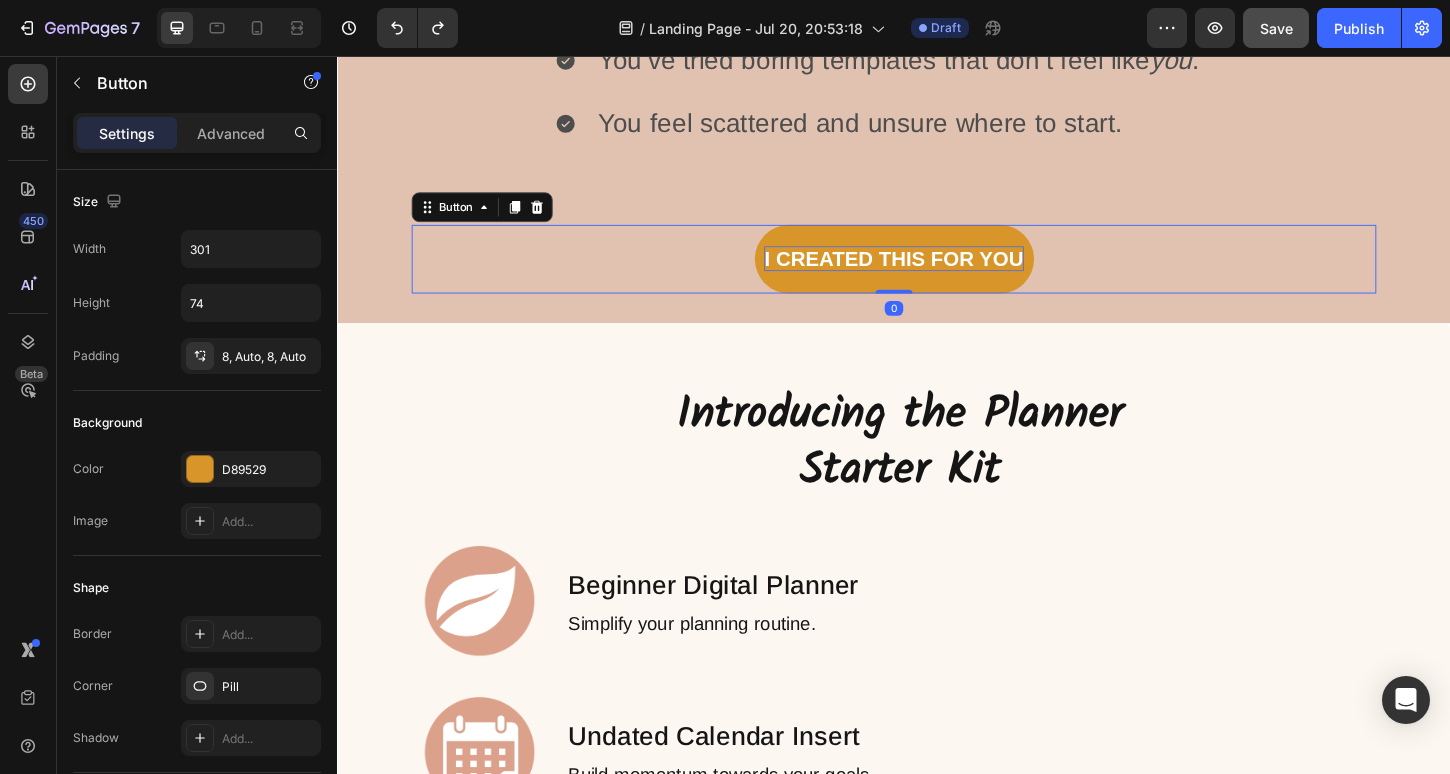 click on "I created this for you" at bounding box center [936, 275] 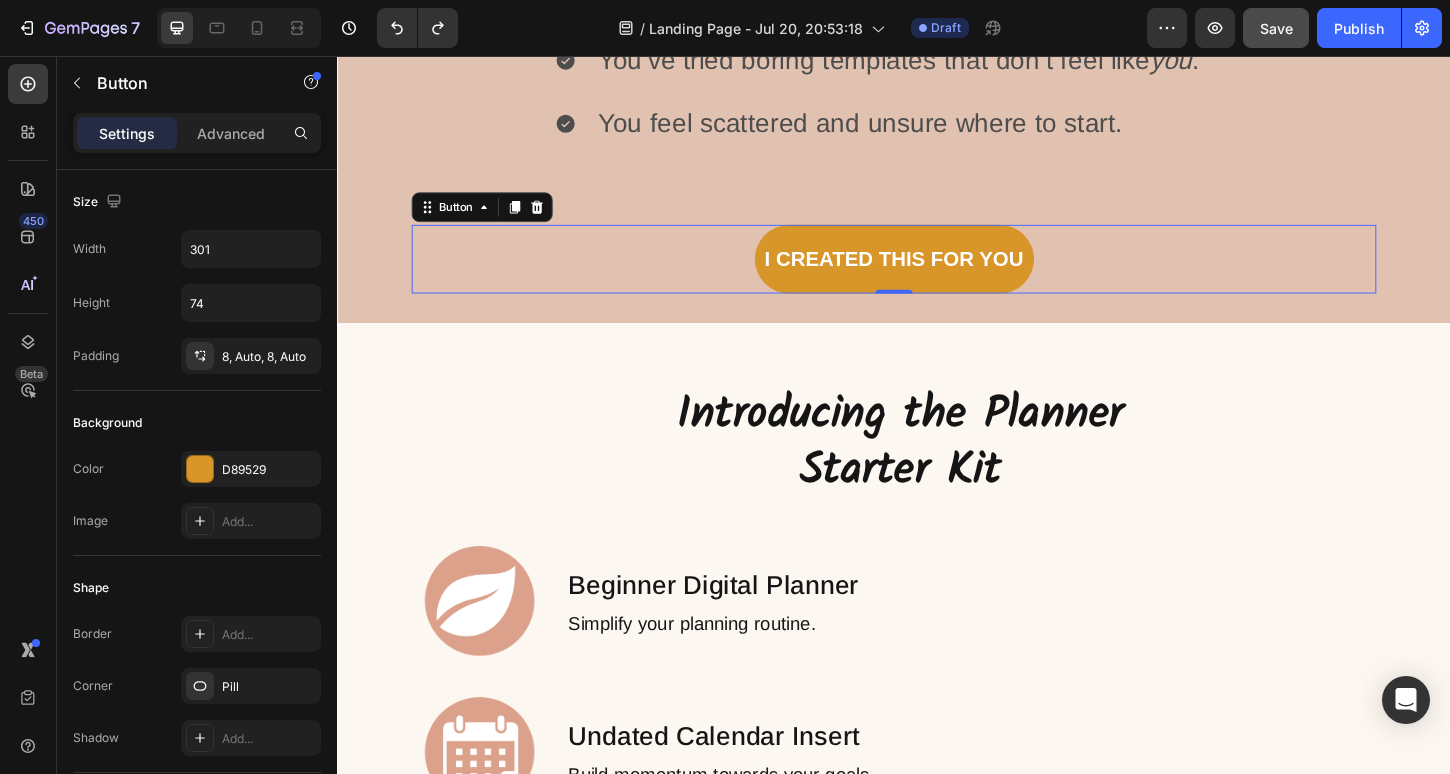 click on "I created this for you" at bounding box center [937, 275] 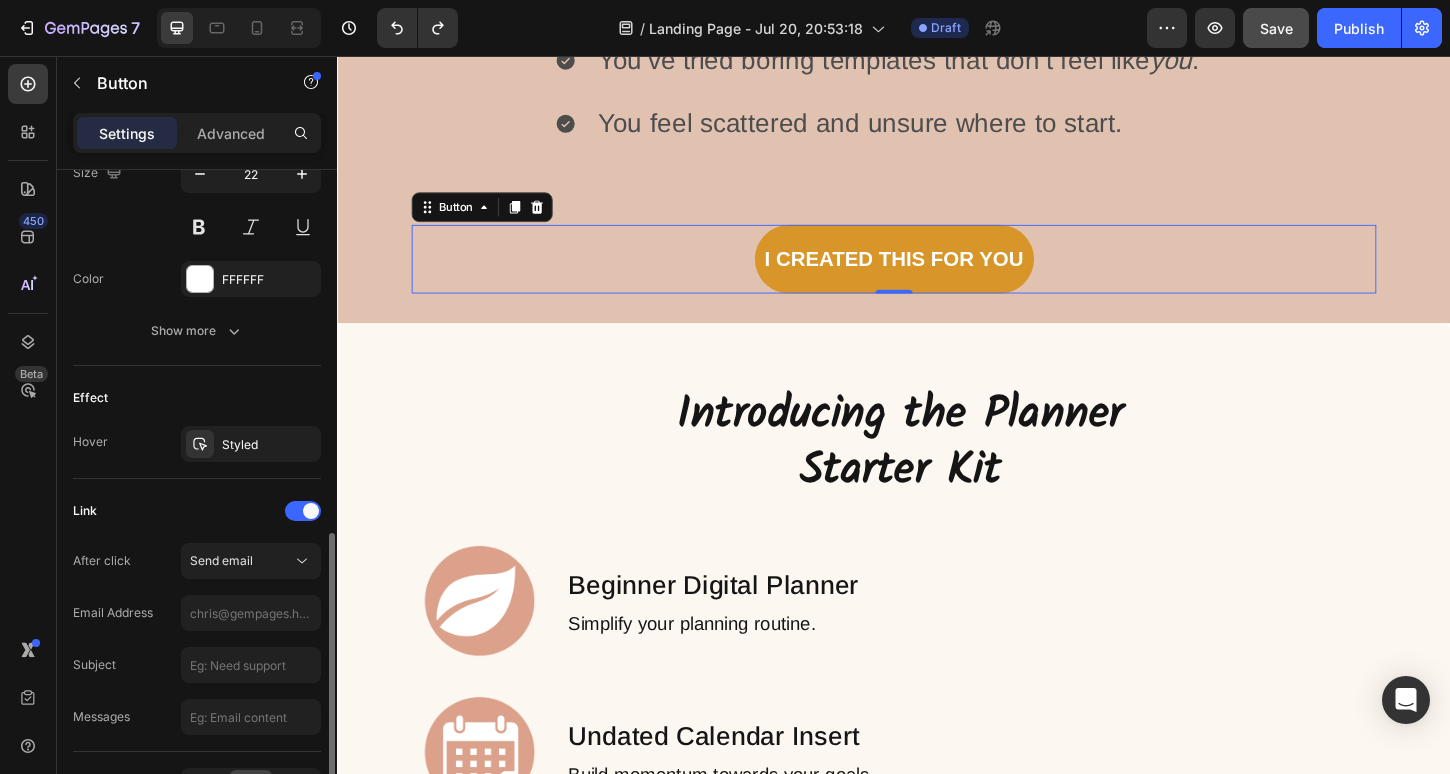 scroll, scrollTop: 981, scrollLeft: 0, axis: vertical 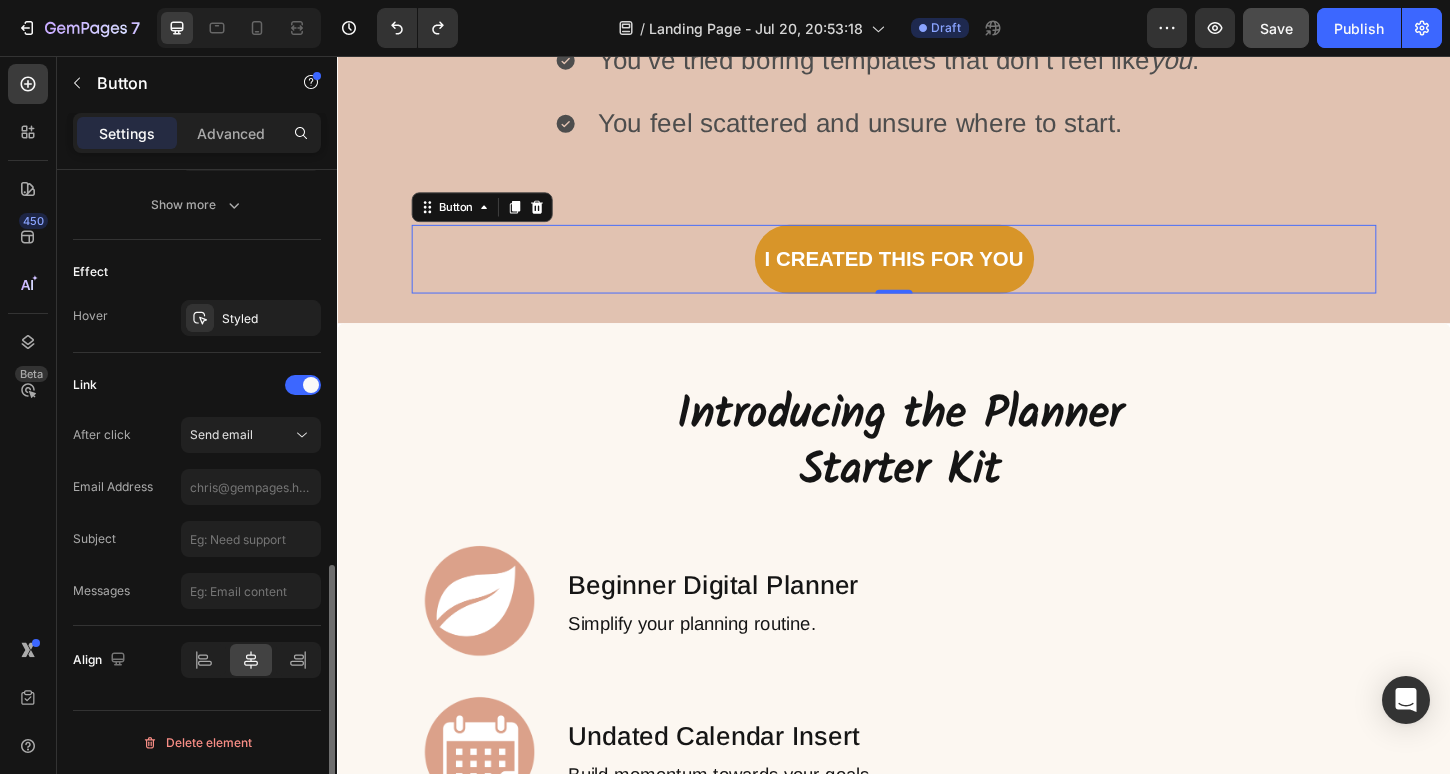 click on "After click Send email Email Address Subject Messages" at bounding box center [197, 513] 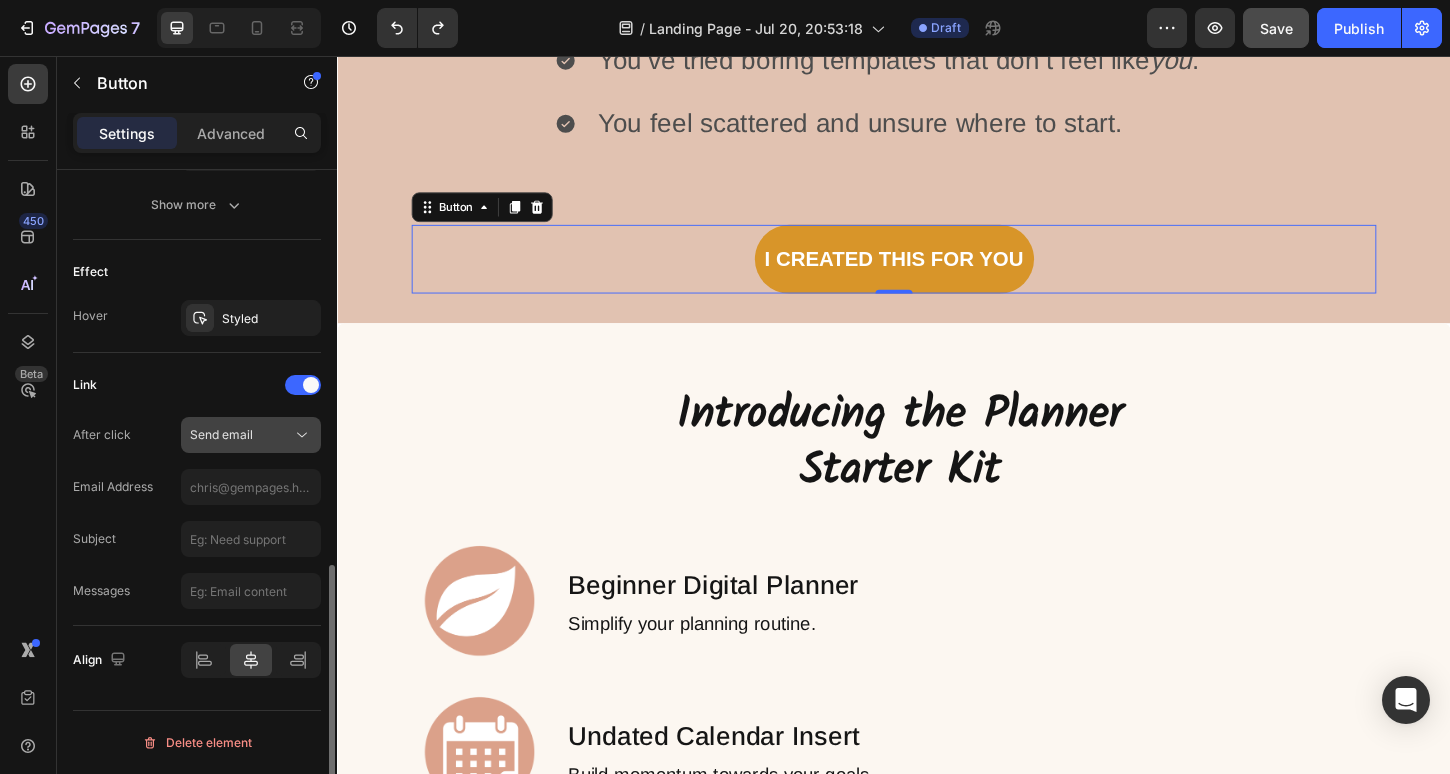 click 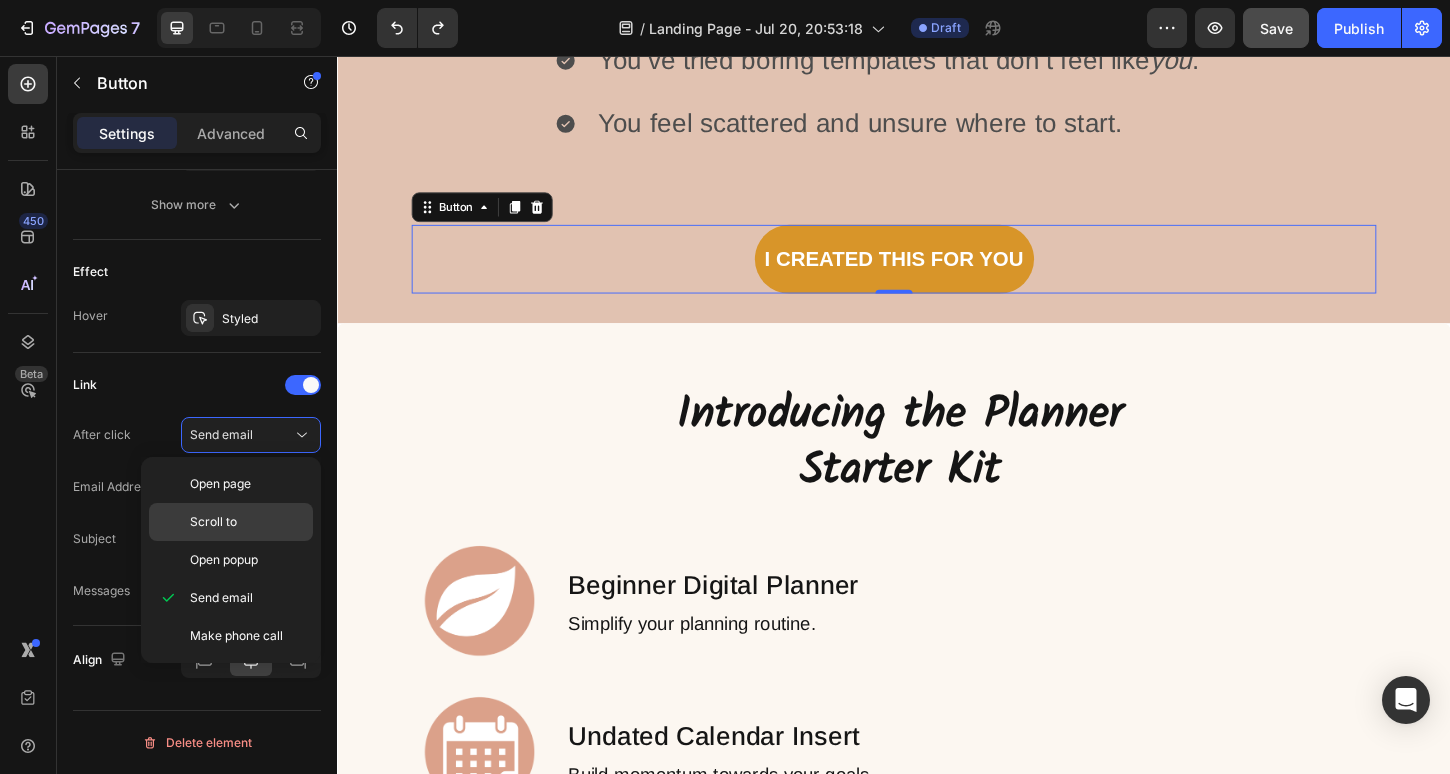 click on "Scroll to" 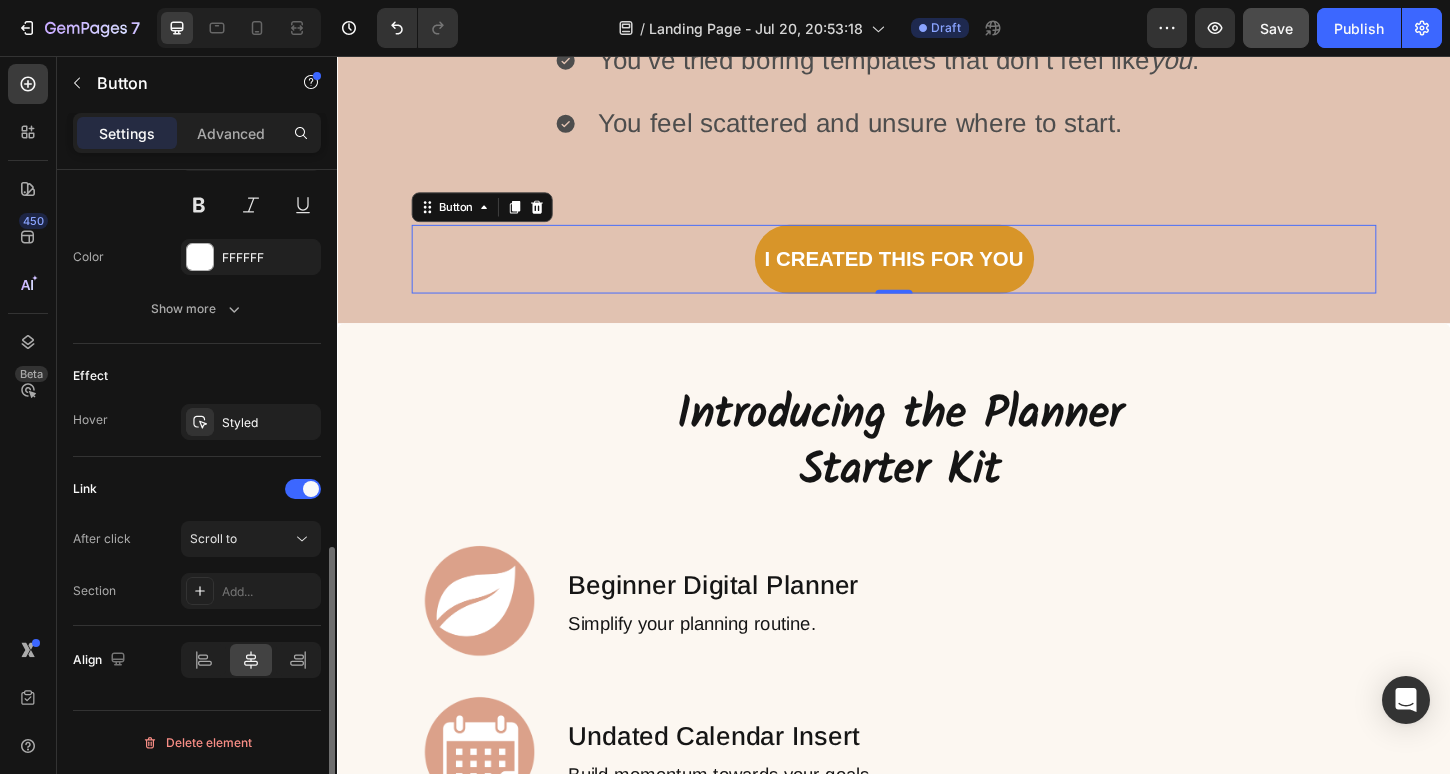 scroll, scrollTop: 877, scrollLeft: 0, axis: vertical 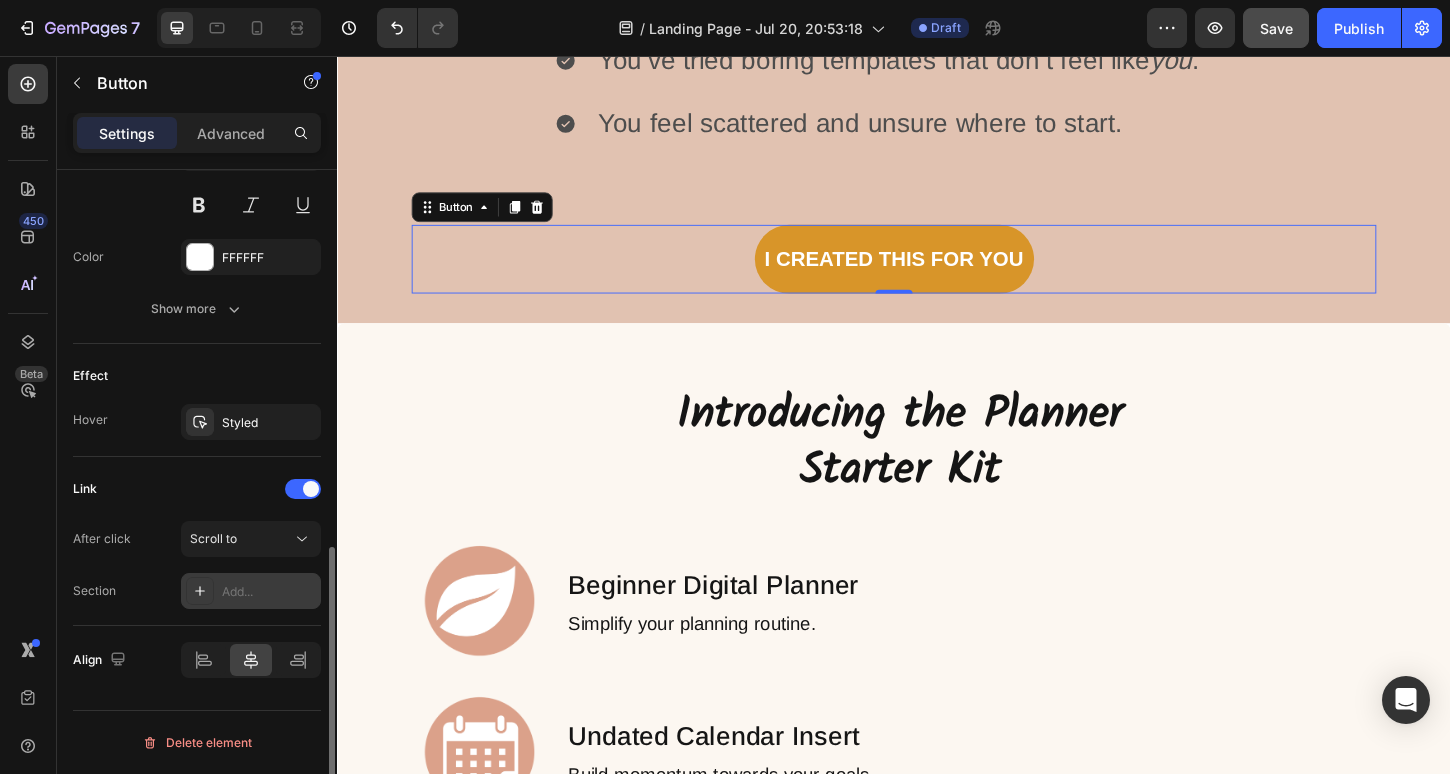 click on "Add..." at bounding box center (269, 592) 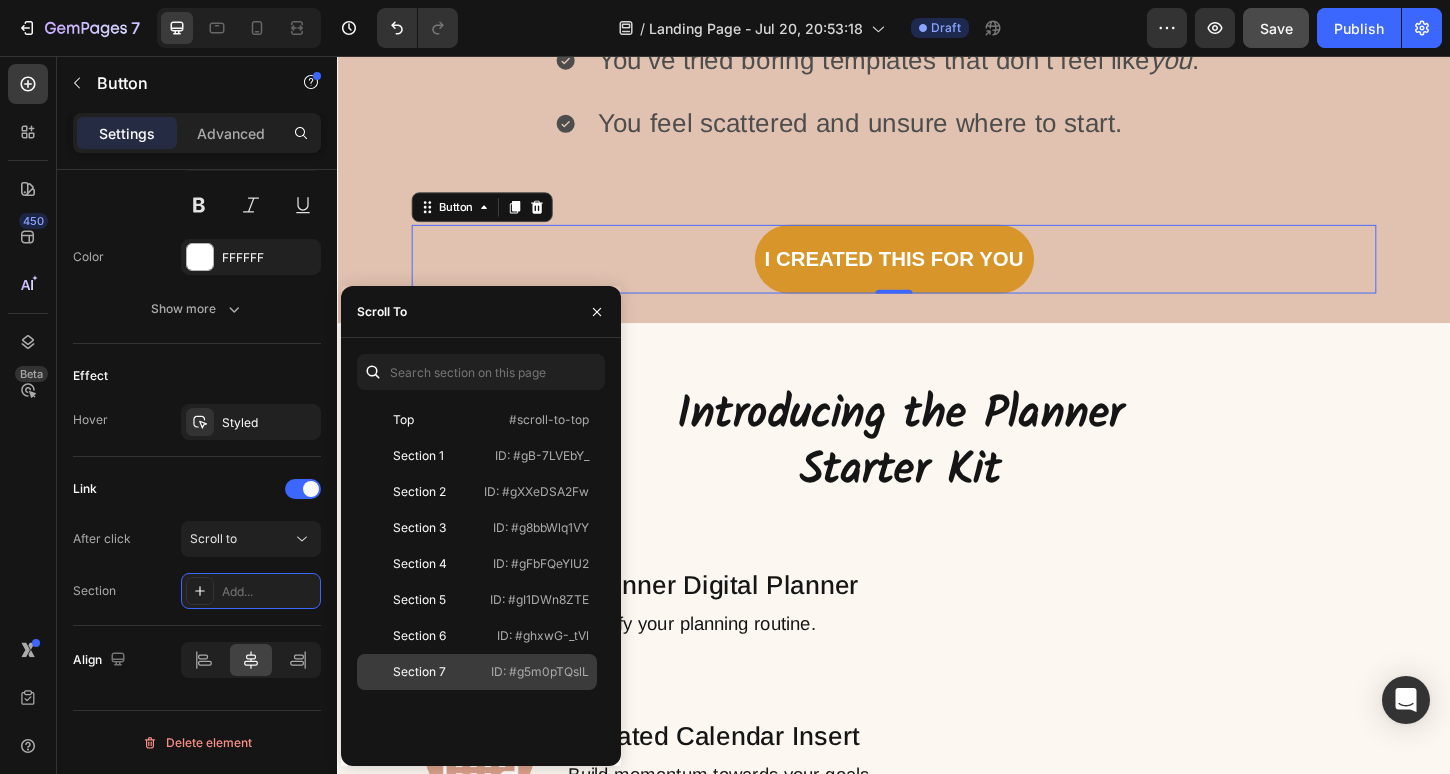 click on "Section 7   ID: #g5m0pTQslL" 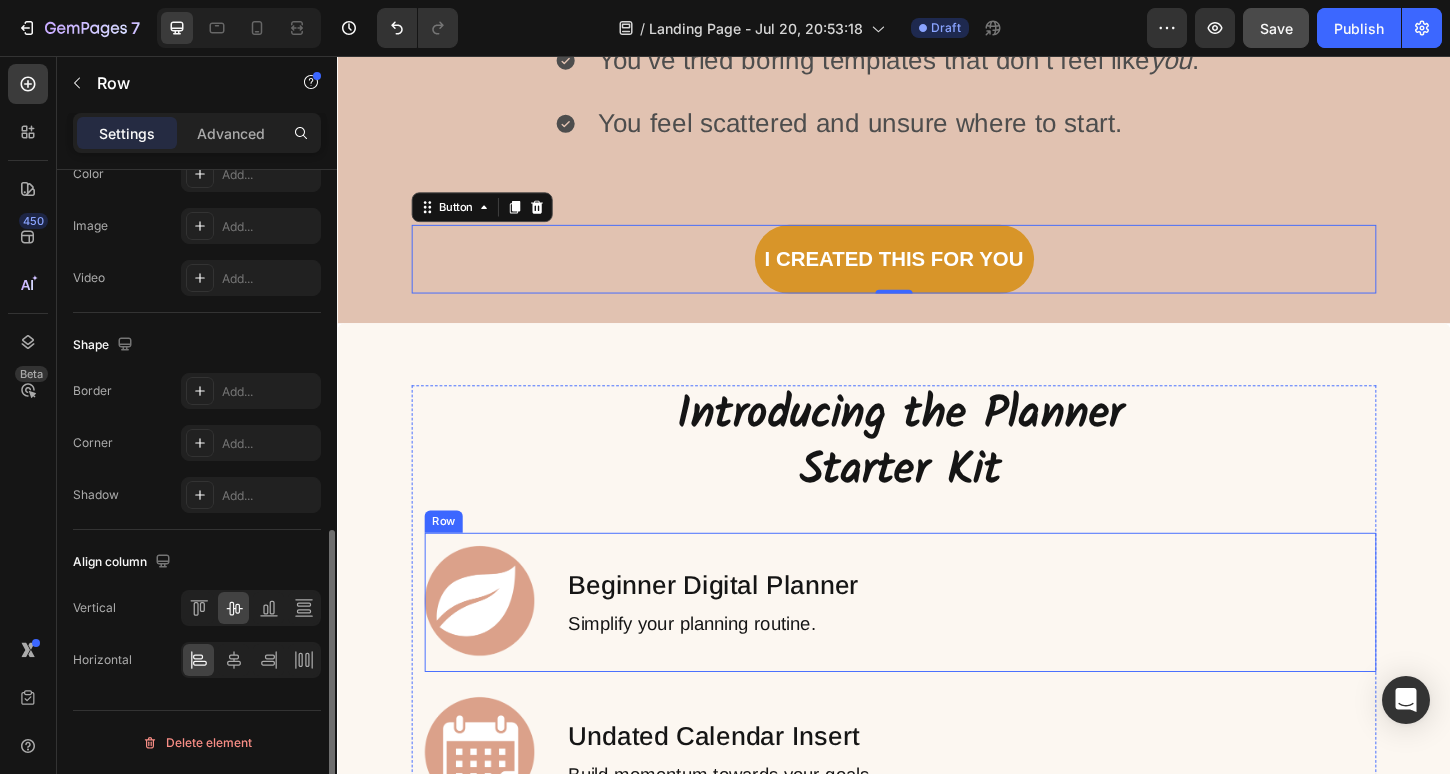 click on "Image Beginner Digital Planner Text Block Simplify your planning routine. Text Block Row" at bounding box center (944, 645) 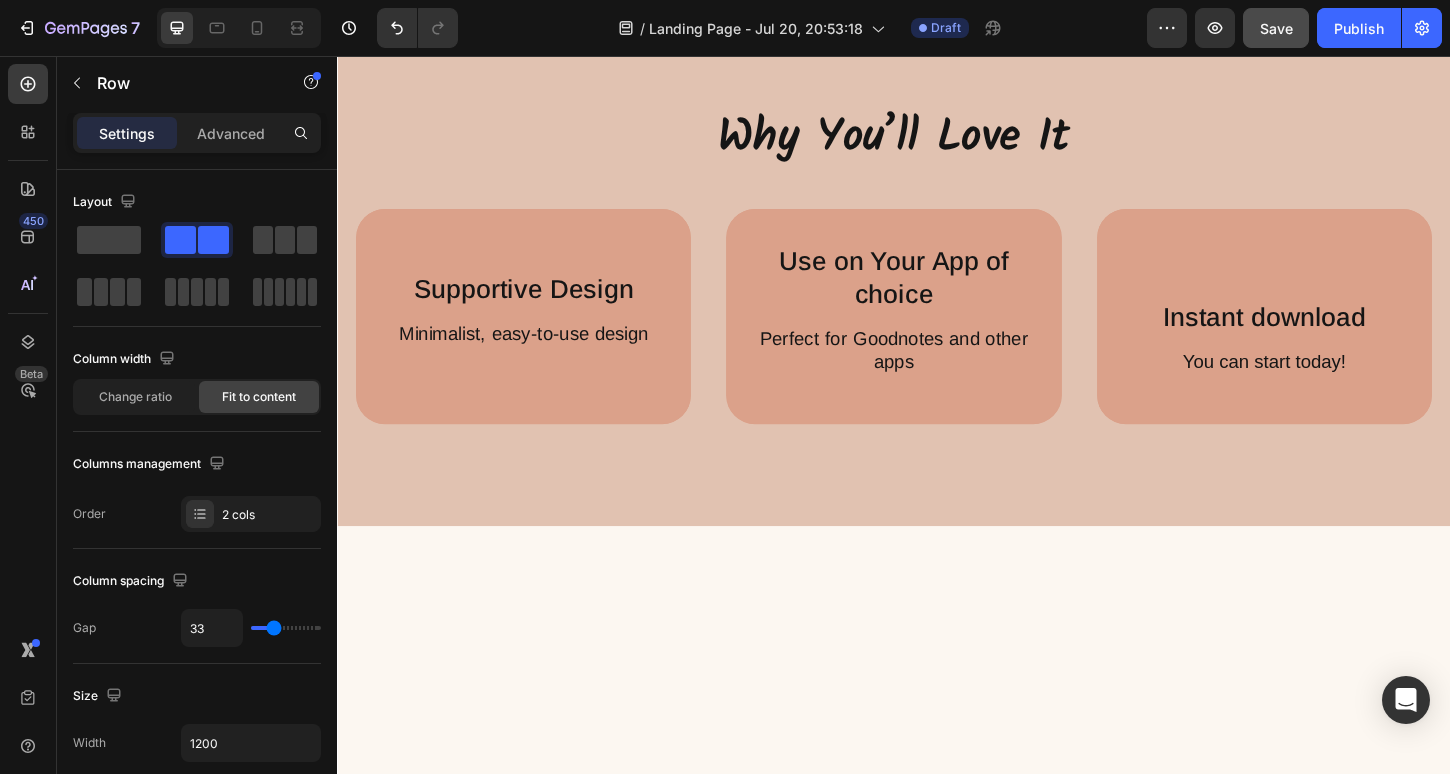 scroll, scrollTop: 3366, scrollLeft: 0, axis: vertical 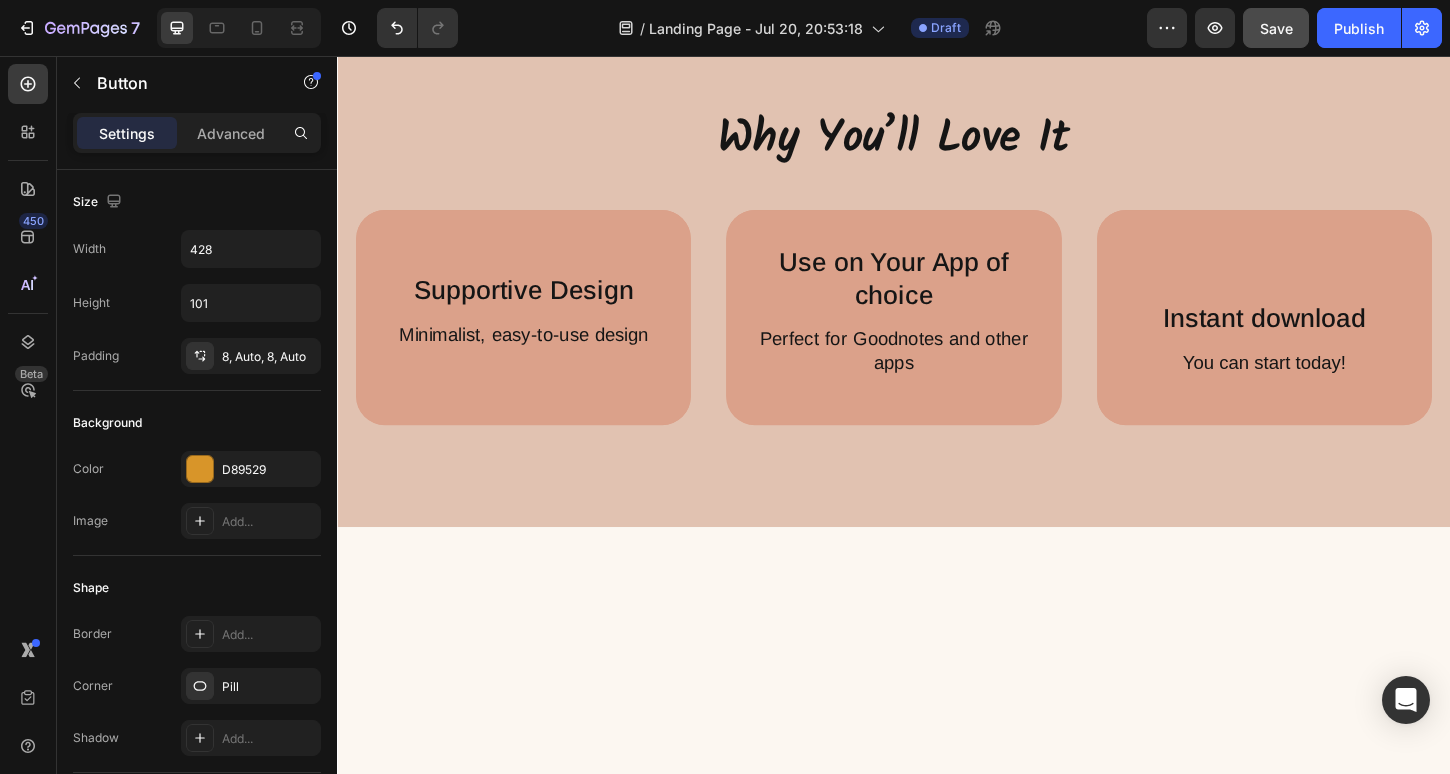 click on "GET YOURS NOW" at bounding box center [937, -111] 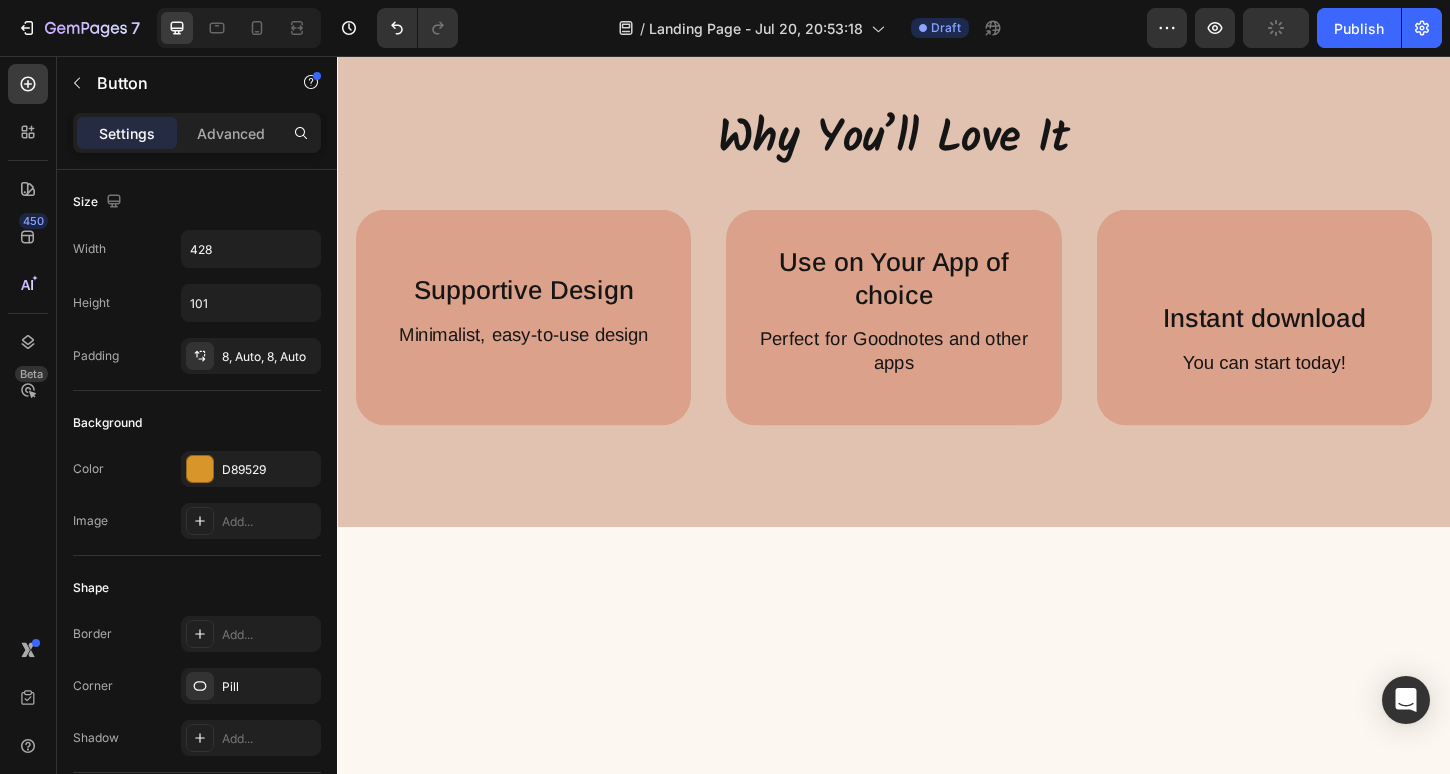 click on "GET YOURS NOW" at bounding box center (937, -111) 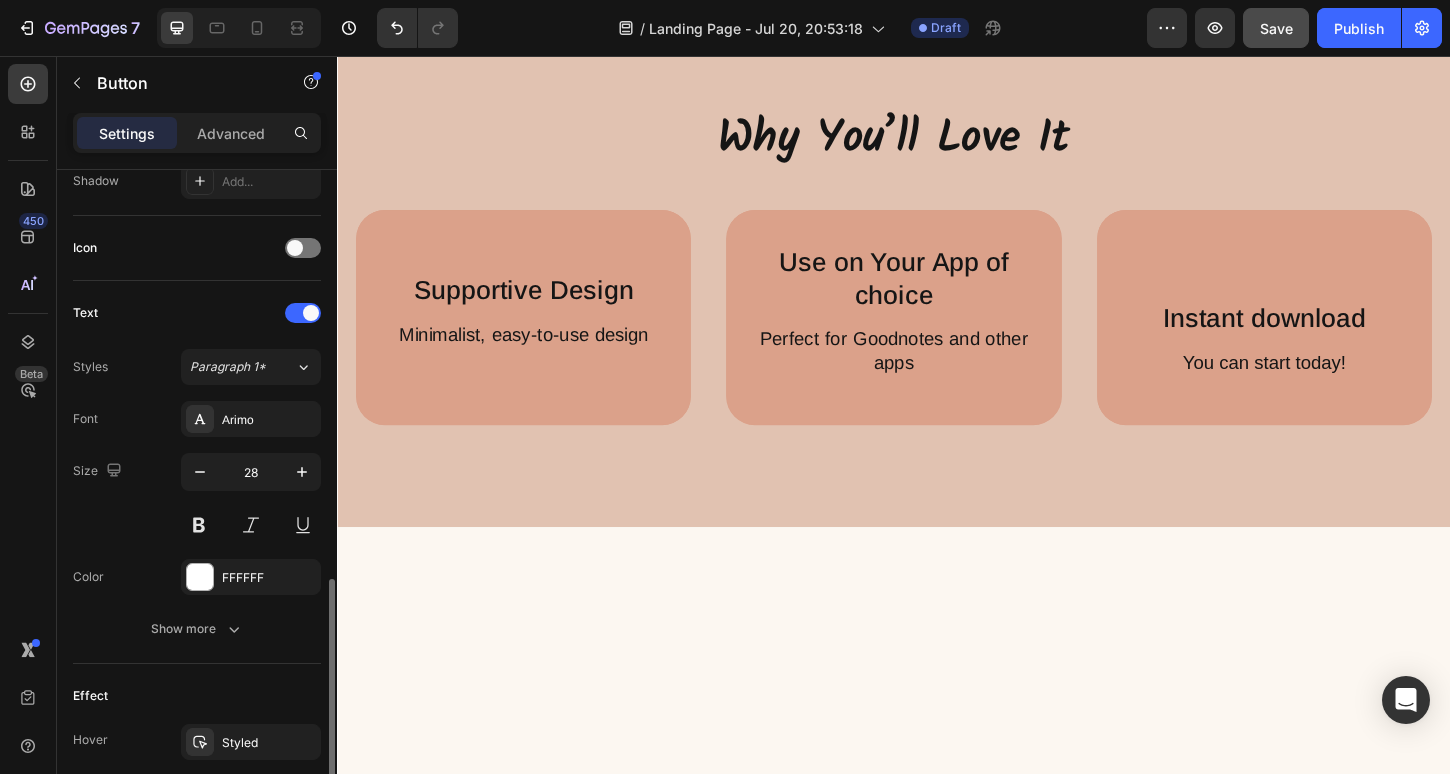 scroll, scrollTop: 877, scrollLeft: 0, axis: vertical 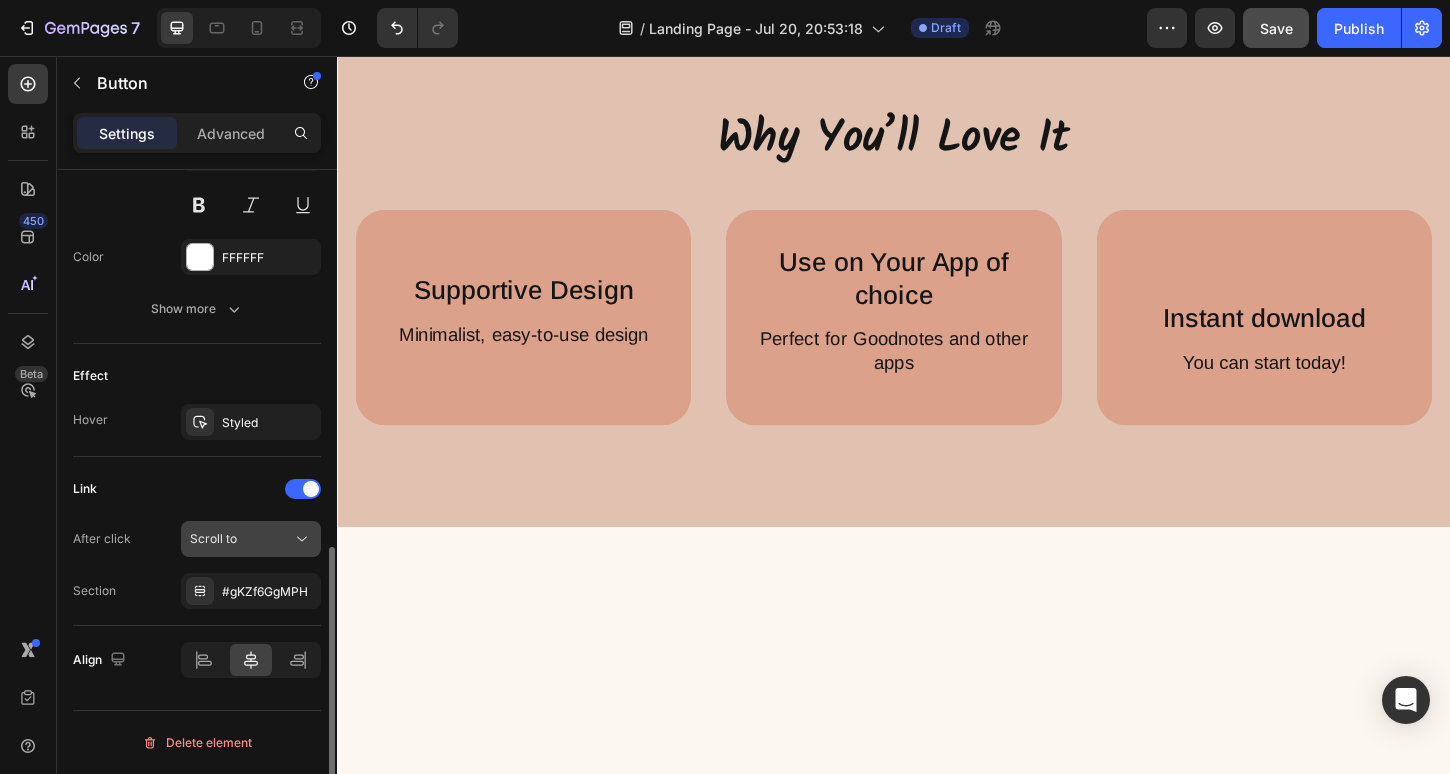 click on "Scroll to" at bounding box center [241, 539] 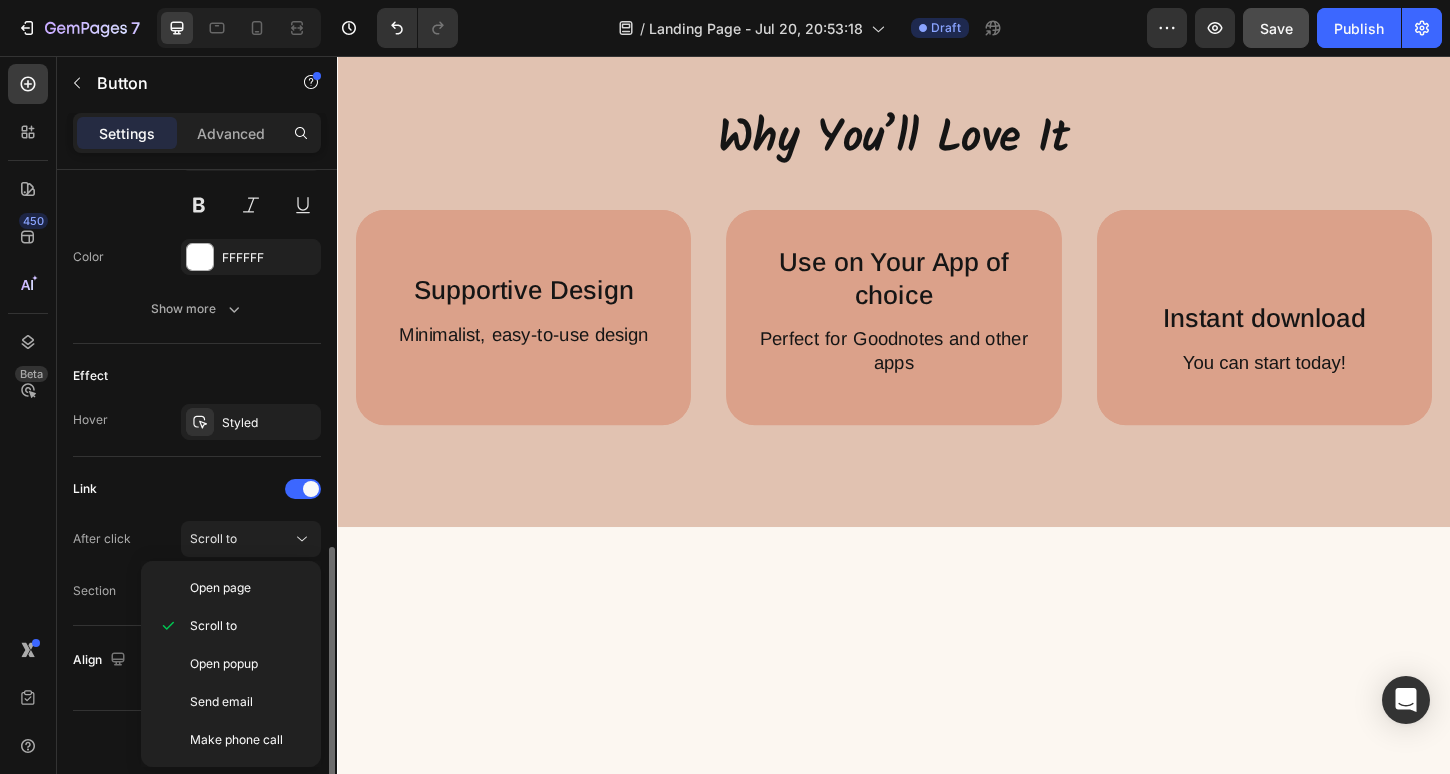 click on "Section" at bounding box center (94, 591) 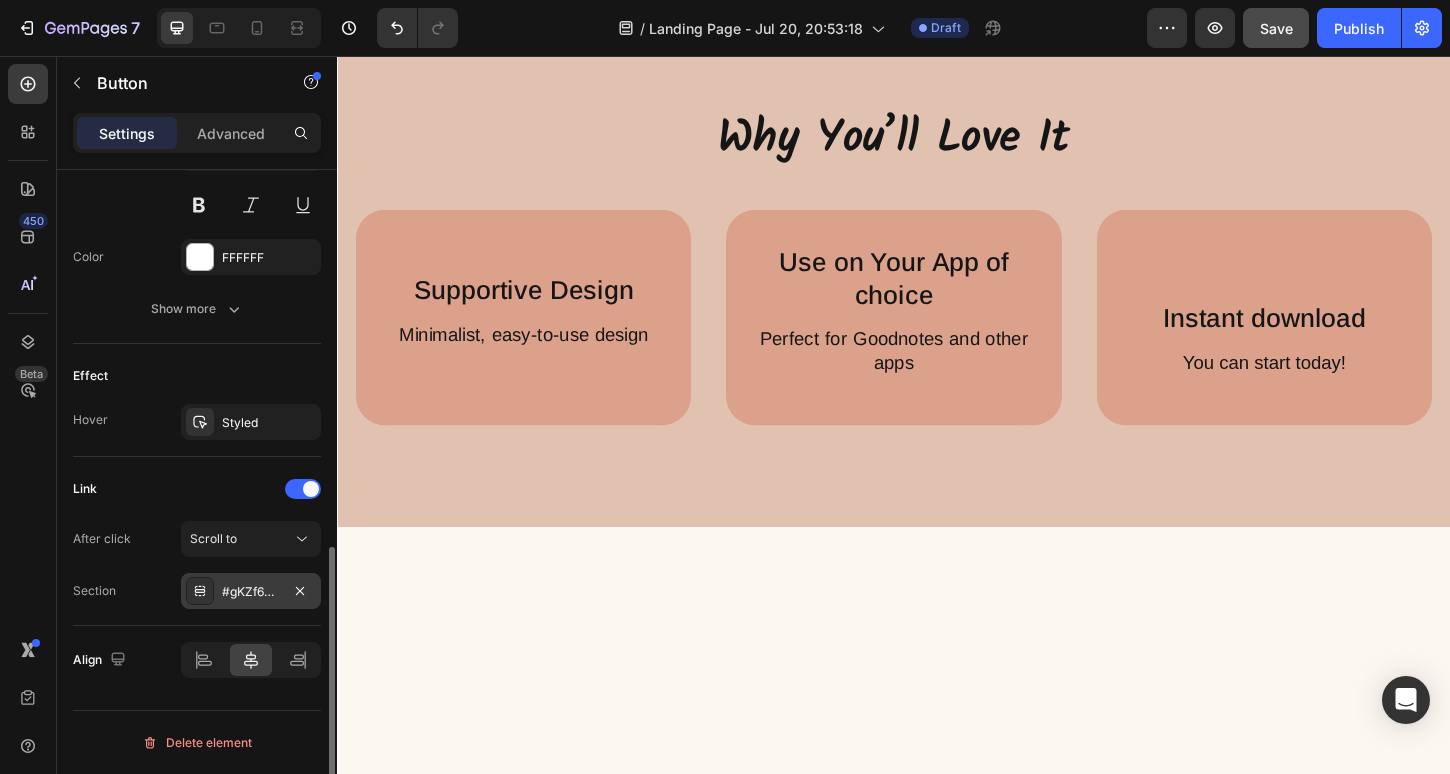 click 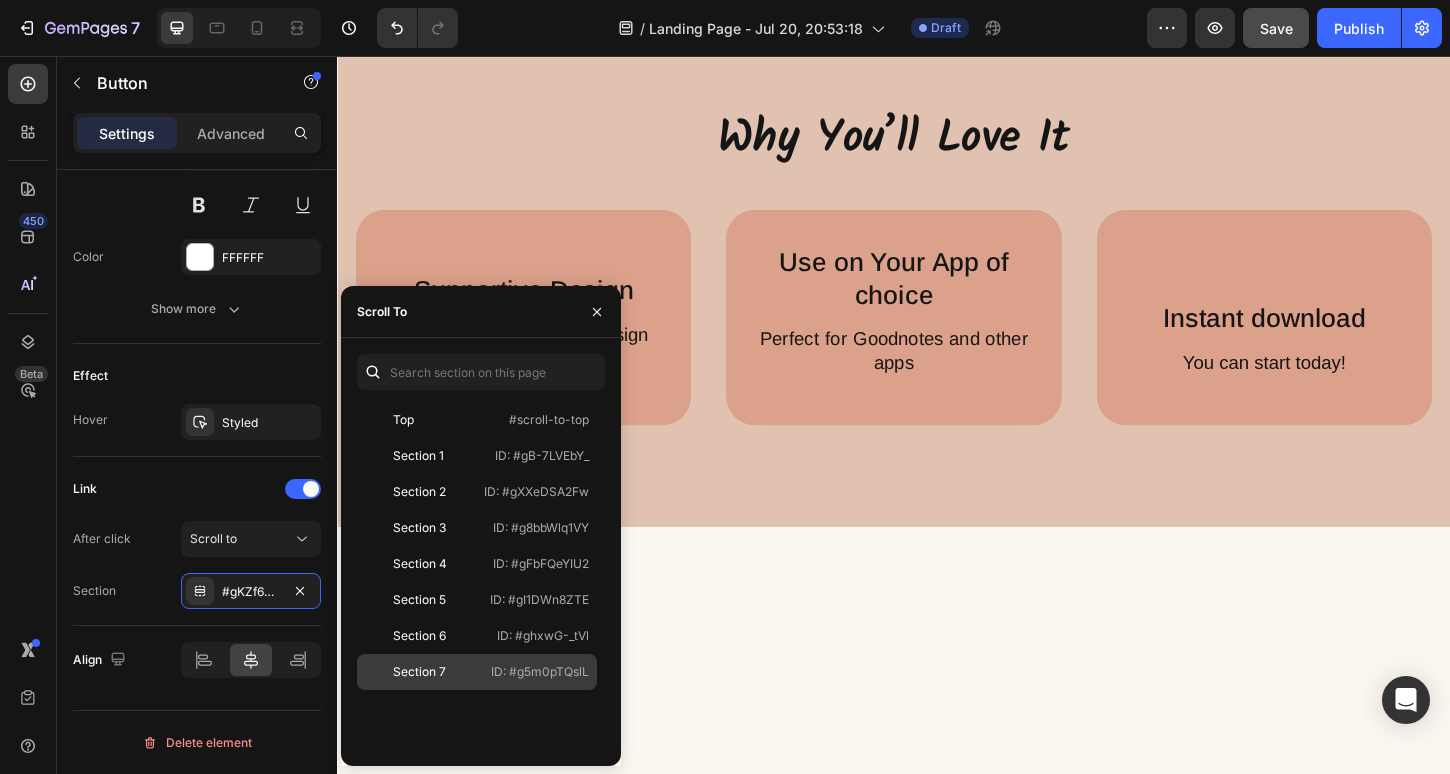 click on "Section 7" 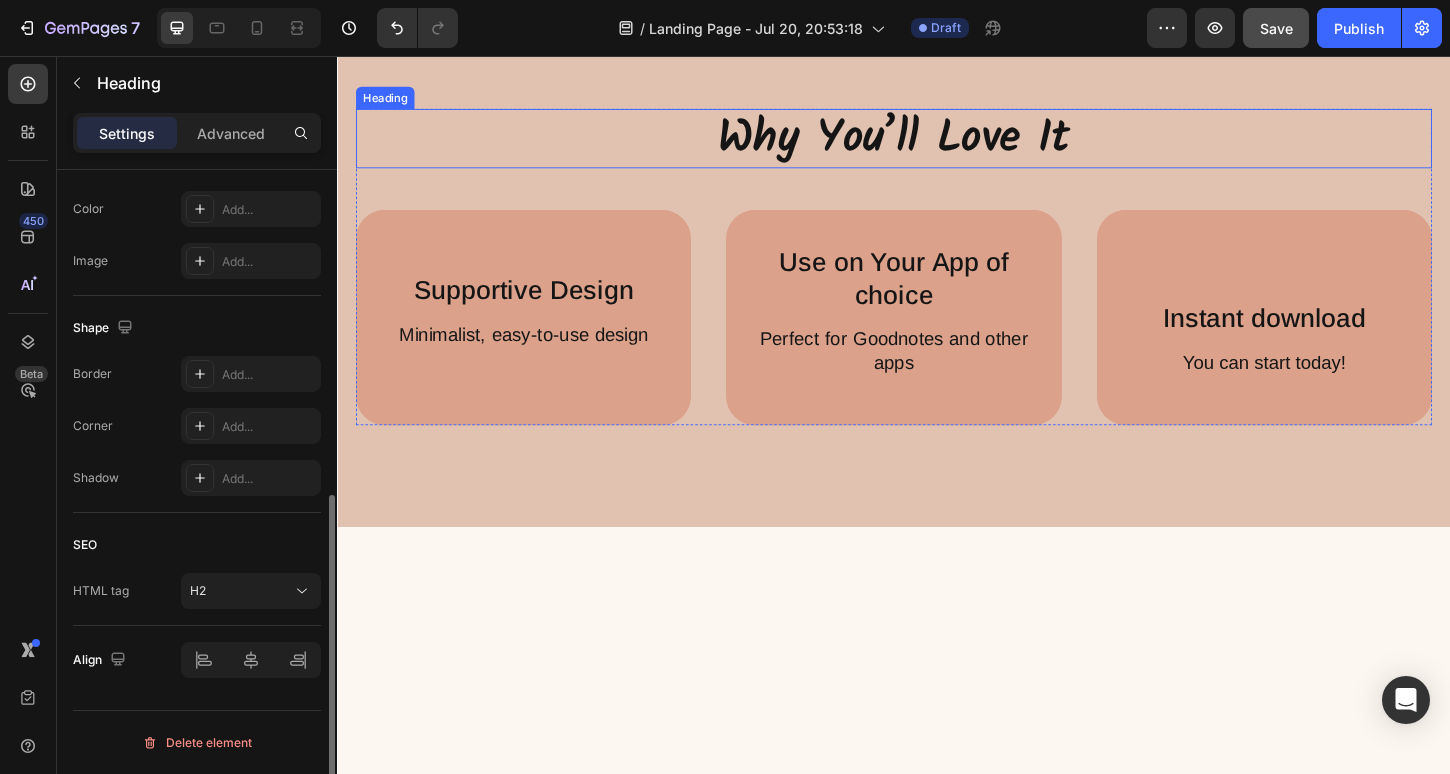 click on "Why You’ll Love It" at bounding box center (937, 145) 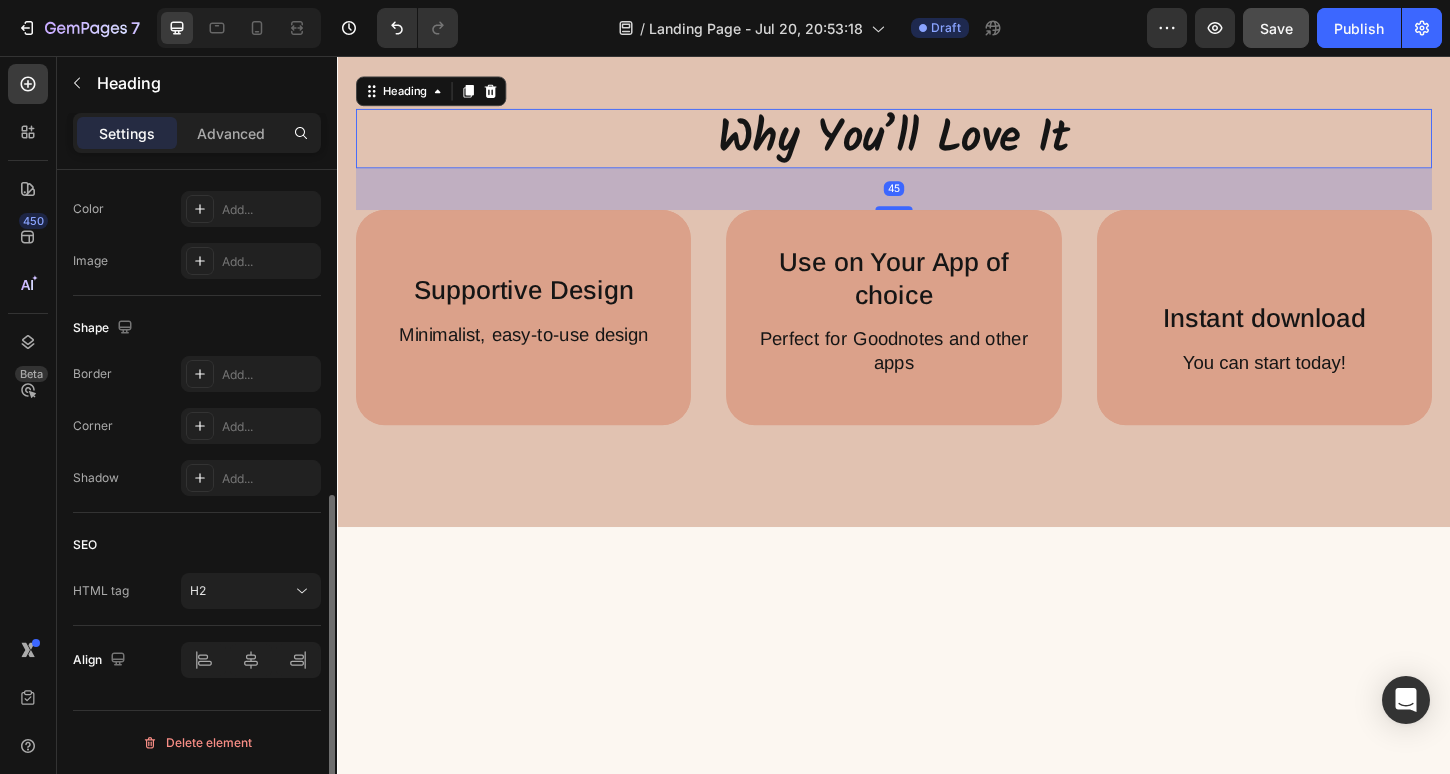 scroll, scrollTop: 0, scrollLeft: 0, axis: both 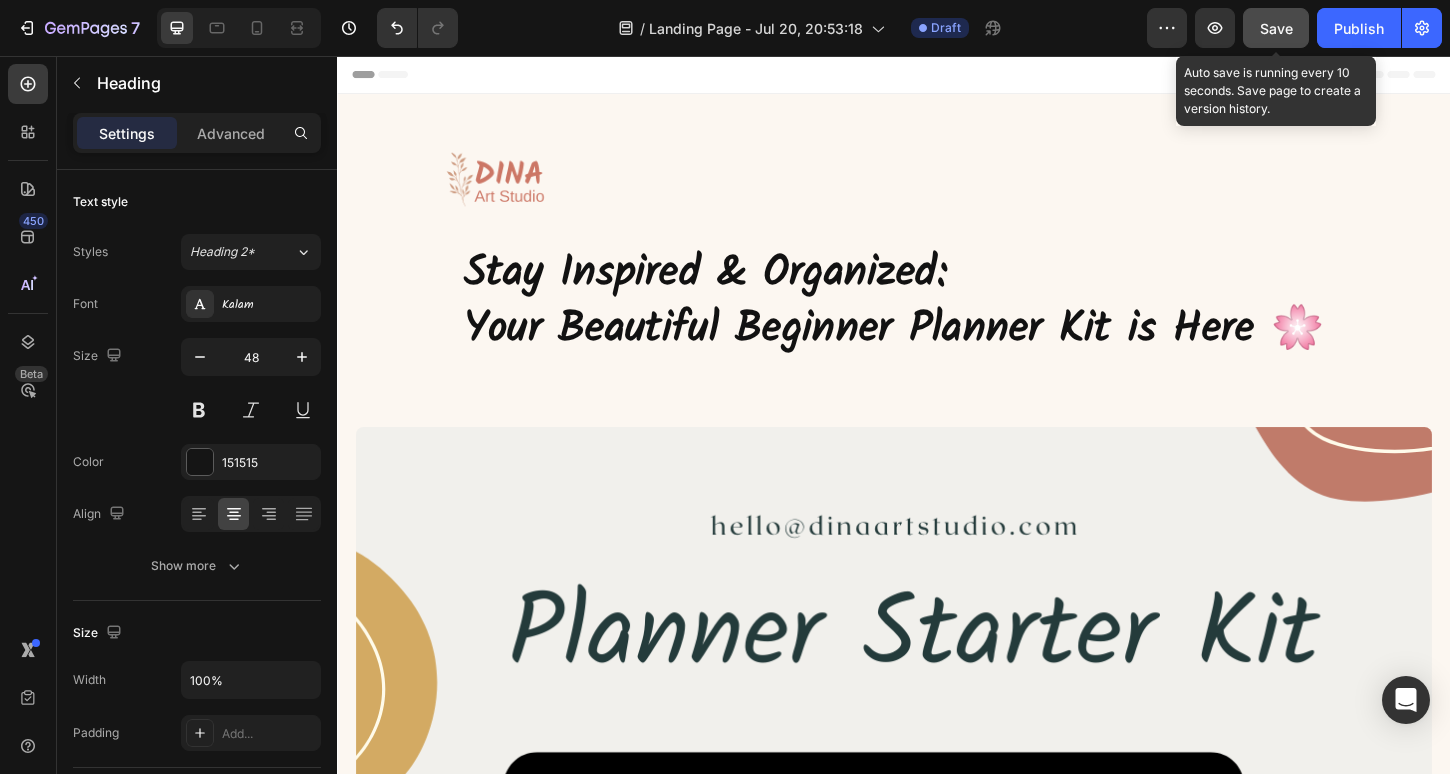 click on "Save" at bounding box center [1276, 28] 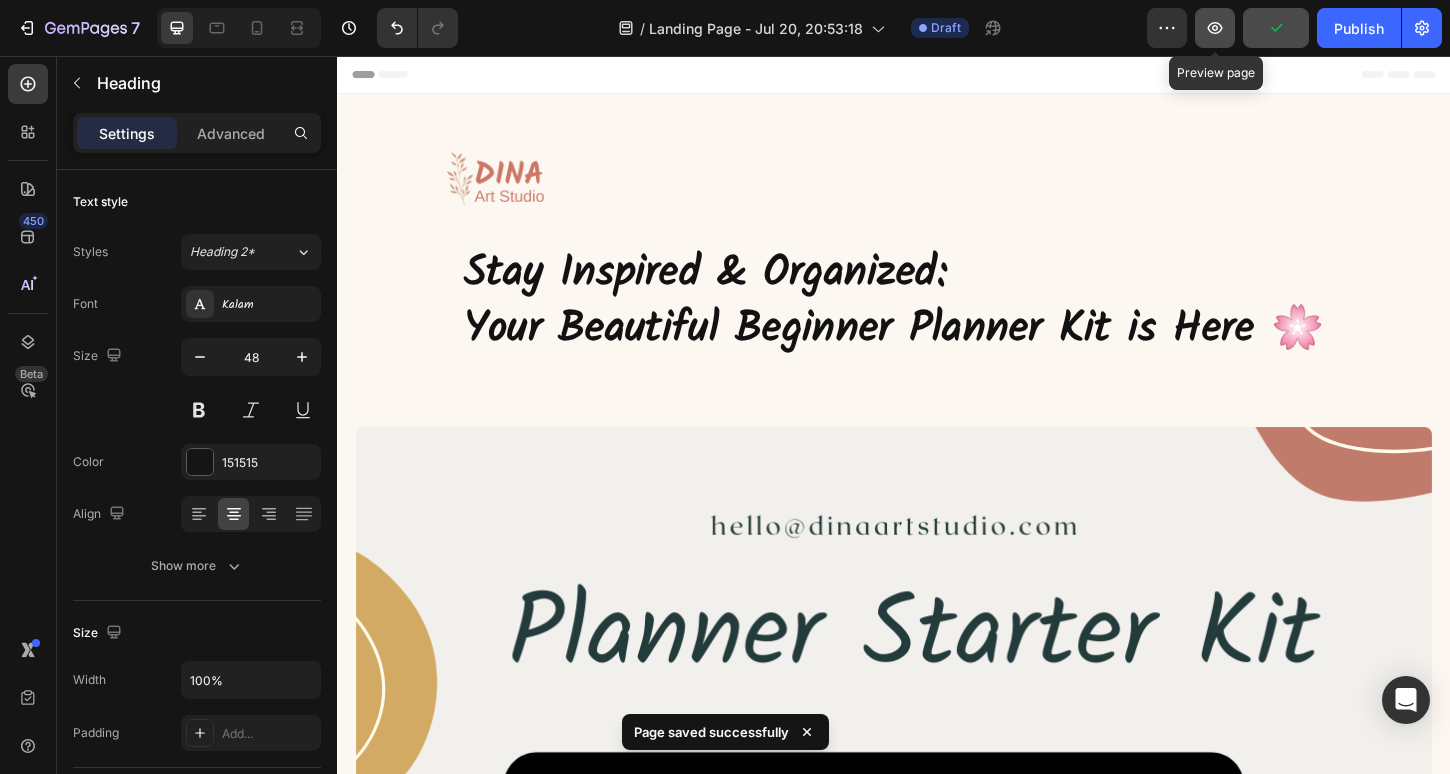 click 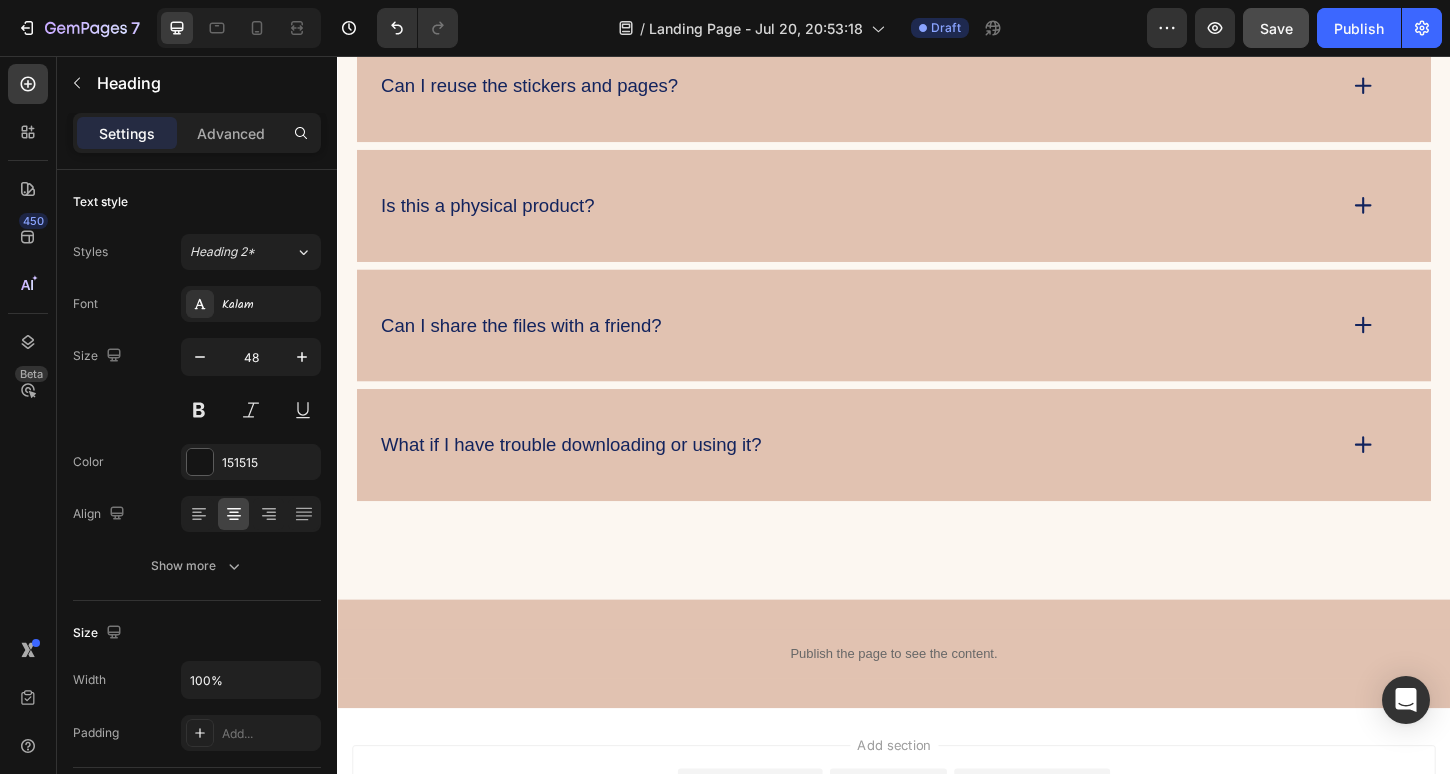 scroll, scrollTop: 5155, scrollLeft: 0, axis: vertical 